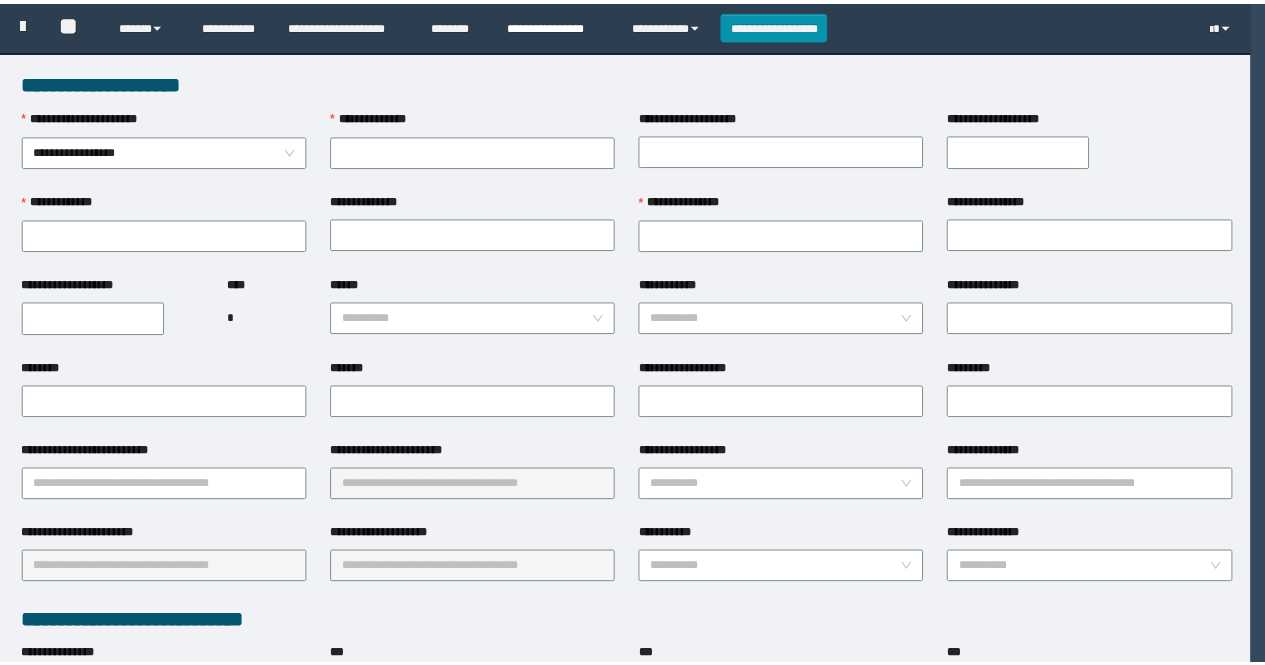 scroll, scrollTop: 0, scrollLeft: 0, axis: both 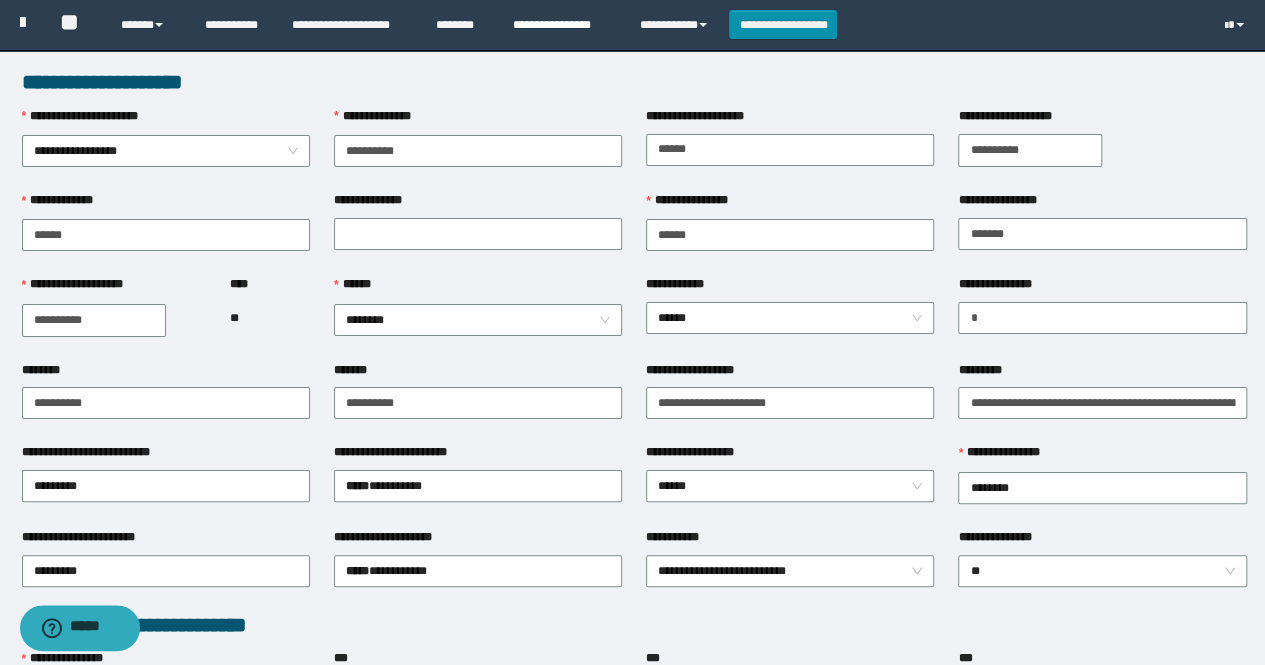 click on "**********" at bounding box center (561, 25) 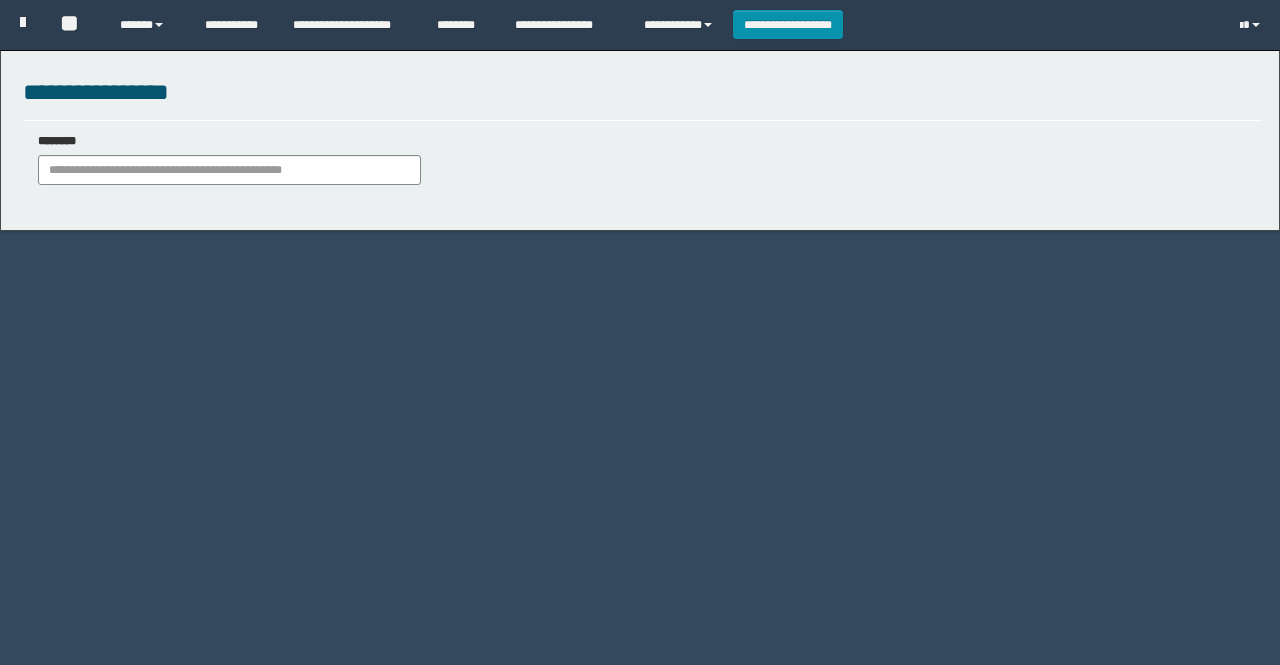 scroll, scrollTop: 0, scrollLeft: 0, axis: both 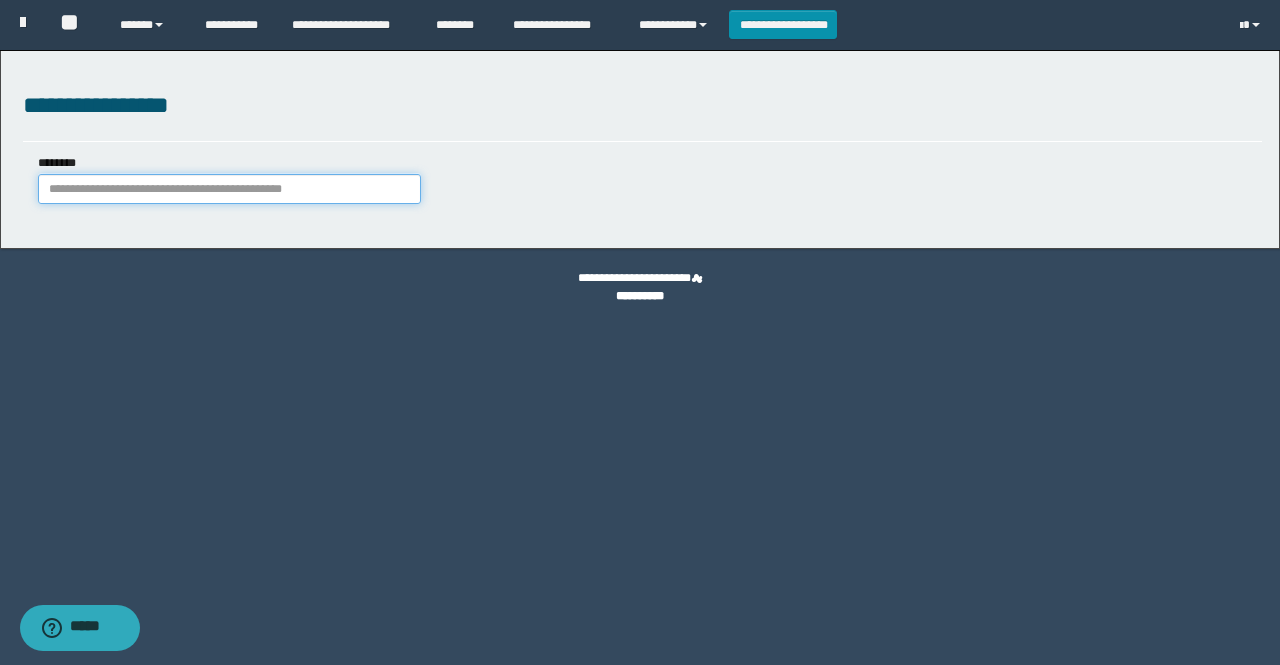 click on "********" at bounding box center (229, 189) 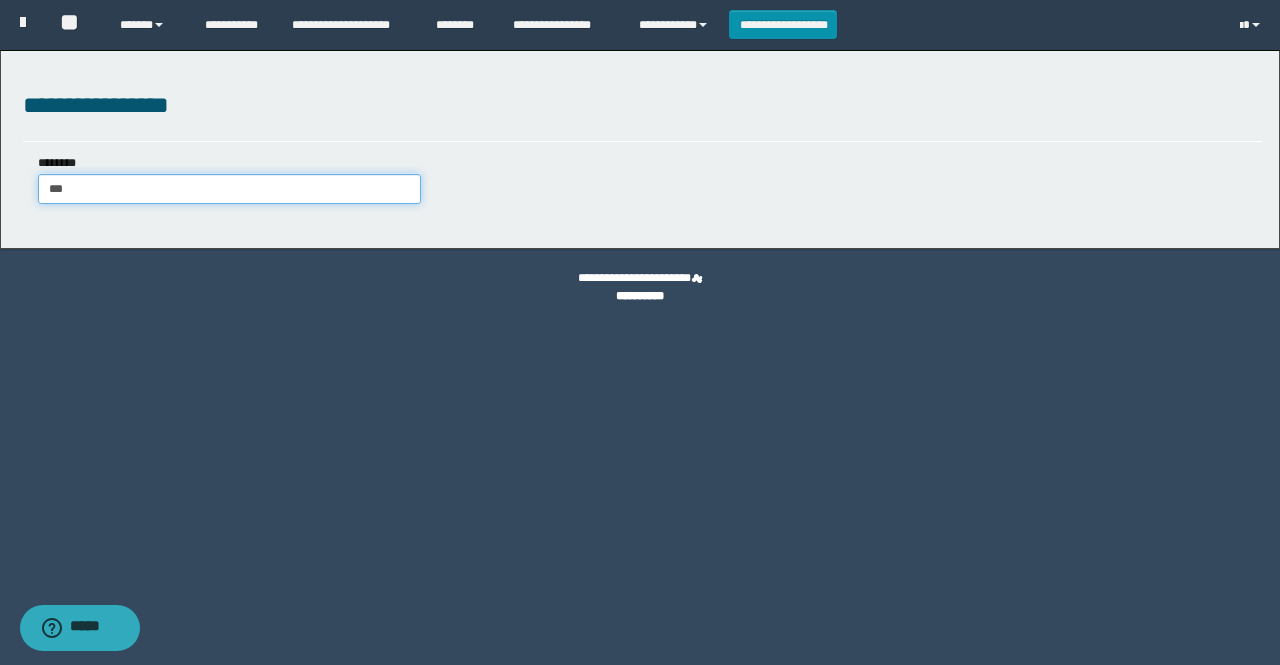 type on "****" 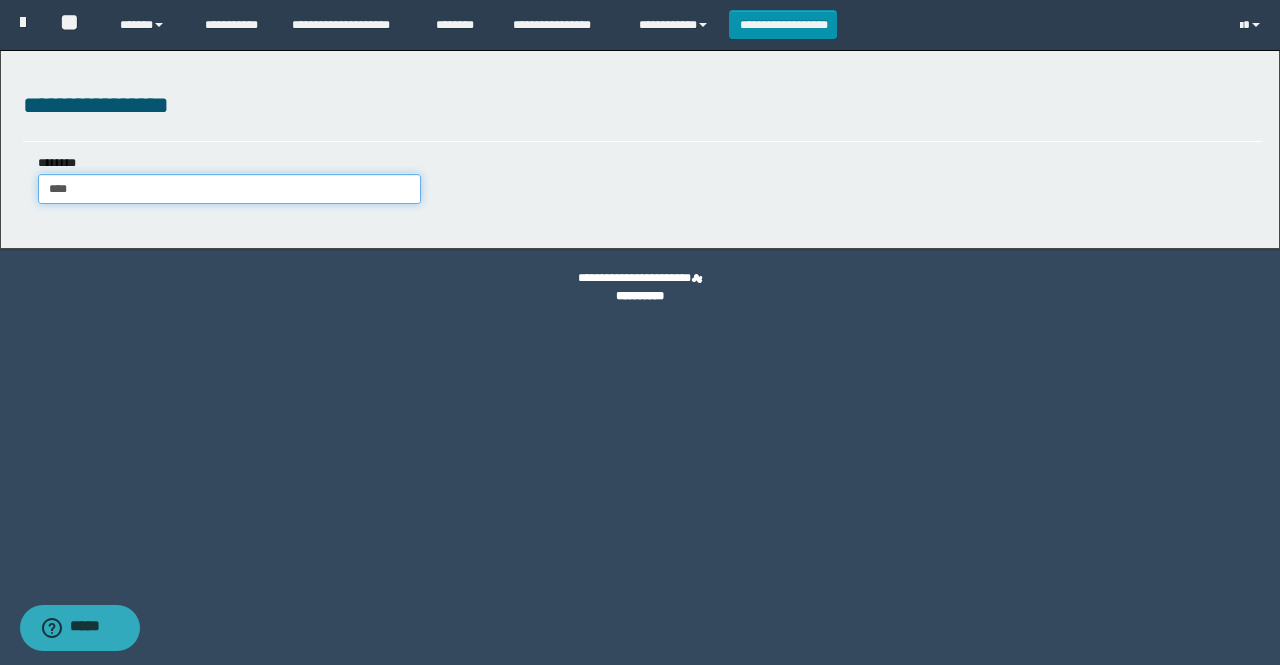 type on "****" 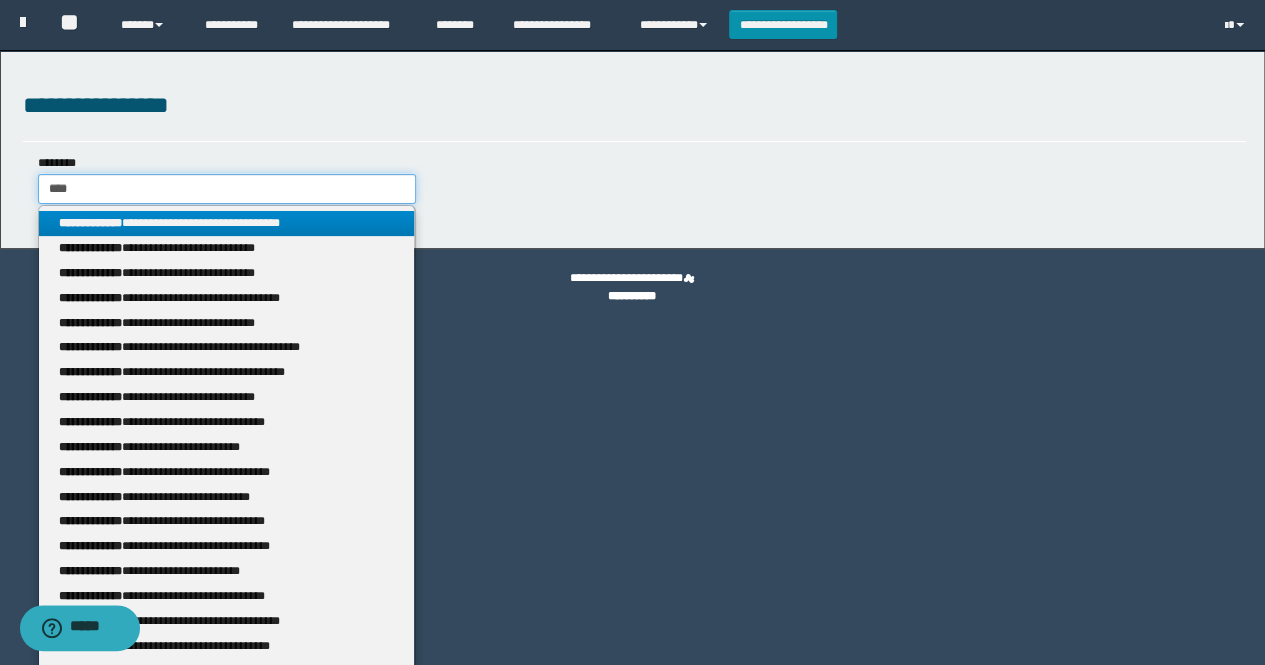 type 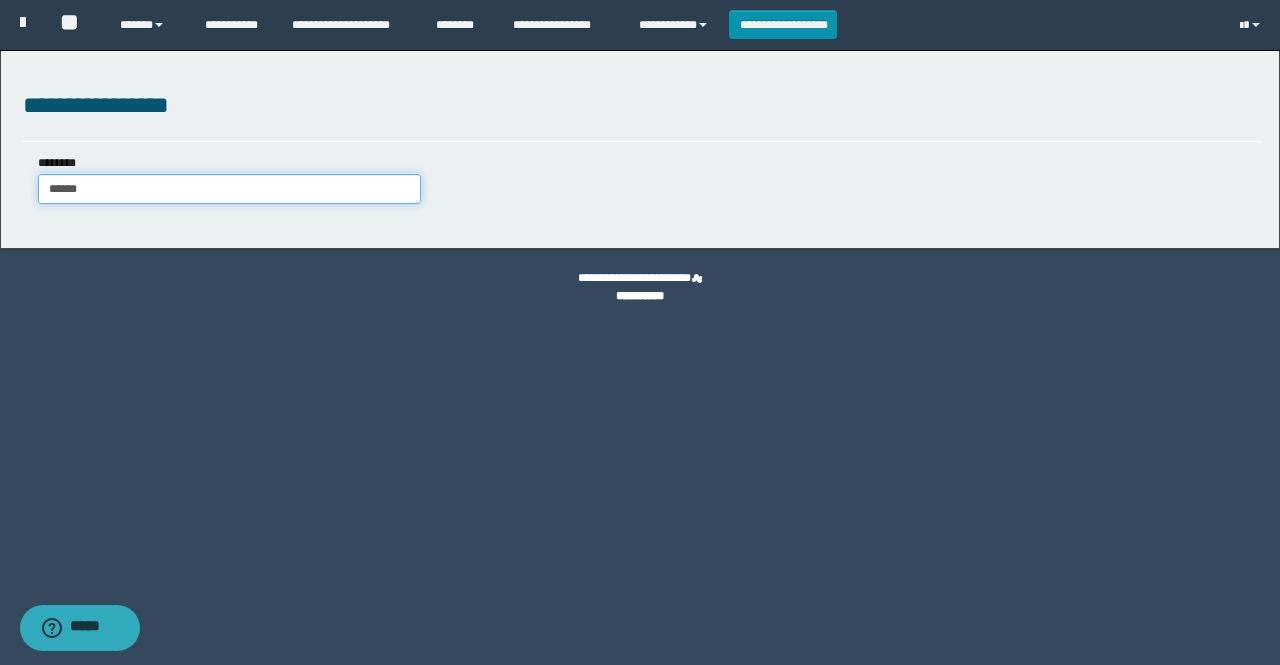 type on "*******" 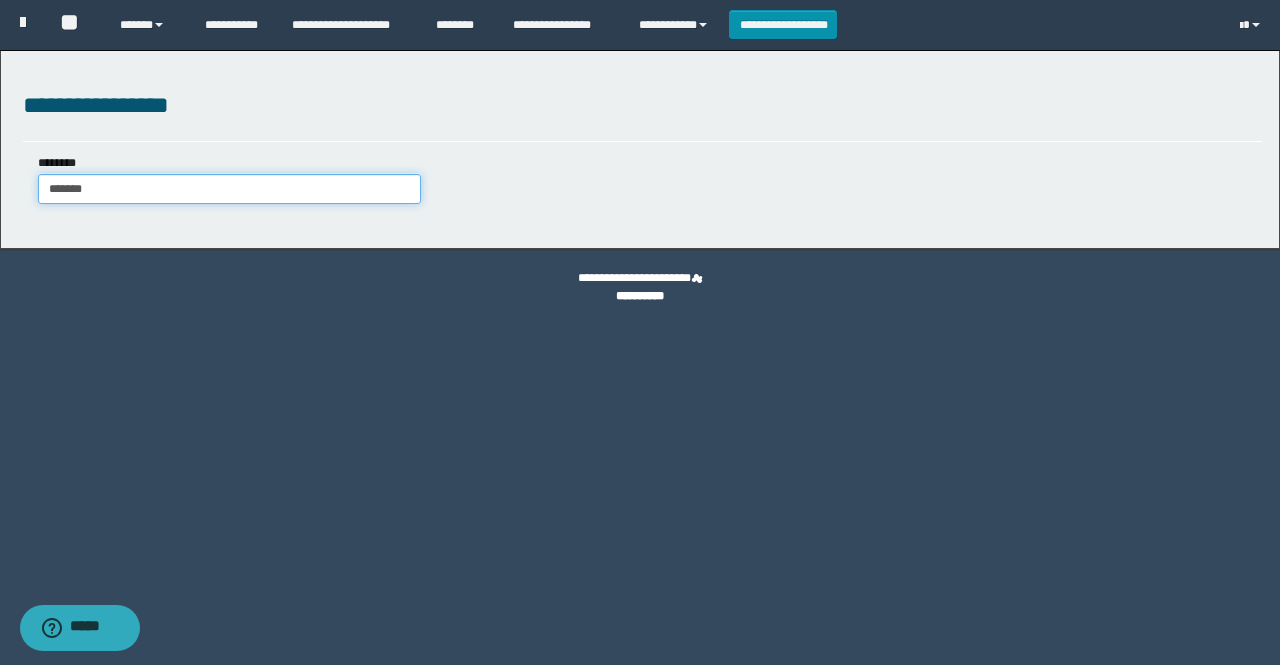 type on "*******" 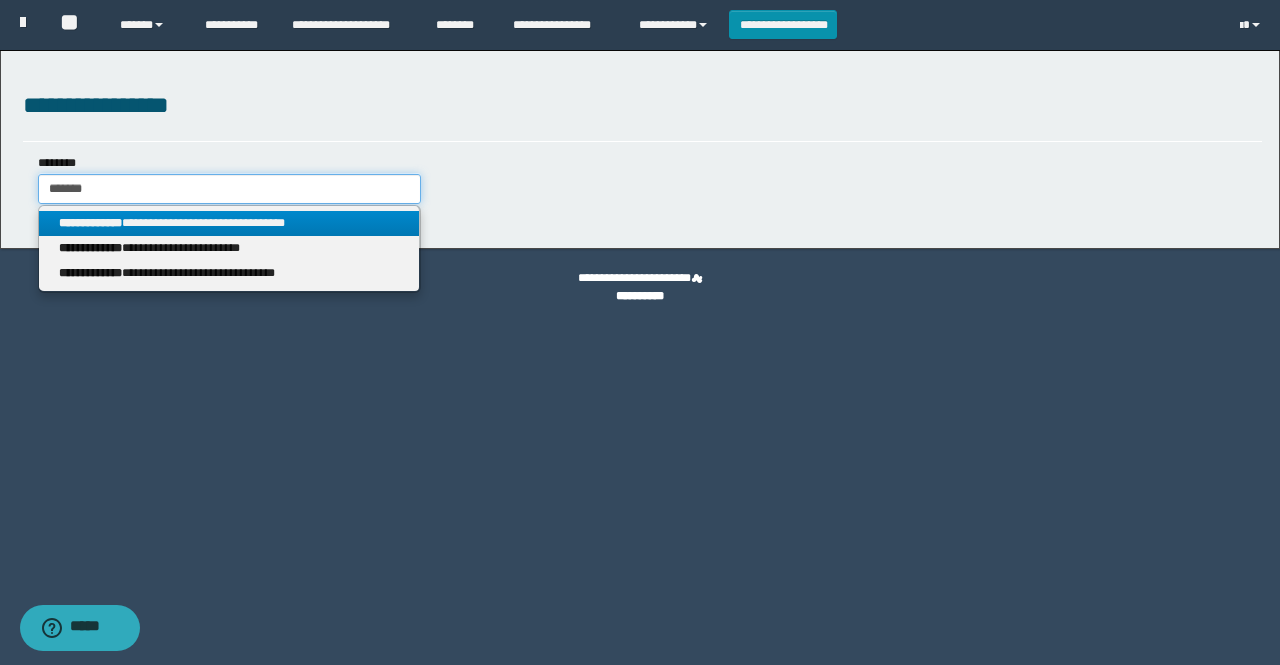 type on "*******" 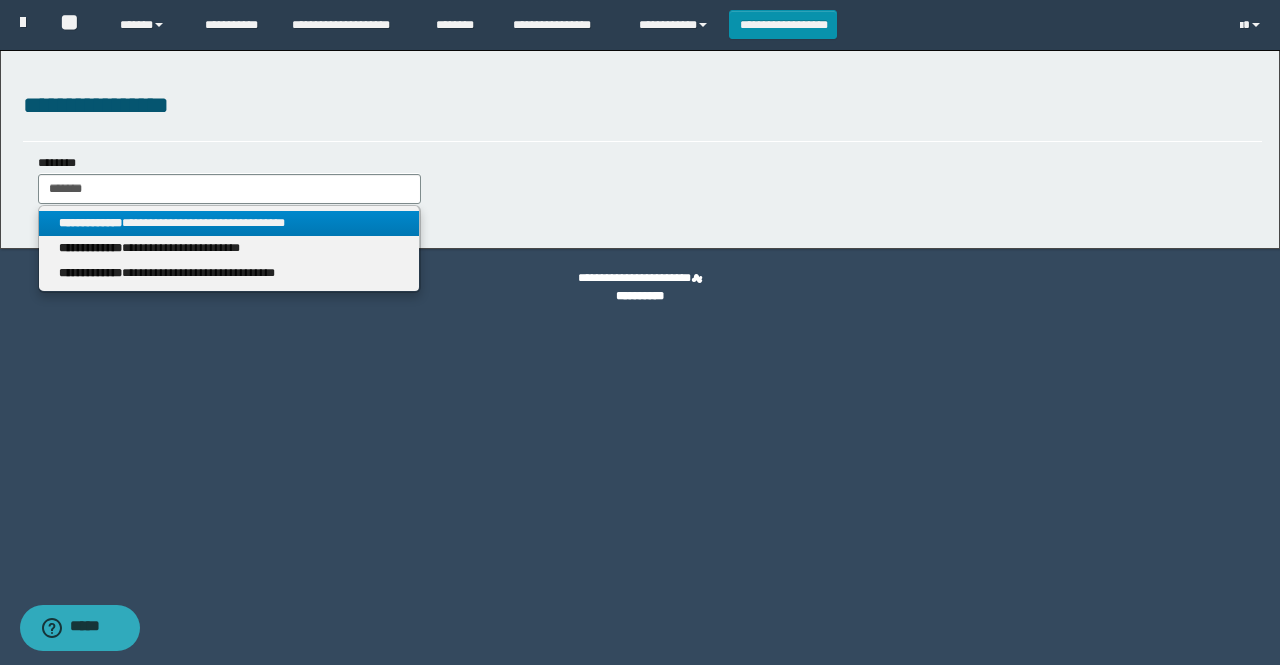 click on "**********" at bounding box center [229, 223] 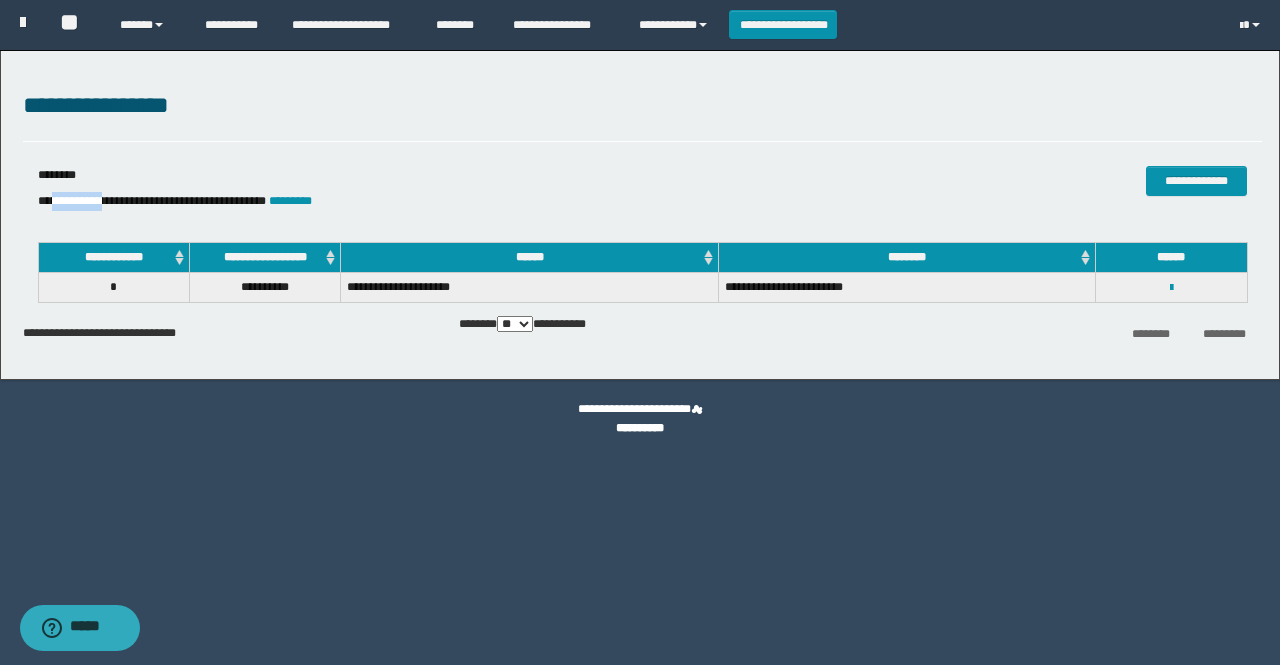 drag, startPoint x: 118, startPoint y: 205, endPoint x: 54, endPoint y: 205, distance: 64 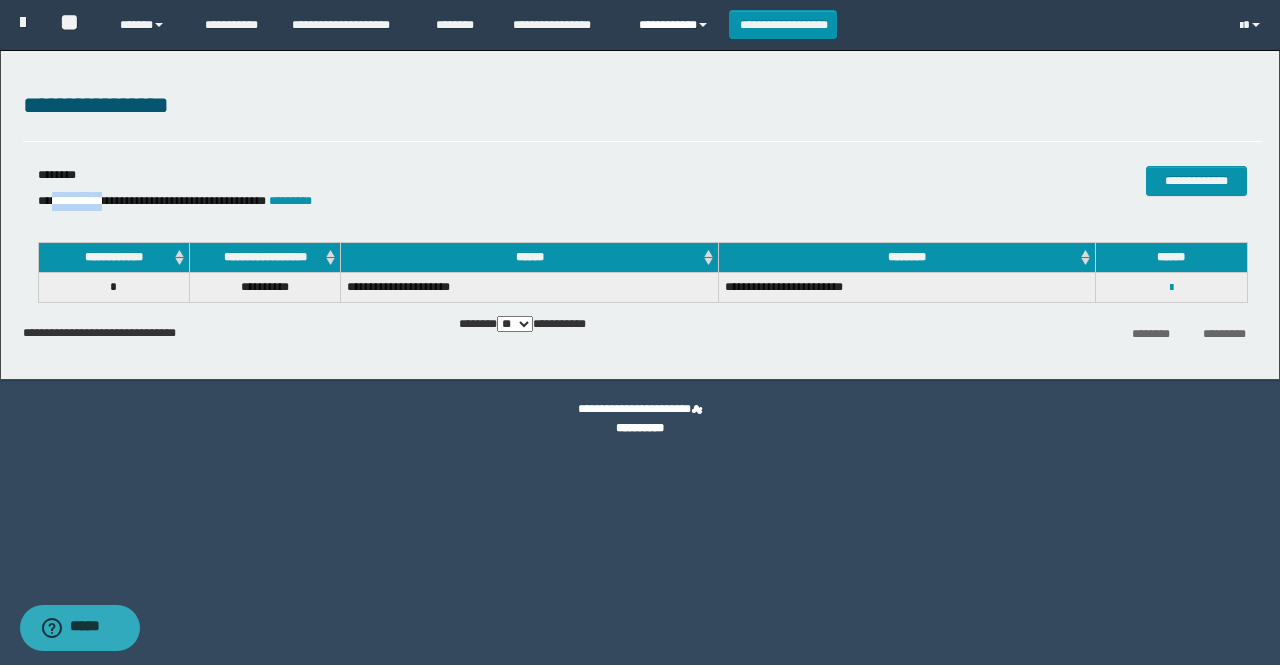click on "**********" at bounding box center (676, 25) 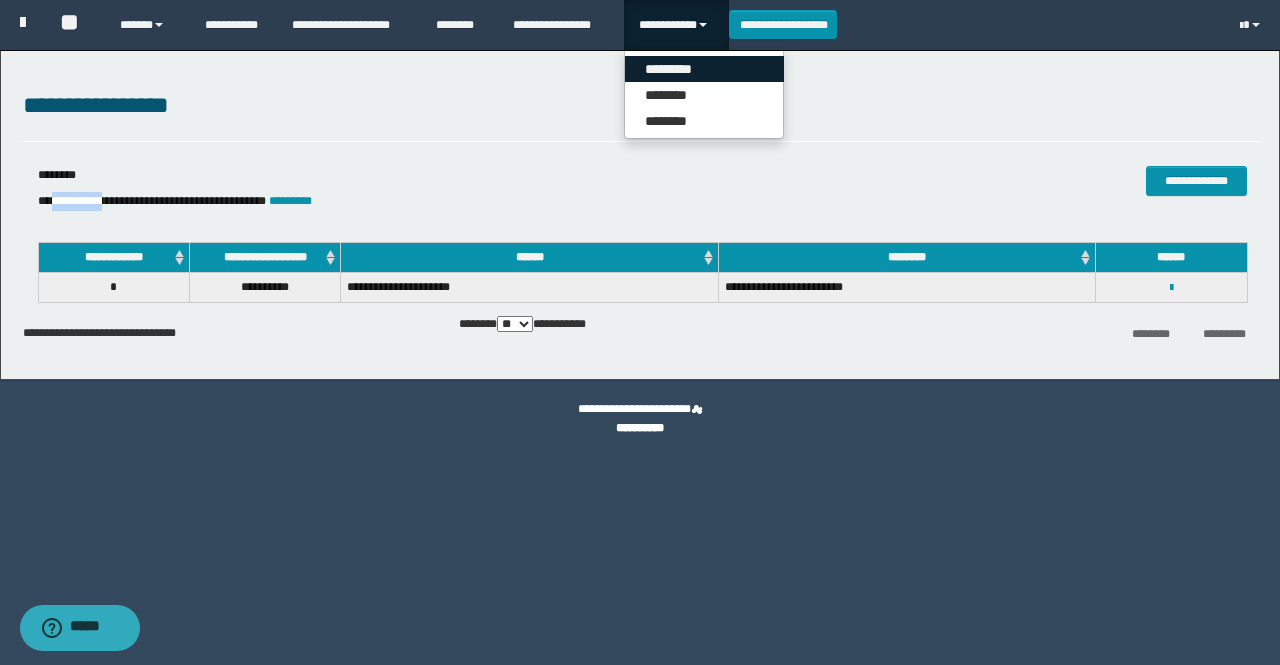click on "*********" at bounding box center [704, 69] 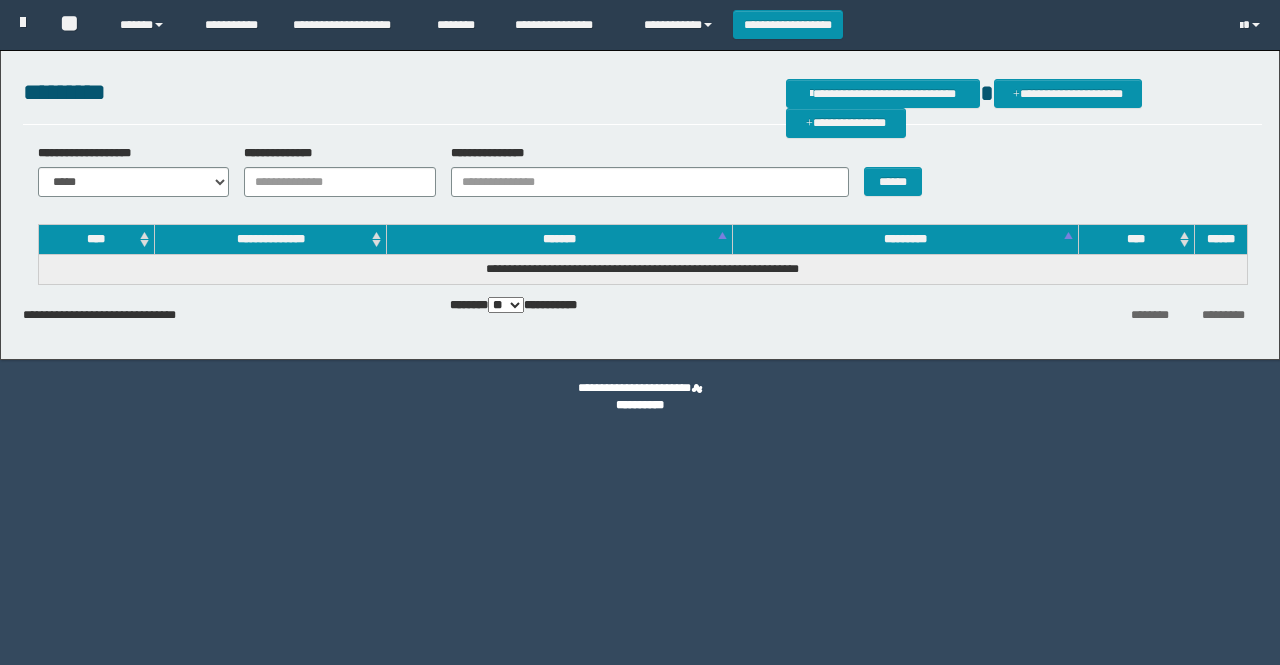 scroll, scrollTop: 0, scrollLeft: 0, axis: both 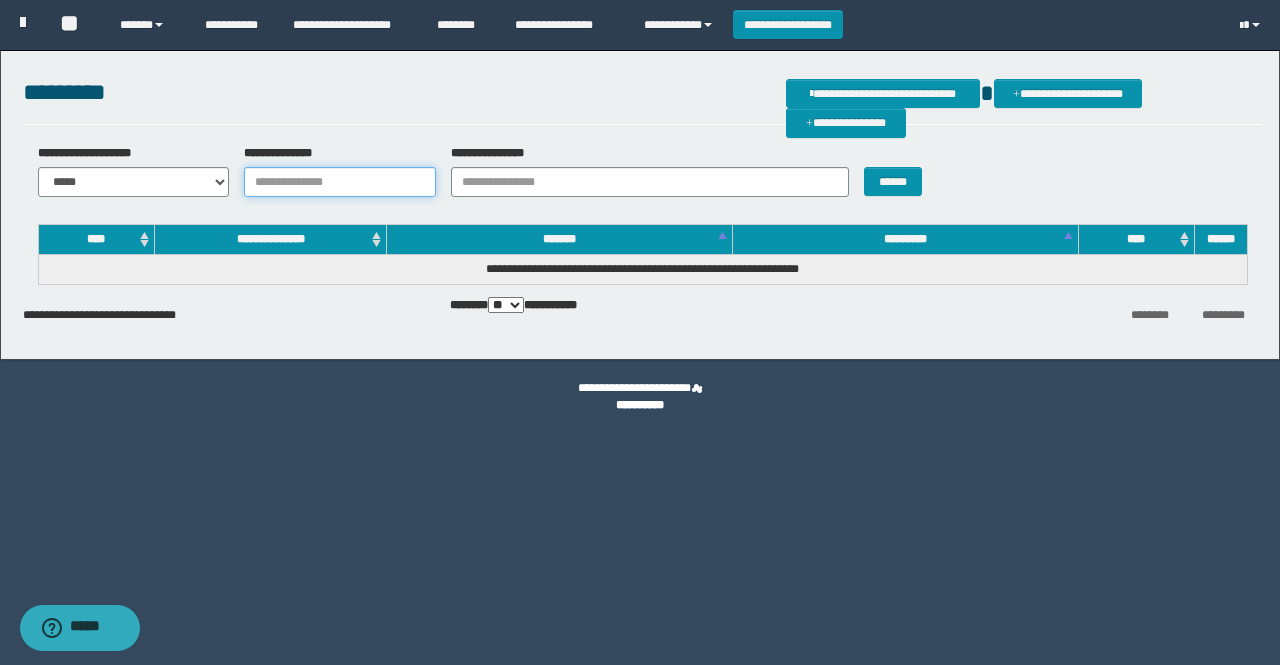 click on "**********" at bounding box center (340, 182) 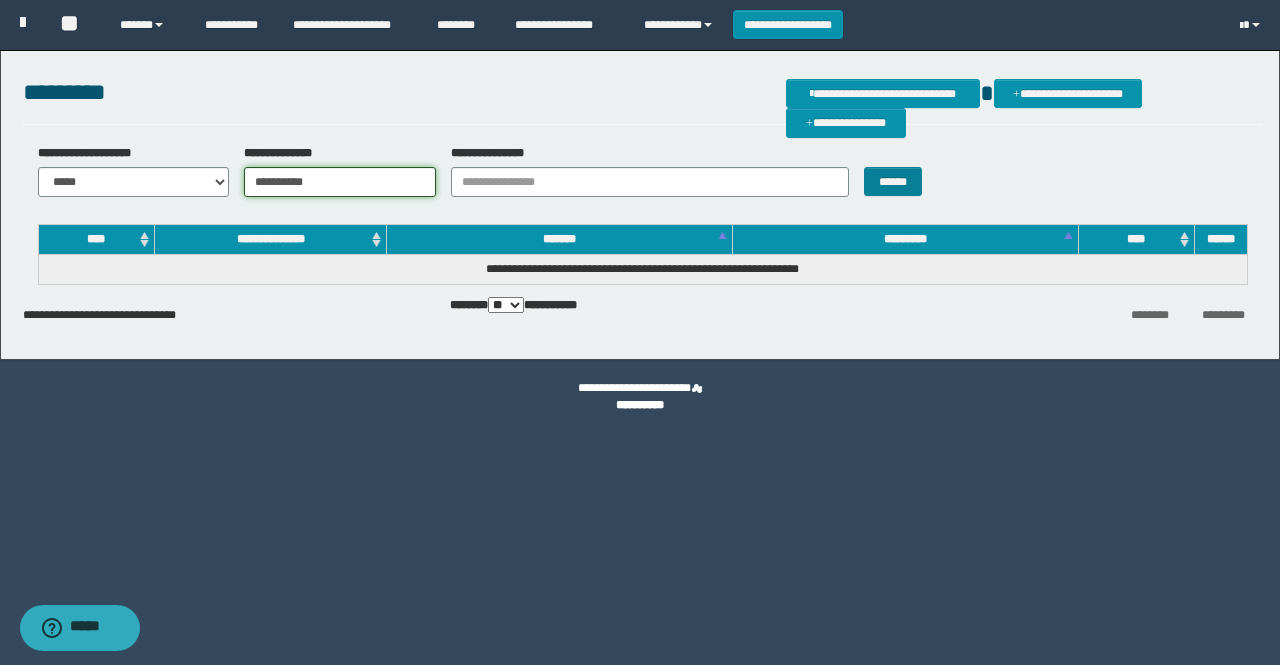 type on "**********" 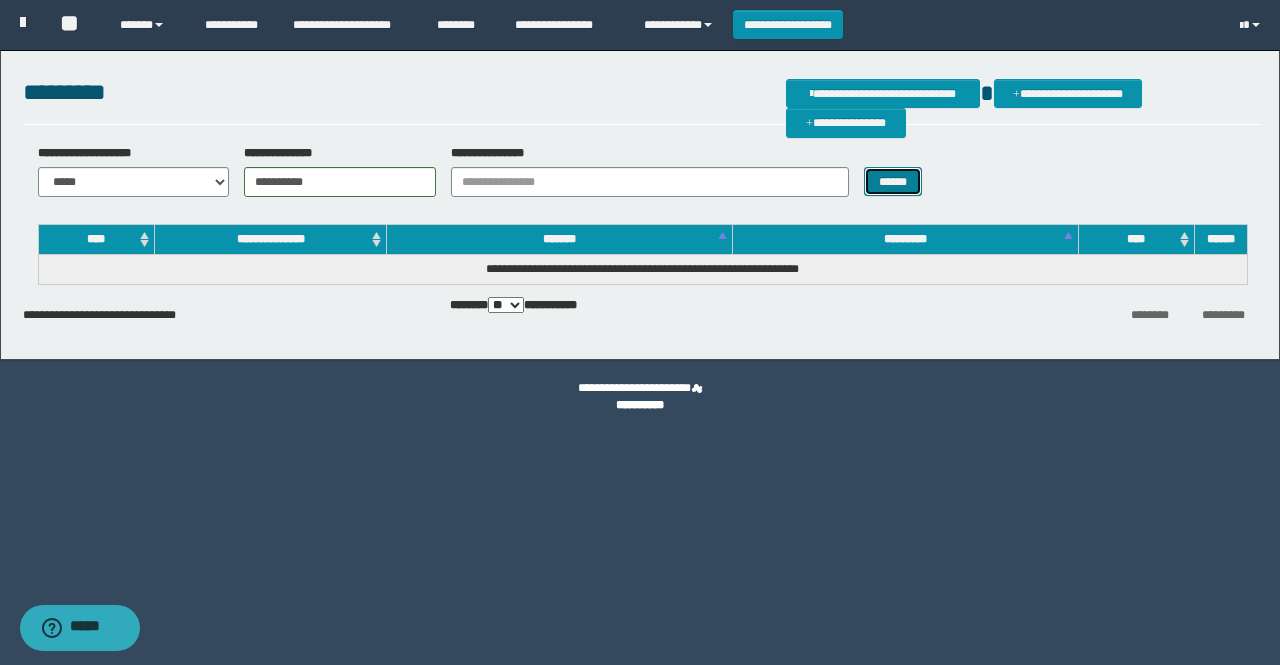 click on "******" at bounding box center (893, 181) 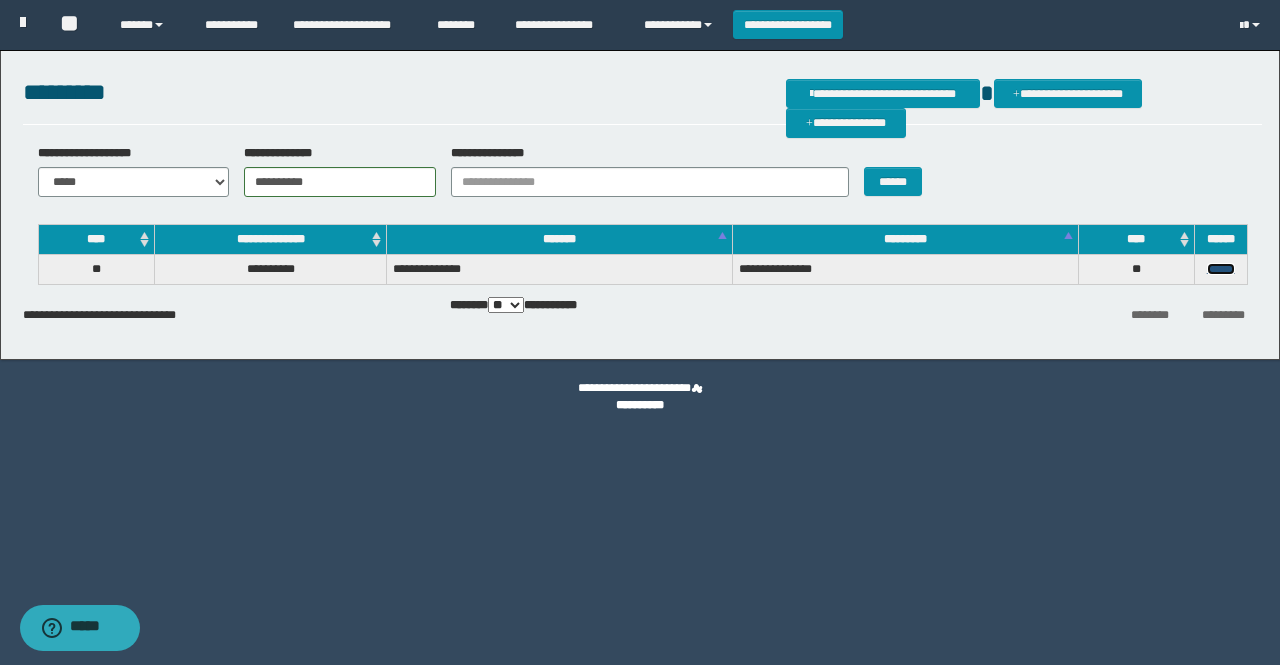 click on "******" at bounding box center (1221, 269) 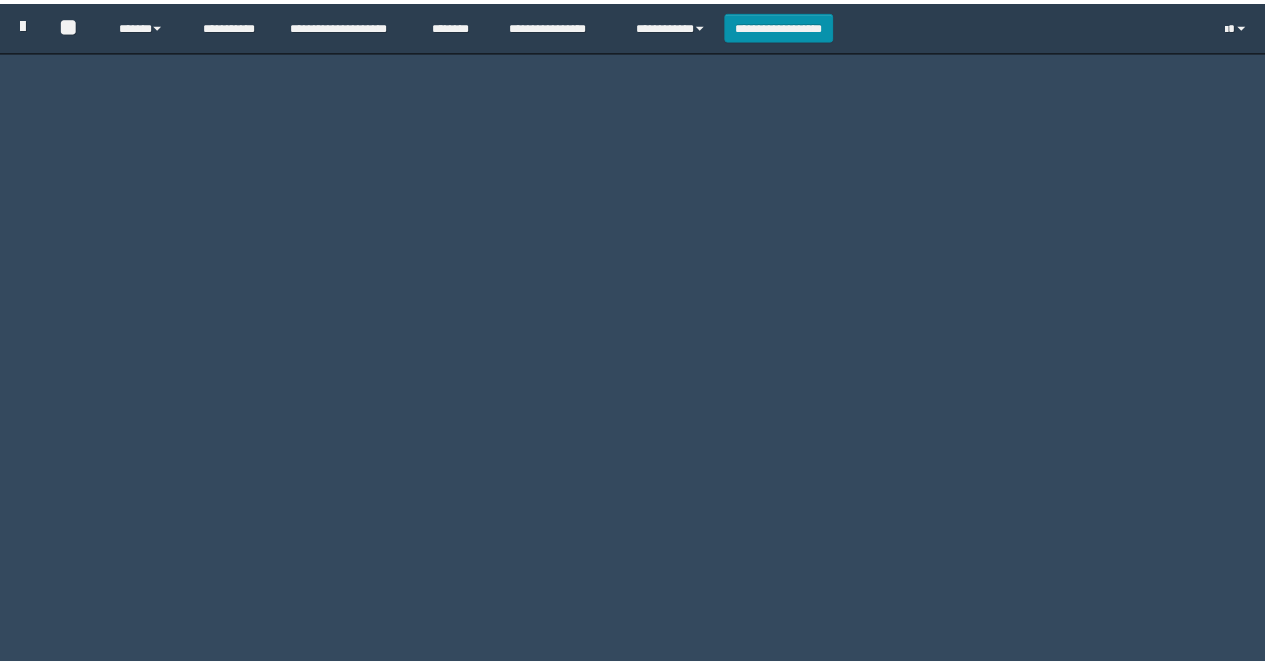 scroll, scrollTop: 0, scrollLeft: 0, axis: both 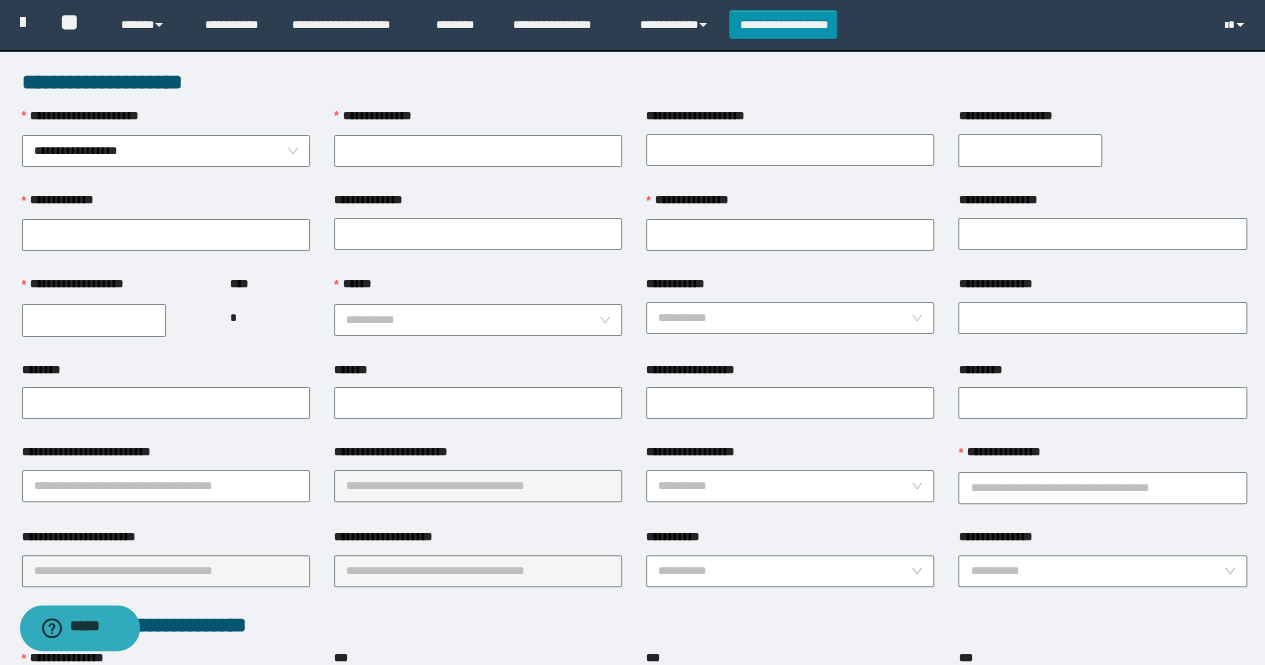 type on "**********" 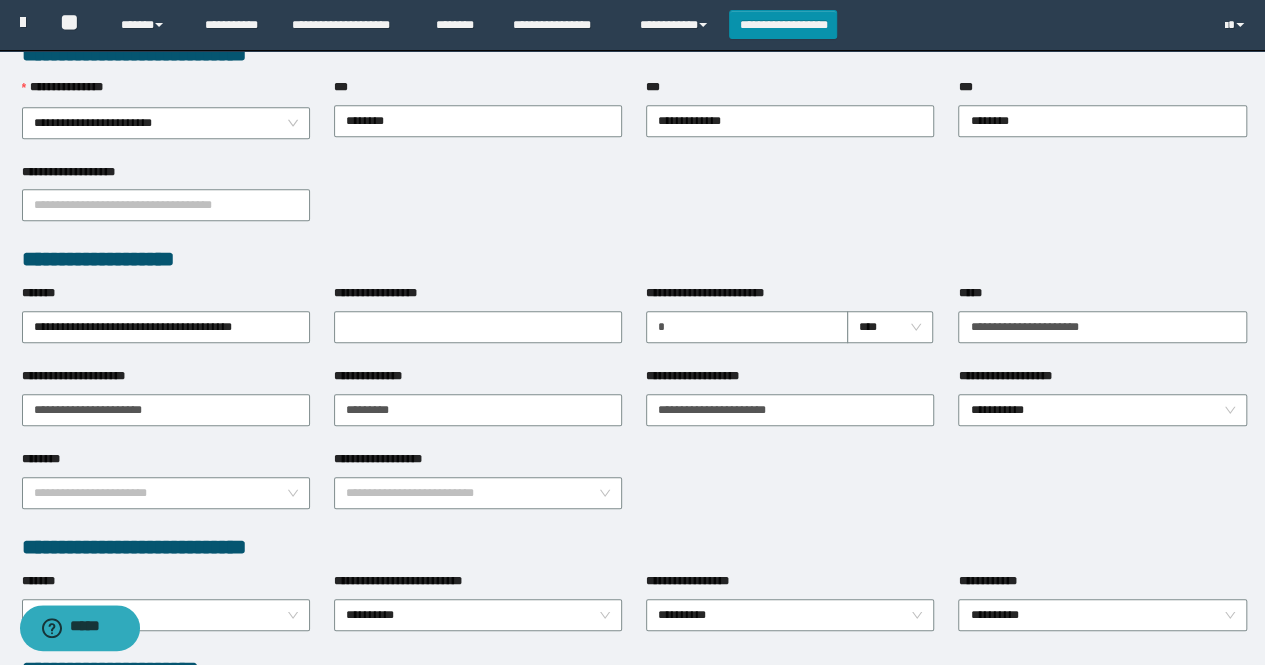 scroll, scrollTop: 600, scrollLeft: 0, axis: vertical 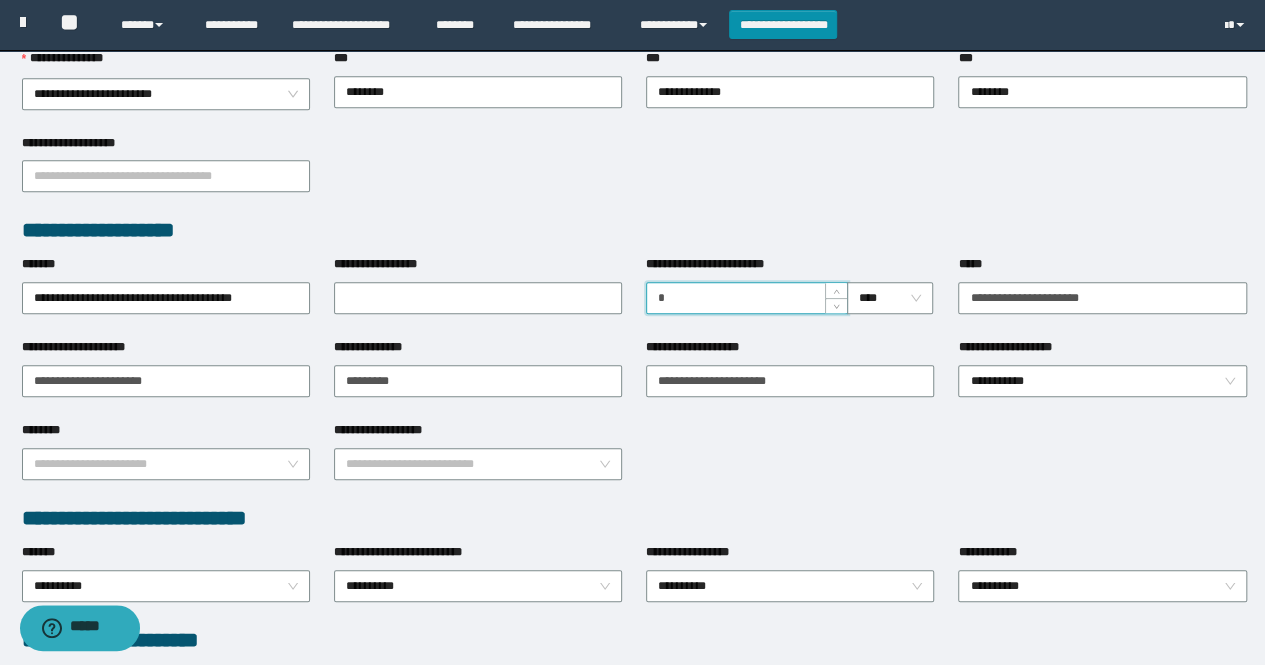 click on "*" at bounding box center (747, 298) 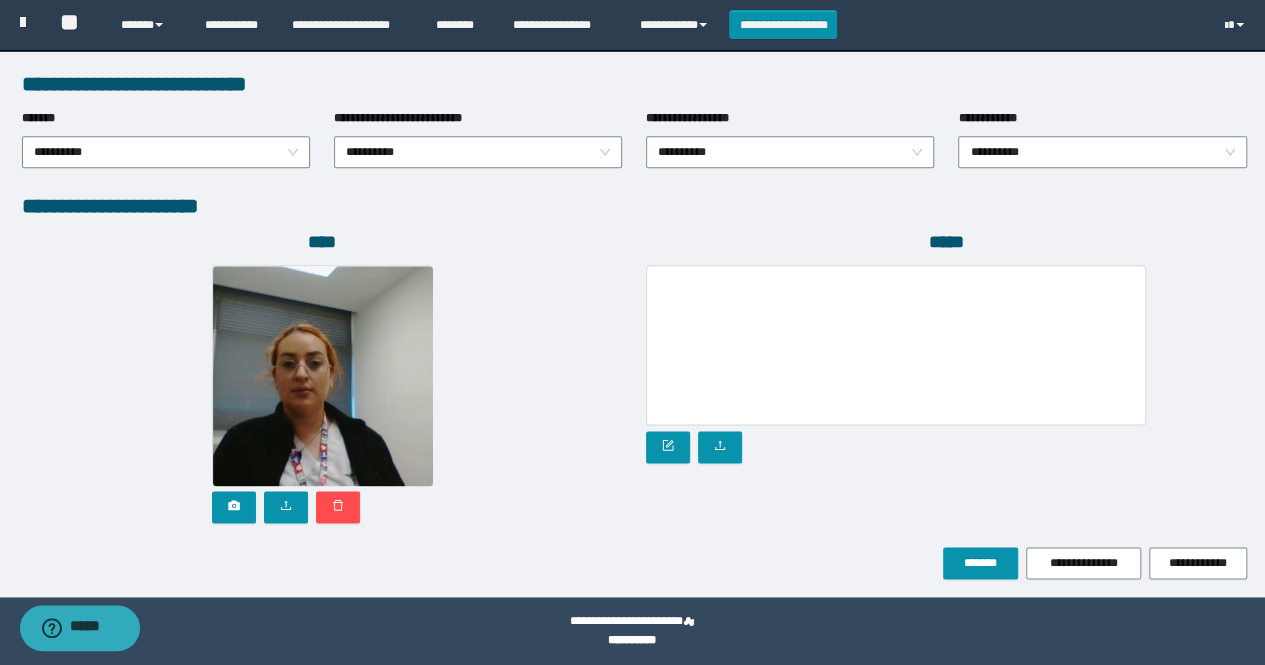 scroll, scrollTop: 1038, scrollLeft: 0, axis: vertical 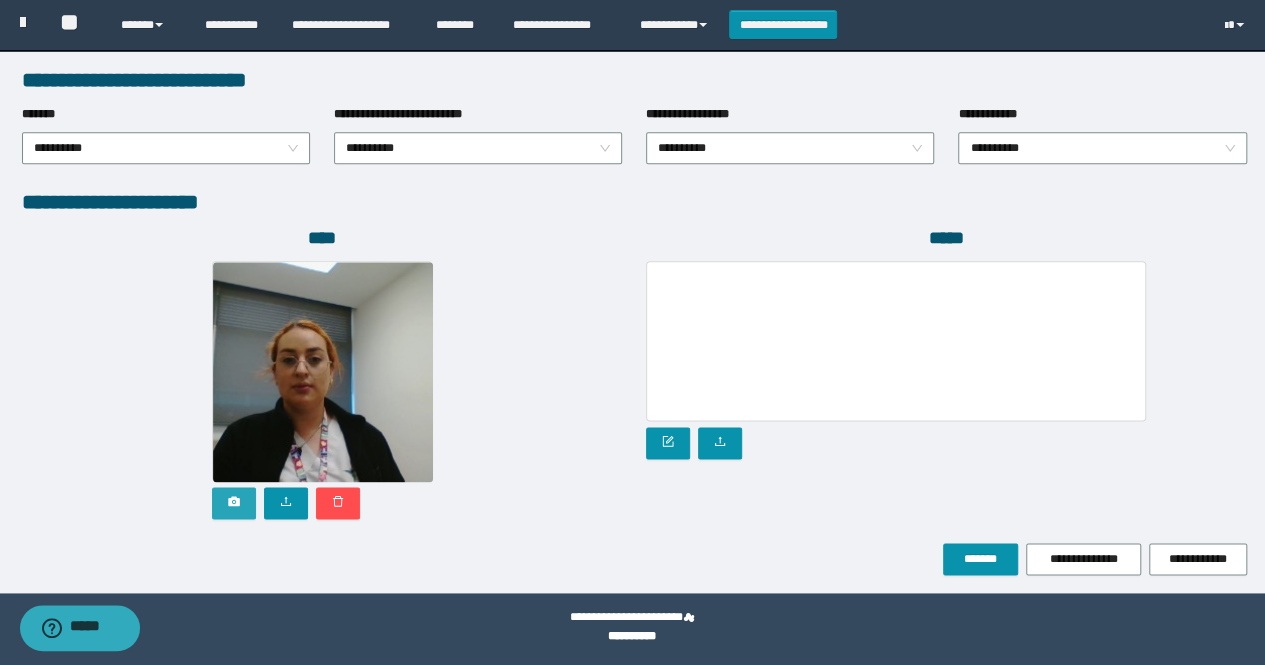 type on "*" 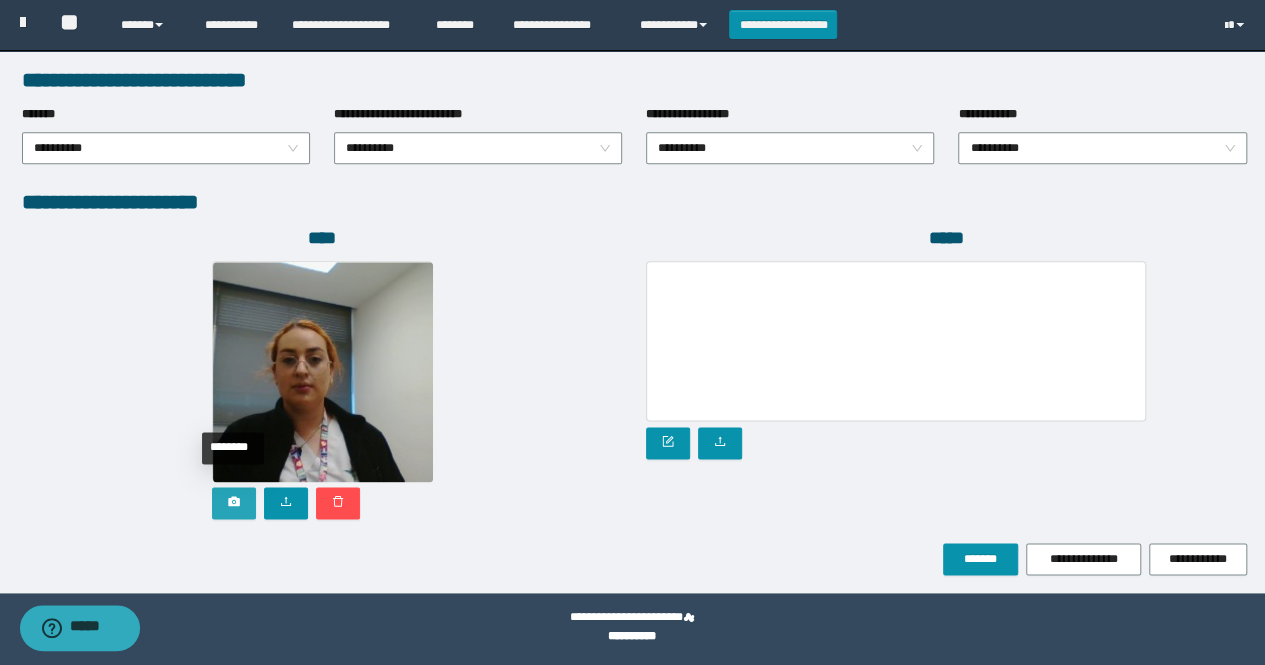 click at bounding box center [234, 503] 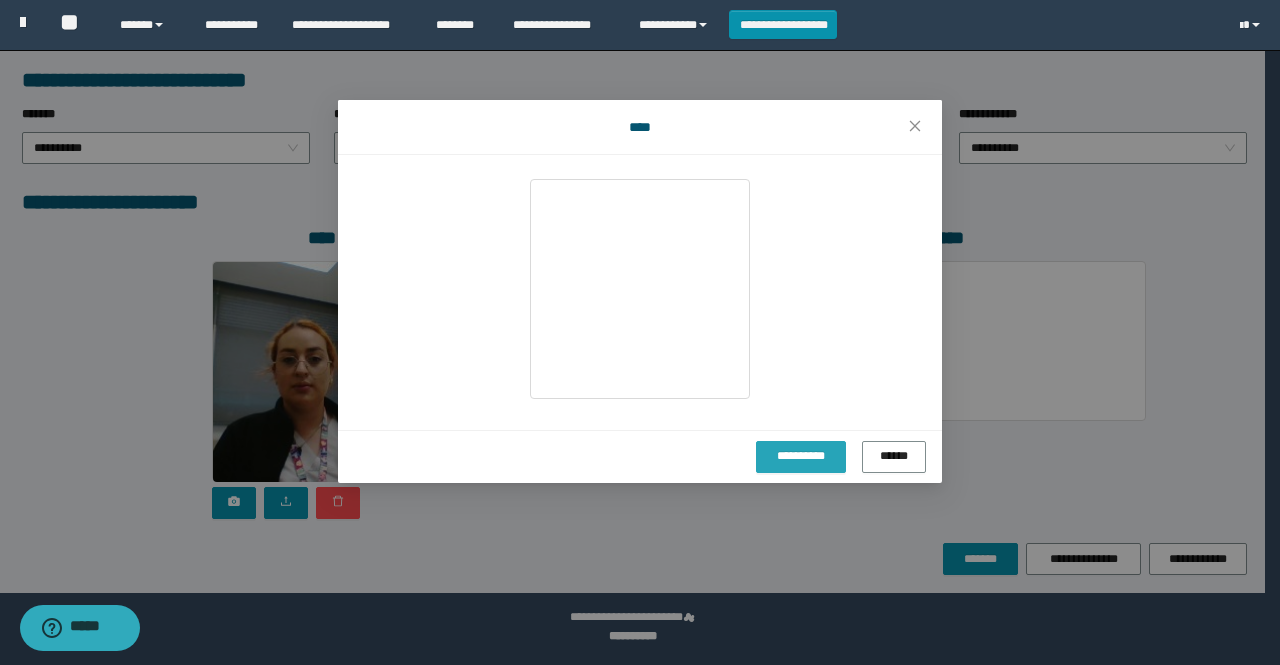 click on "**********" at bounding box center [801, 456] 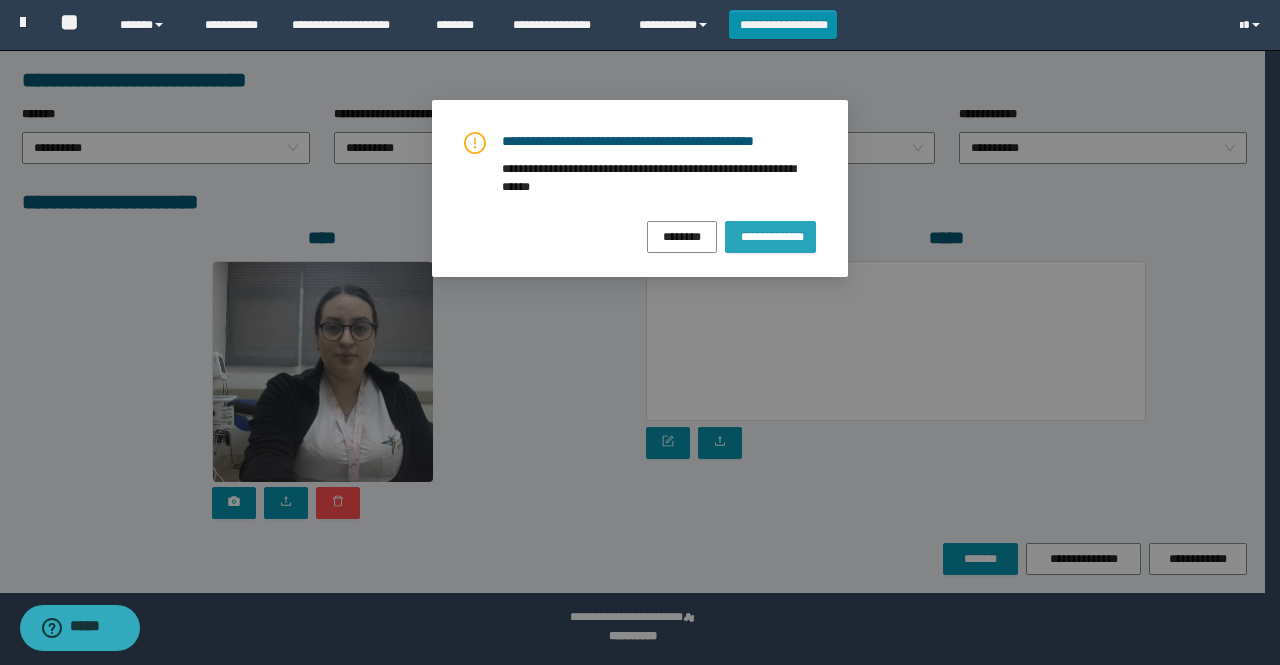 click on "**********" at bounding box center (770, 236) 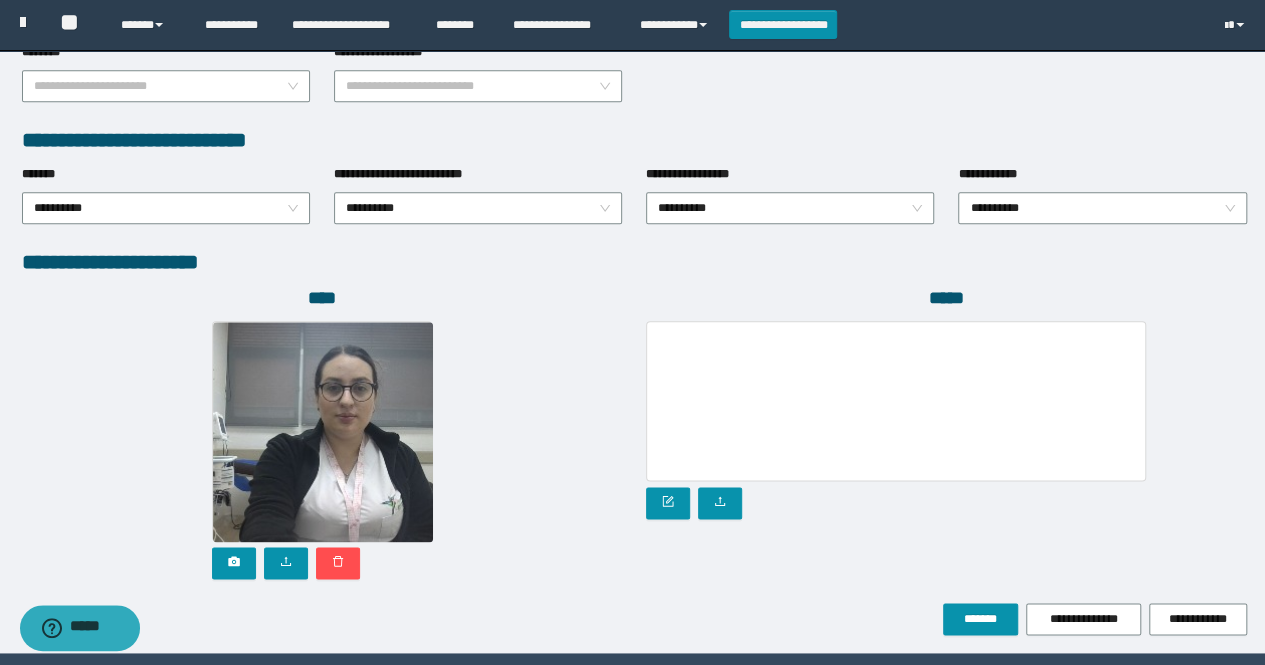 scroll, scrollTop: 1038, scrollLeft: 0, axis: vertical 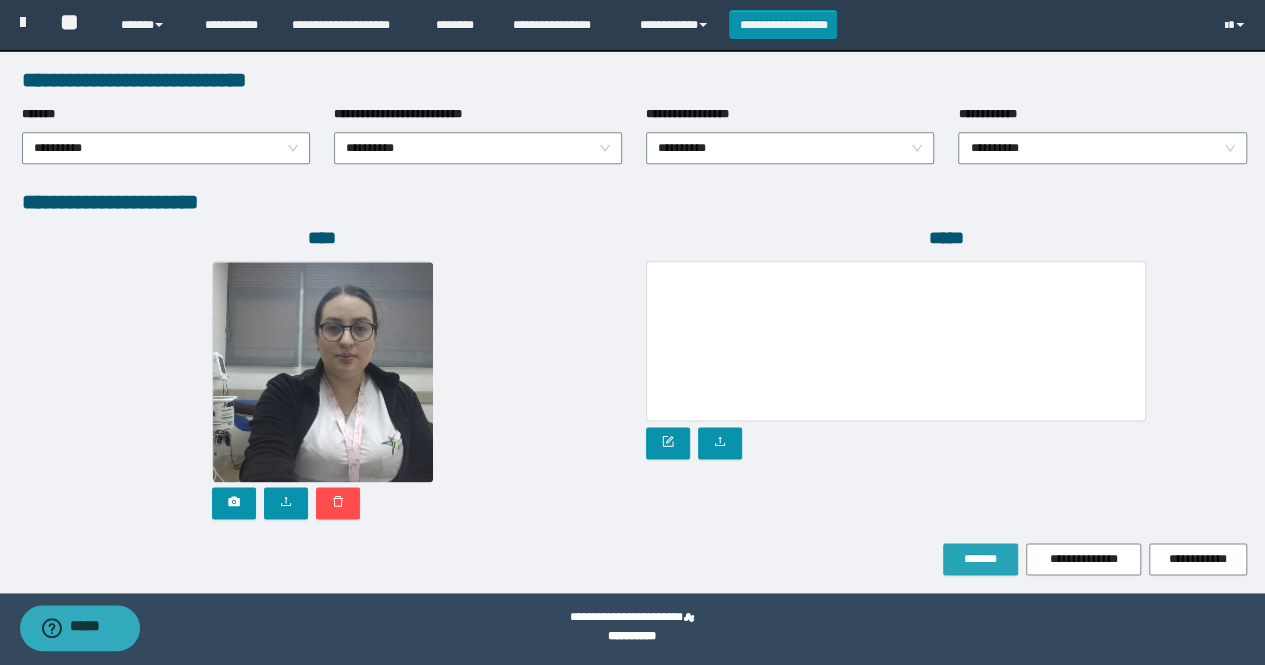click on "*******" at bounding box center [980, 559] 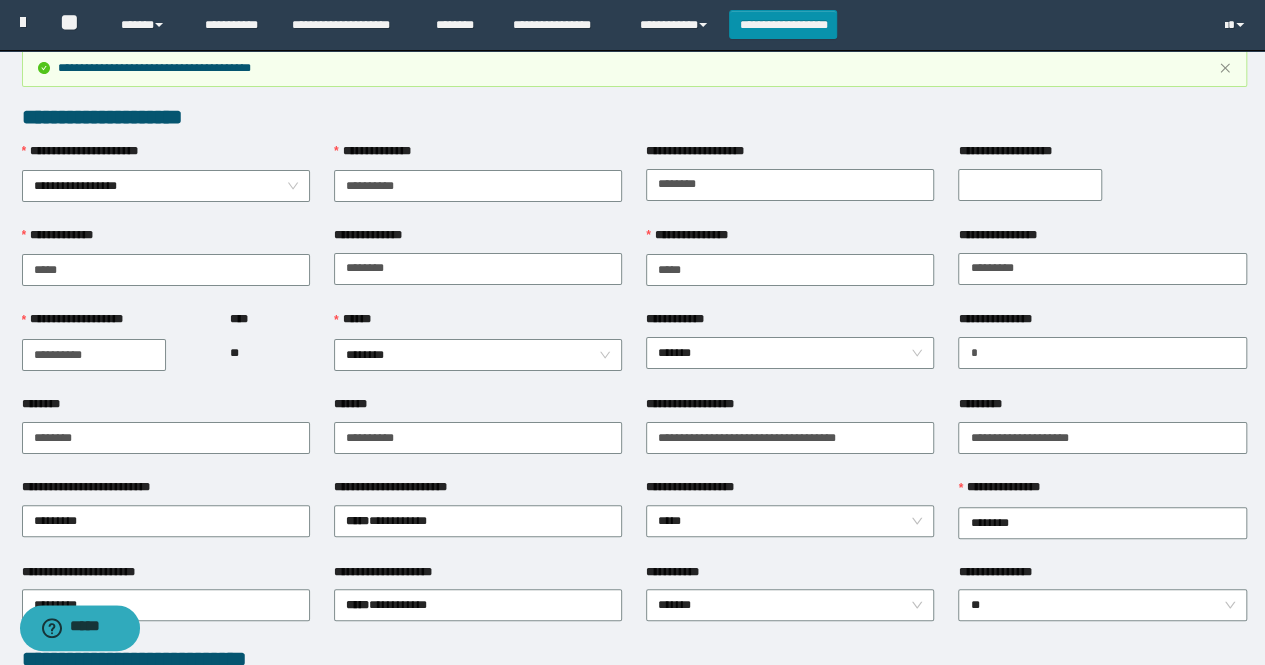 scroll, scrollTop: 0, scrollLeft: 0, axis: both 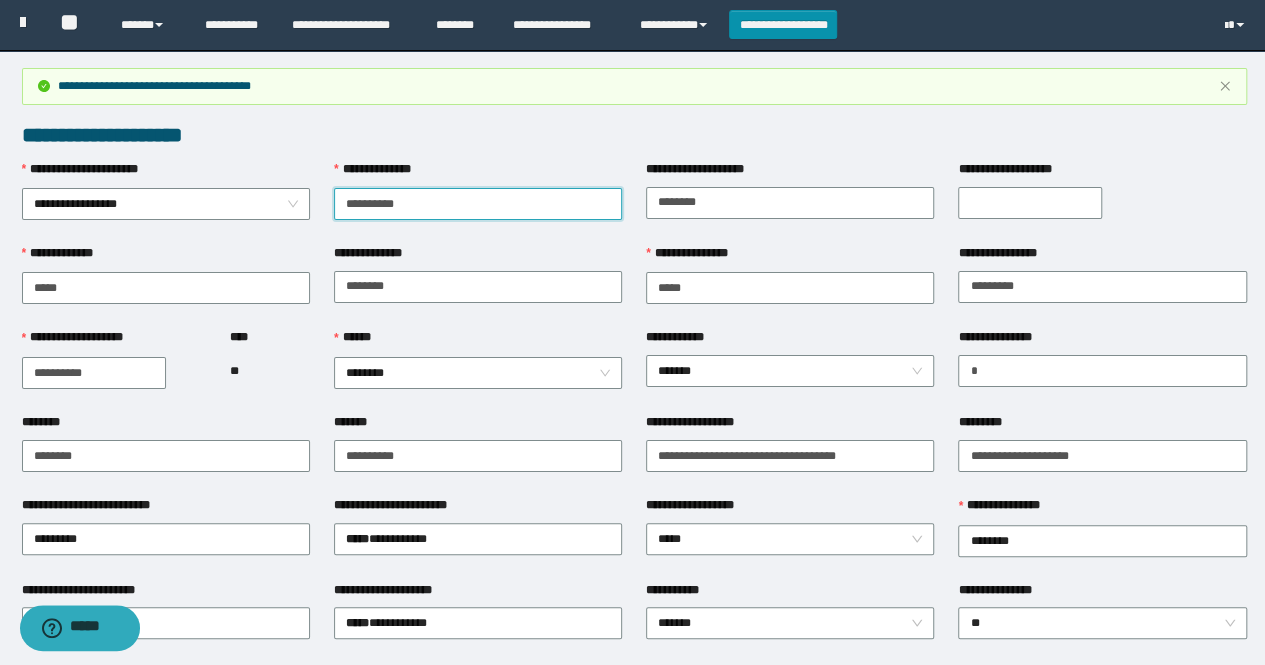 drag, startPoint x: 427, startPoint y: 206, endPoint x: 329, endPoint y: 209, distance: 98.045906 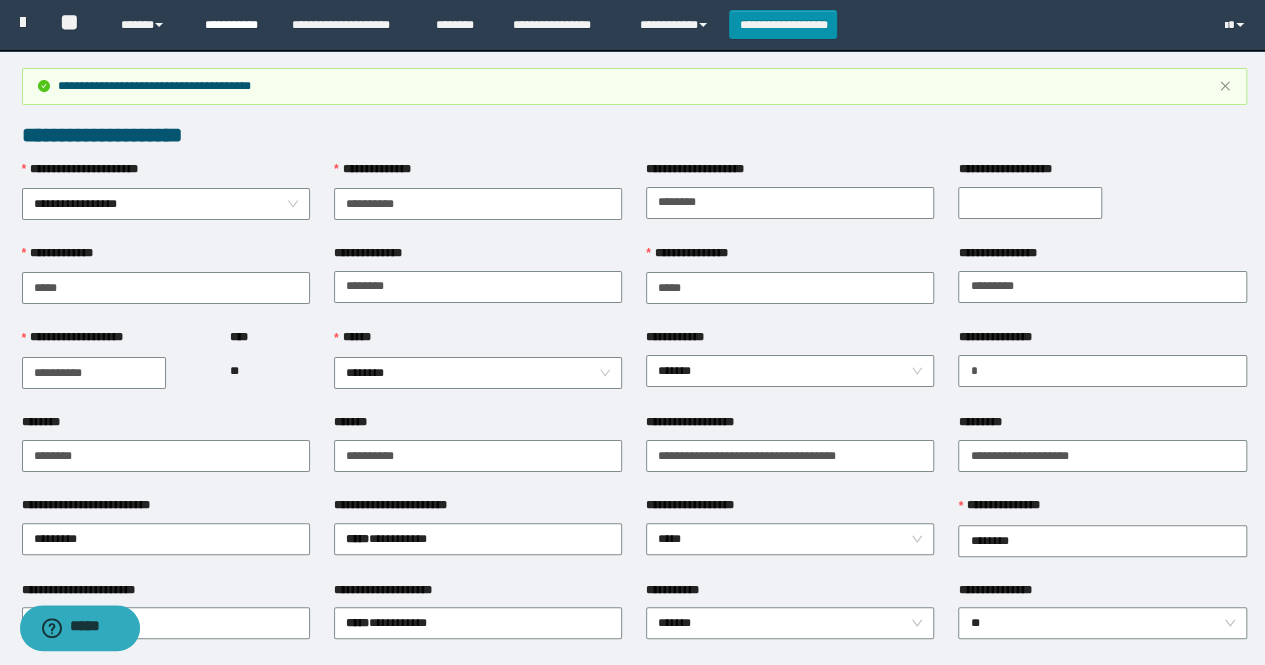 click on "**********" at bounding box center (233, 25) 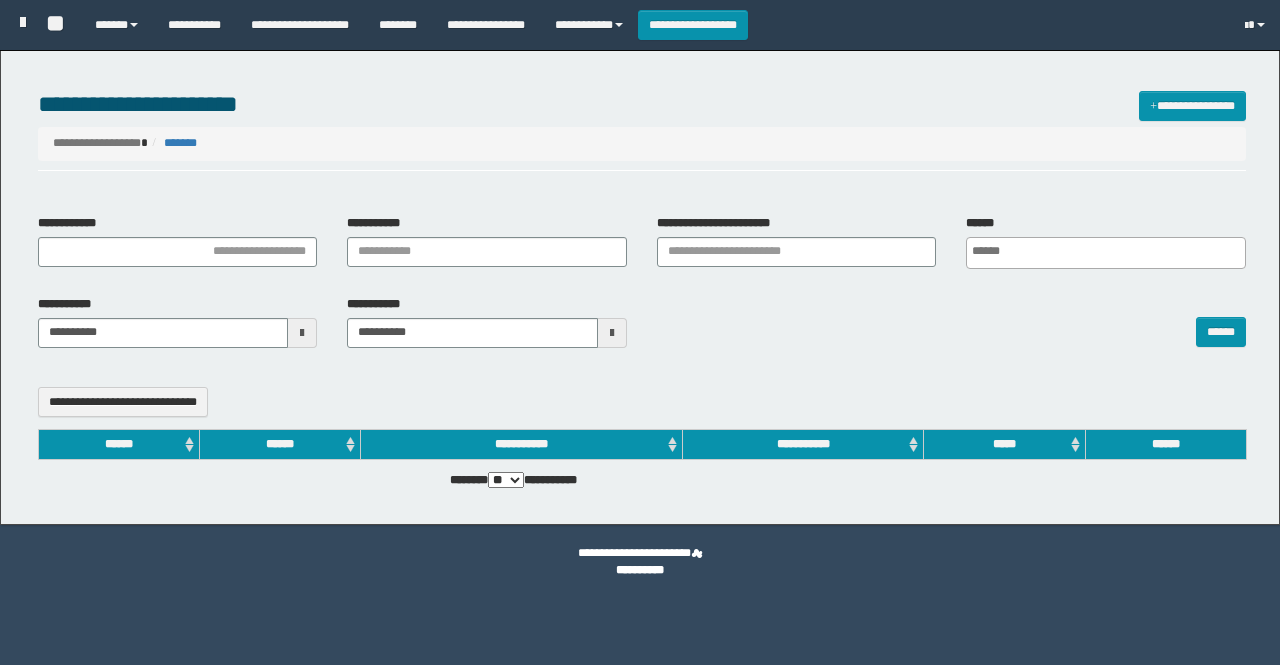 select 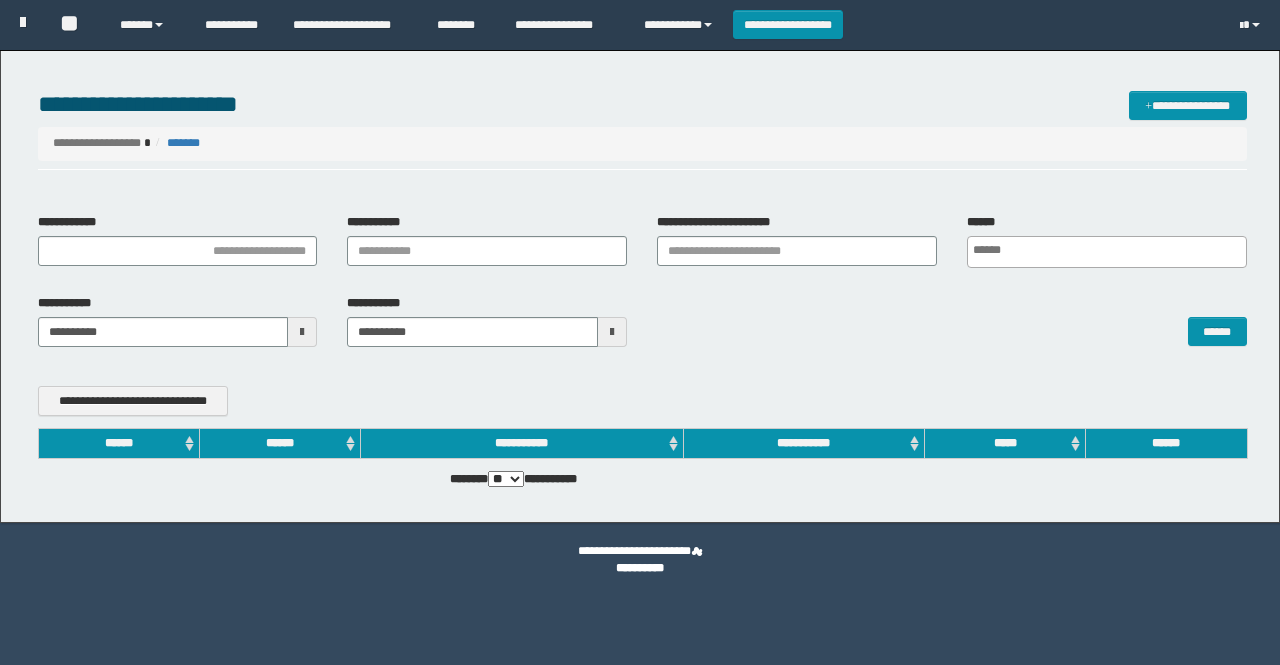 scroll, scrollTop: 0, scrollLeft: 0, axis: both 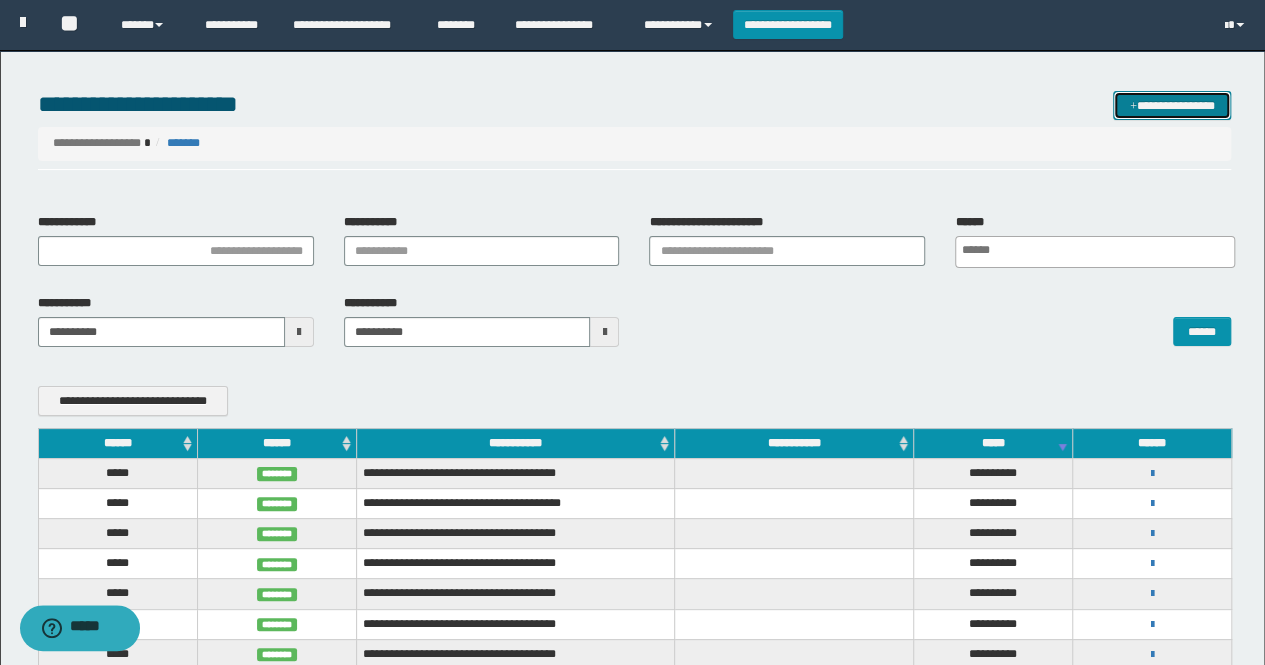 click on "**********" at bounding box center [1172, 105] 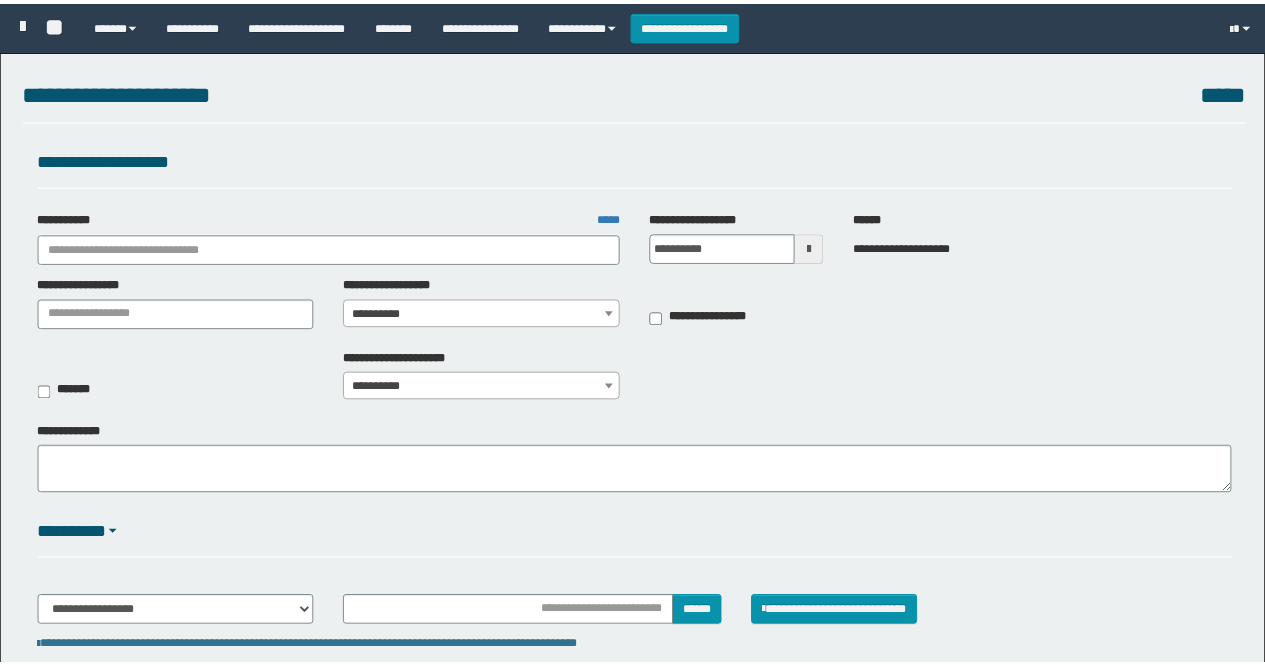 scroll, scrollTop: 0, scrollLeft: 0, axis: both 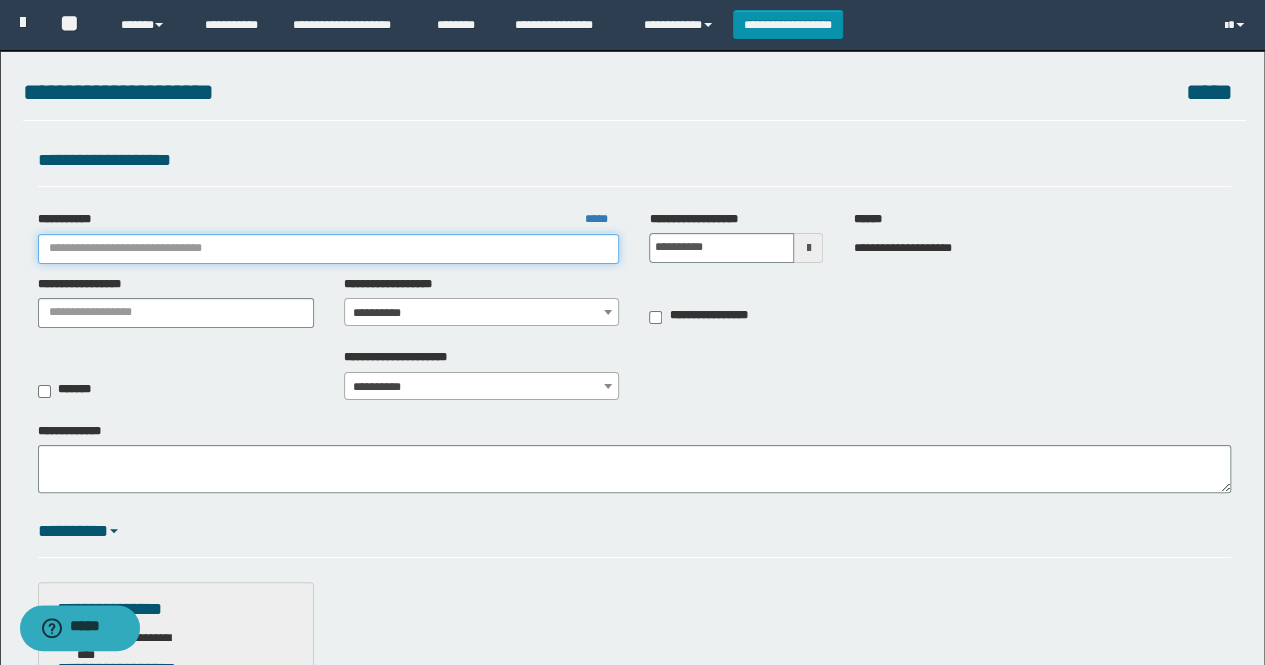 click on "**********" at bounding box center [329, 249] 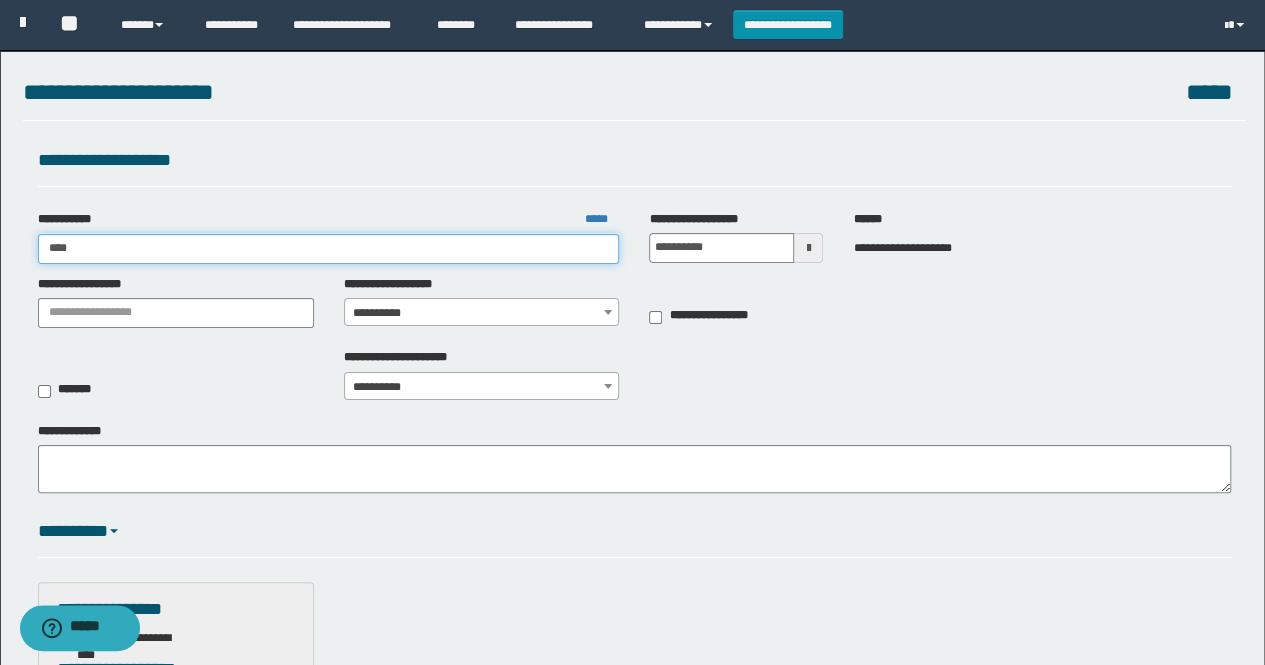 type on "*****" 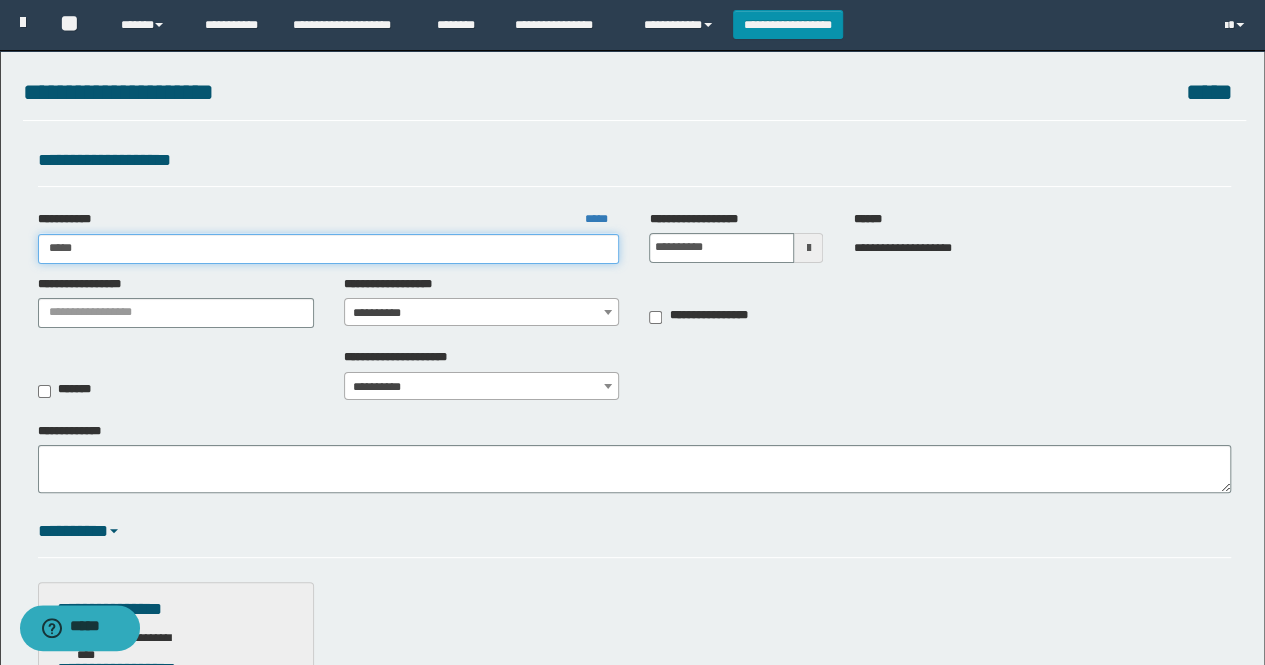 type on "*****" 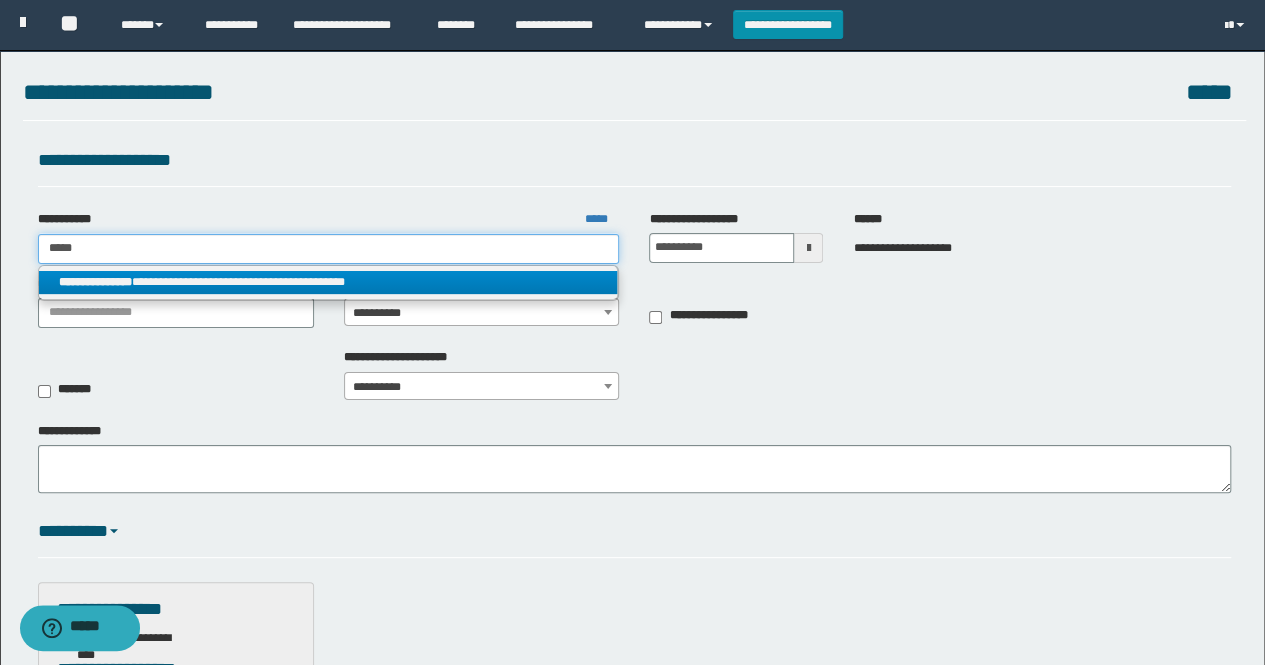 type on "*****" 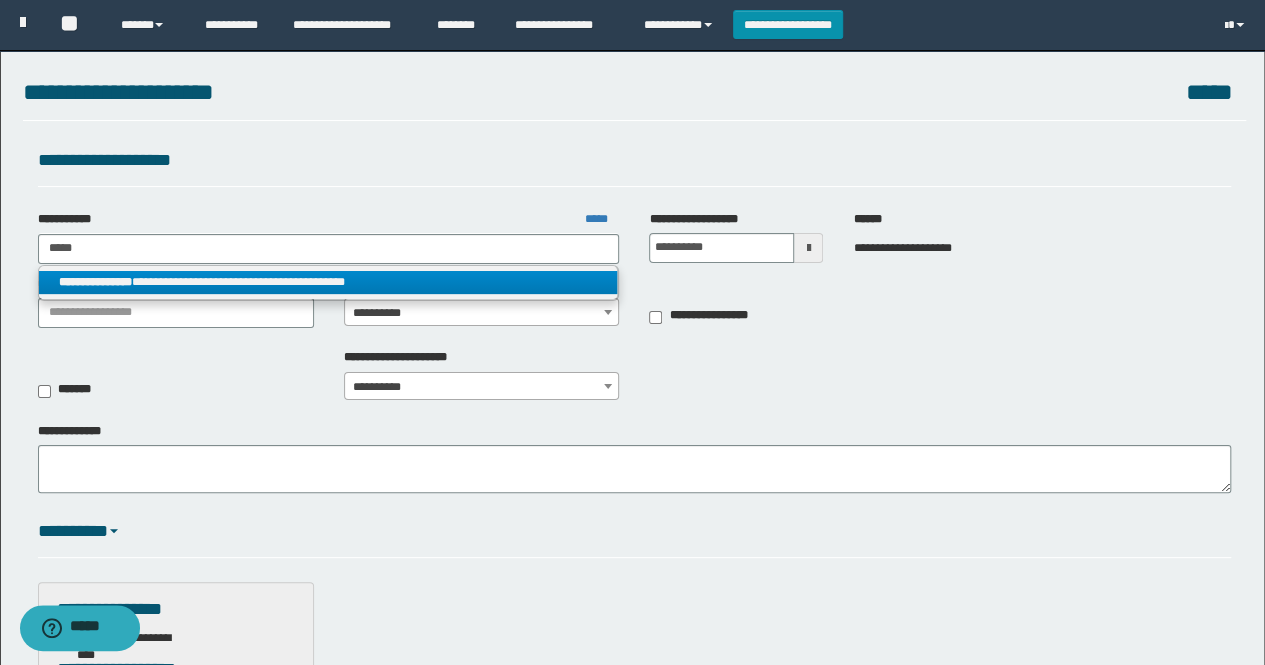 click on "**********" at bounding box center (328, 282) 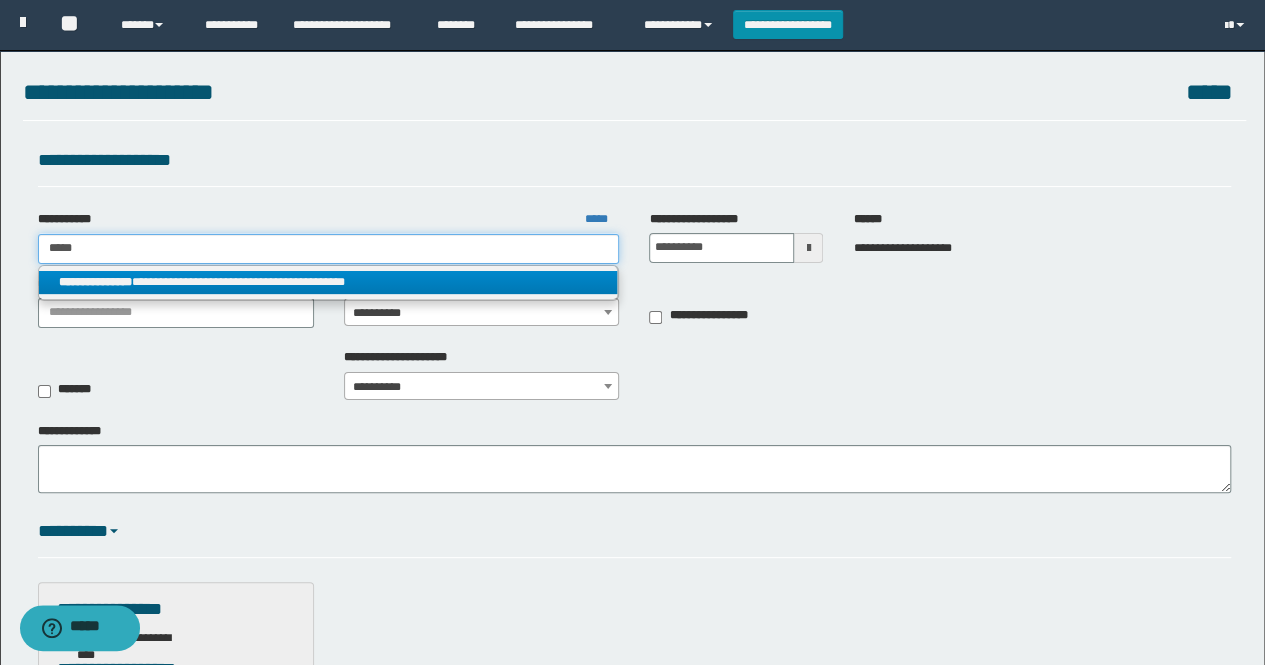 type 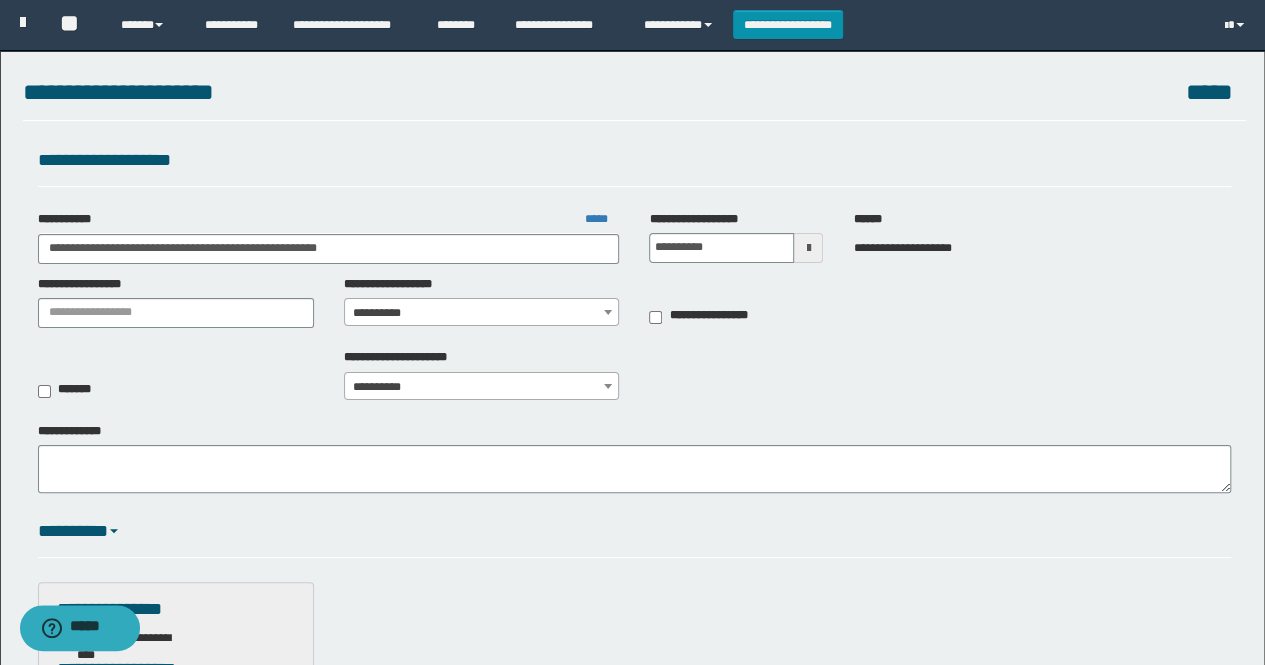 click on "**********" at bounding box center [482, 313] 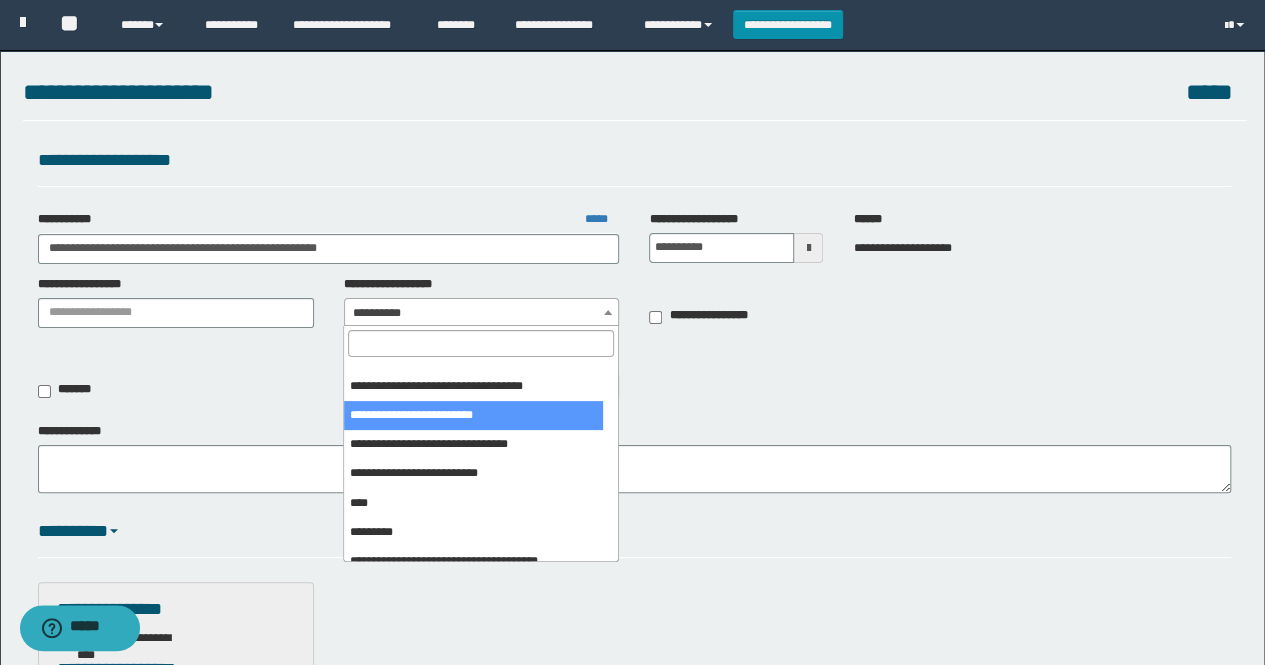 scroll, scrollTop: 100, scrollLeft: 0, axis: vertical 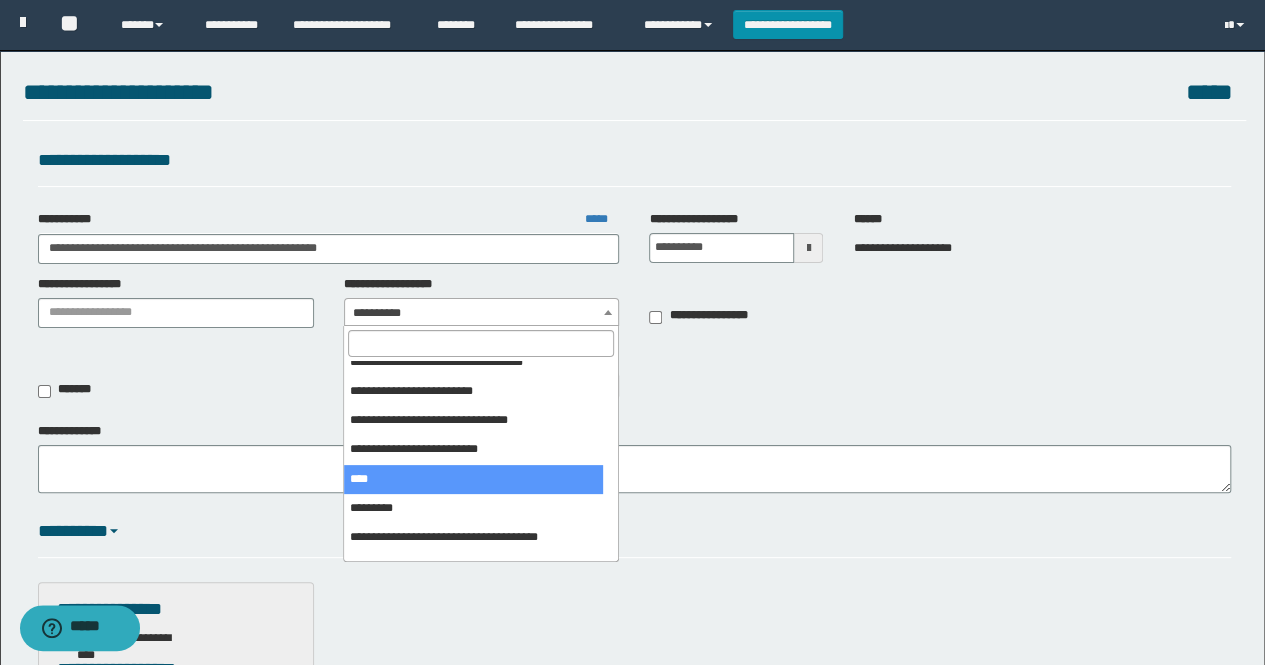 select on "***" 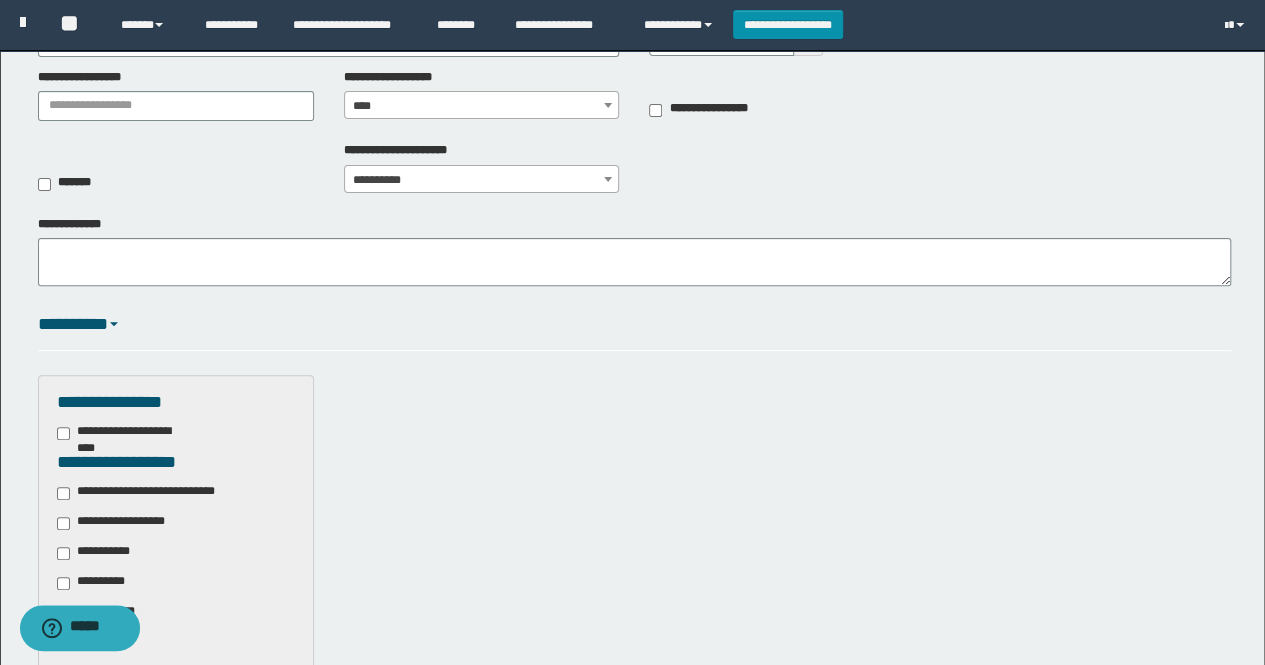 scroll, scrollTop: 300, scrollLeft: 0, axis: vertical 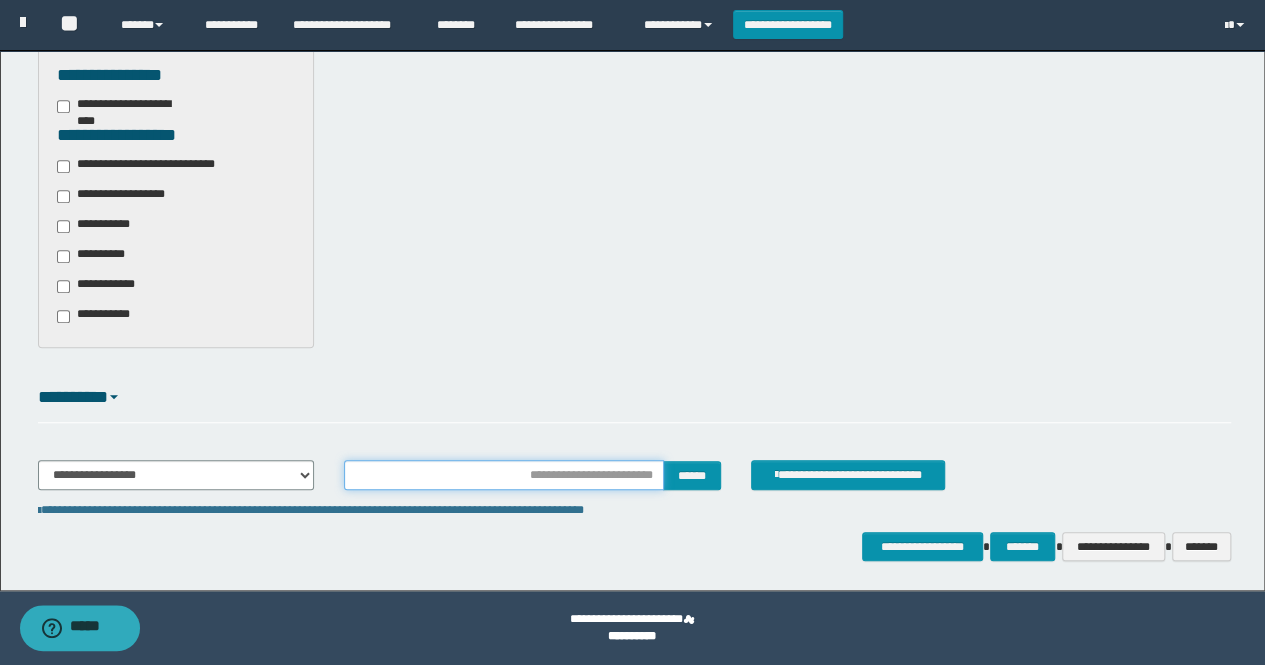 click at bounding box center (504, 475) 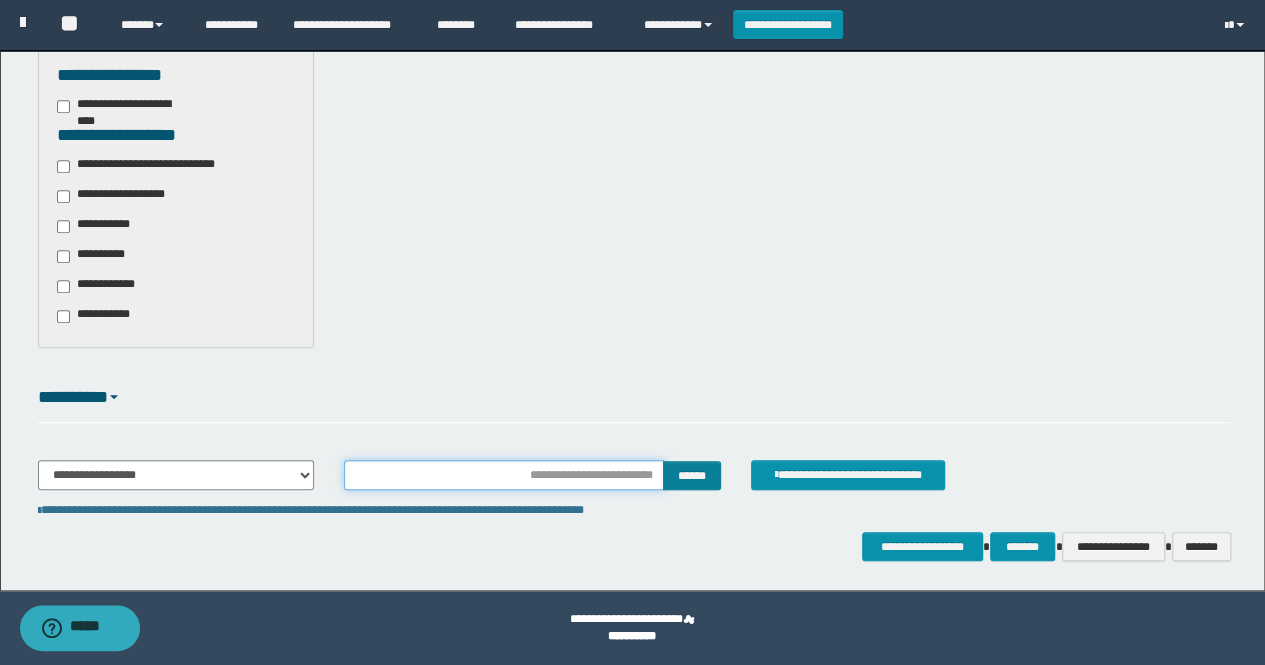 type on "**********" 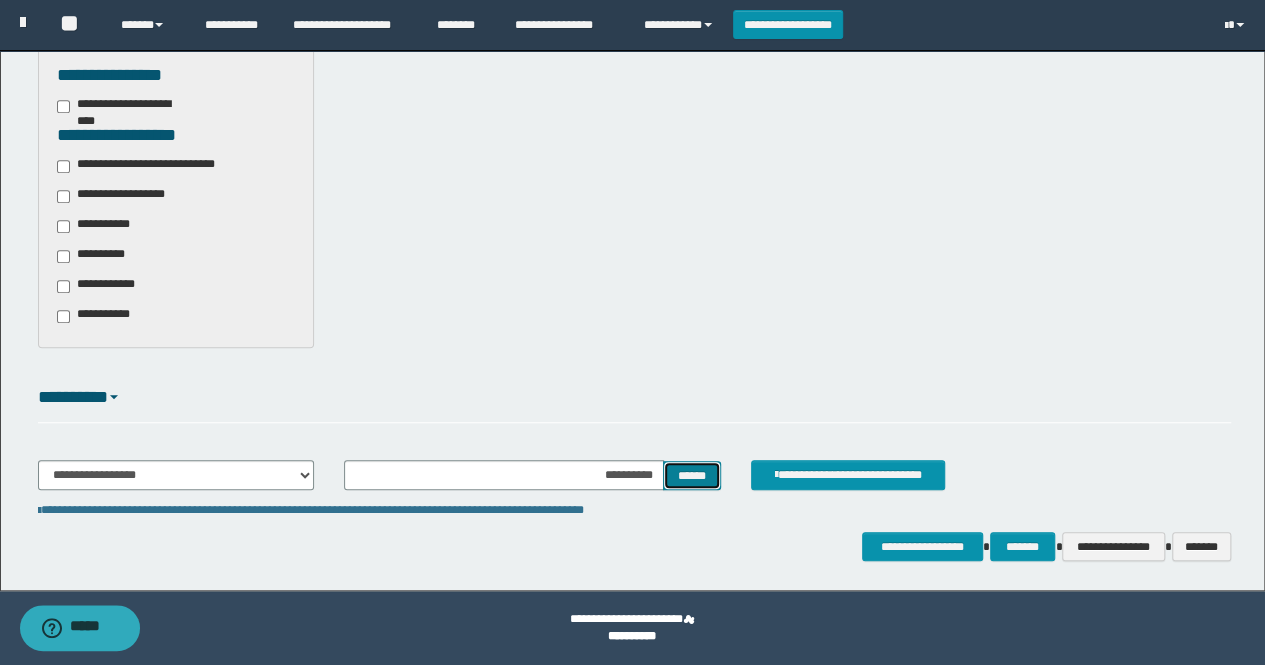 click on "******" at bounding box center [692, 475] 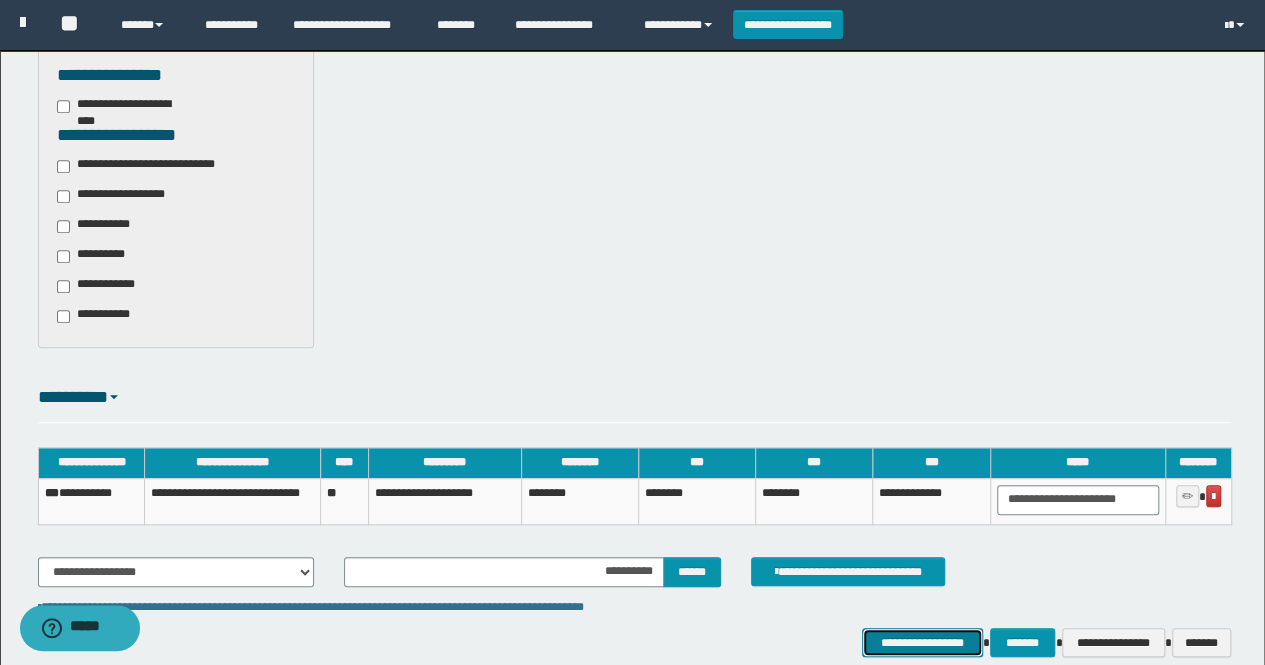 click on "**********" at bounding box center (922, 642) 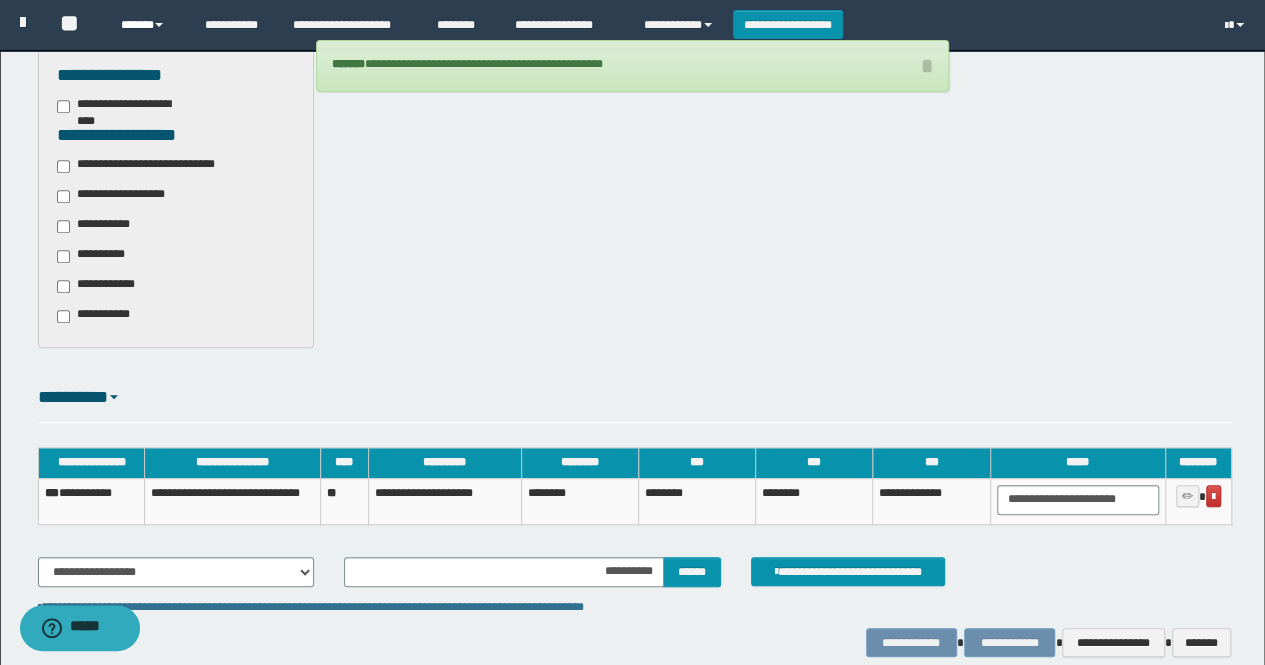 click on "******" at bounding box center [147, 25] 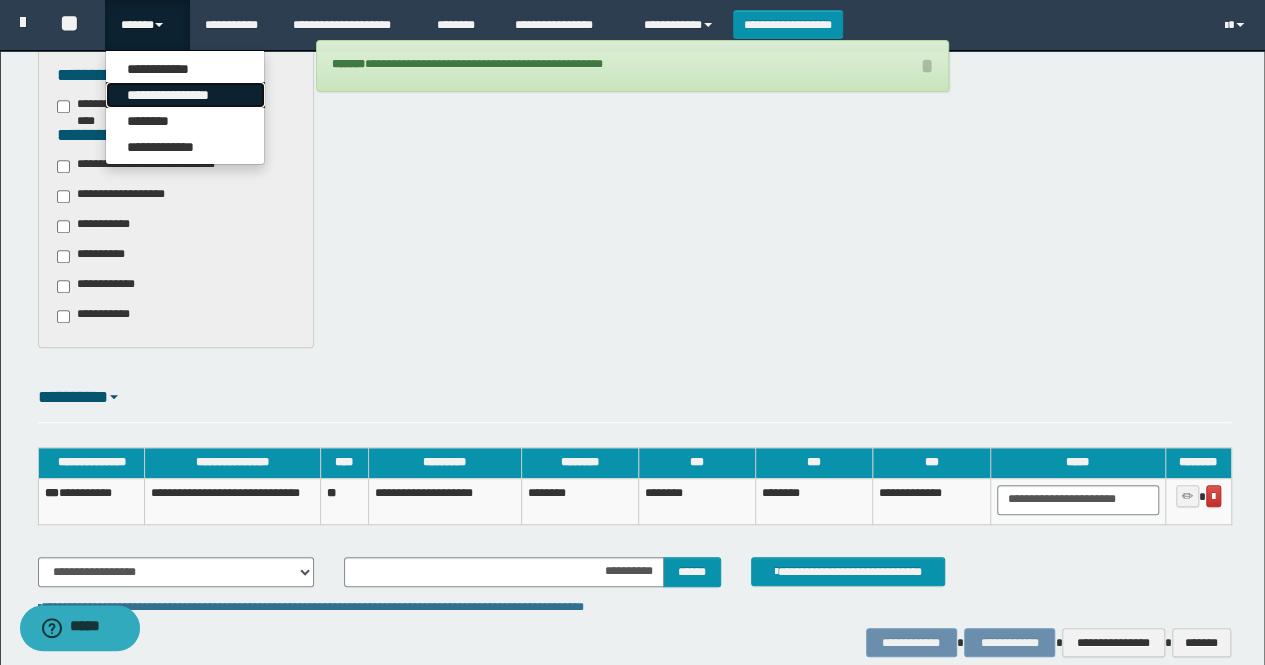click on "**********" at bounding box center (185, 95) 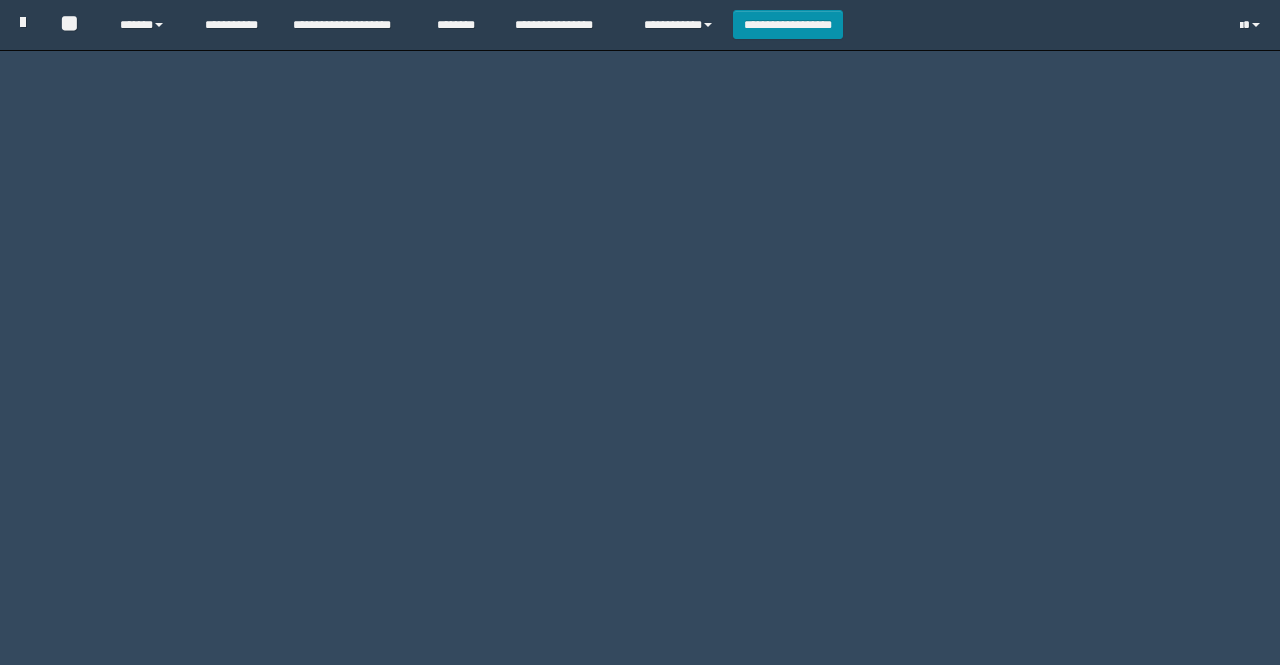 scroll, scrollTop: 0, scrollLeft: 0, axis: both 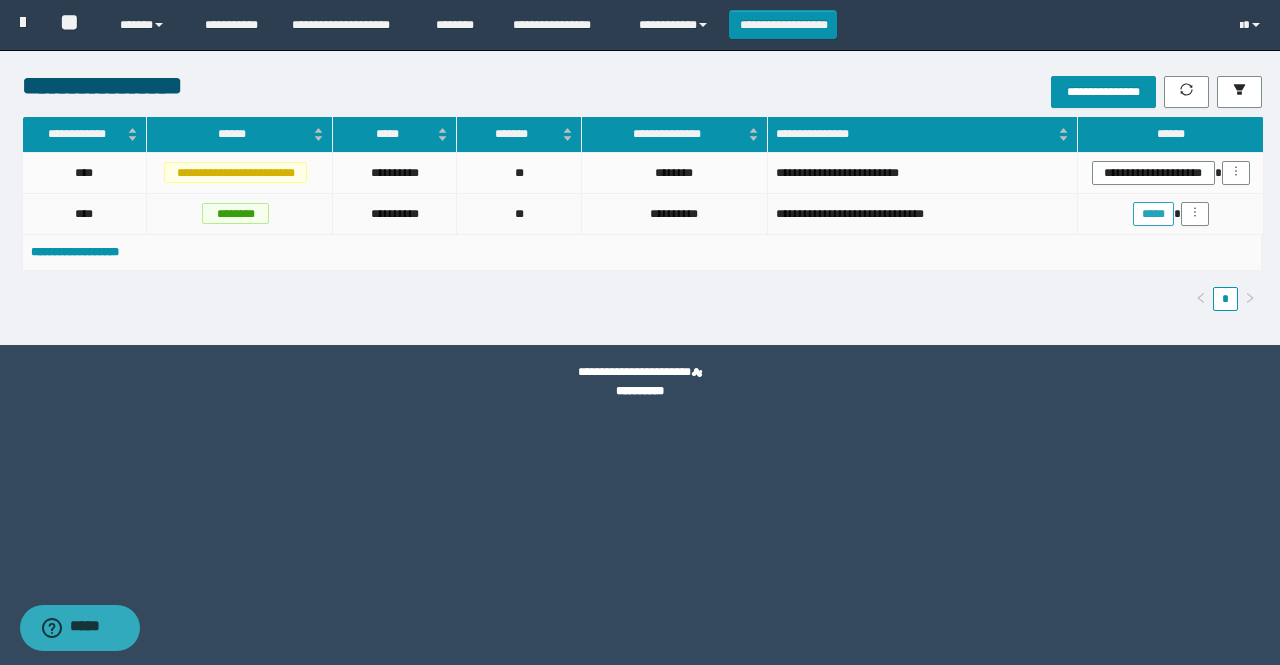 click on "*****" at bounding box center (1153, 214) 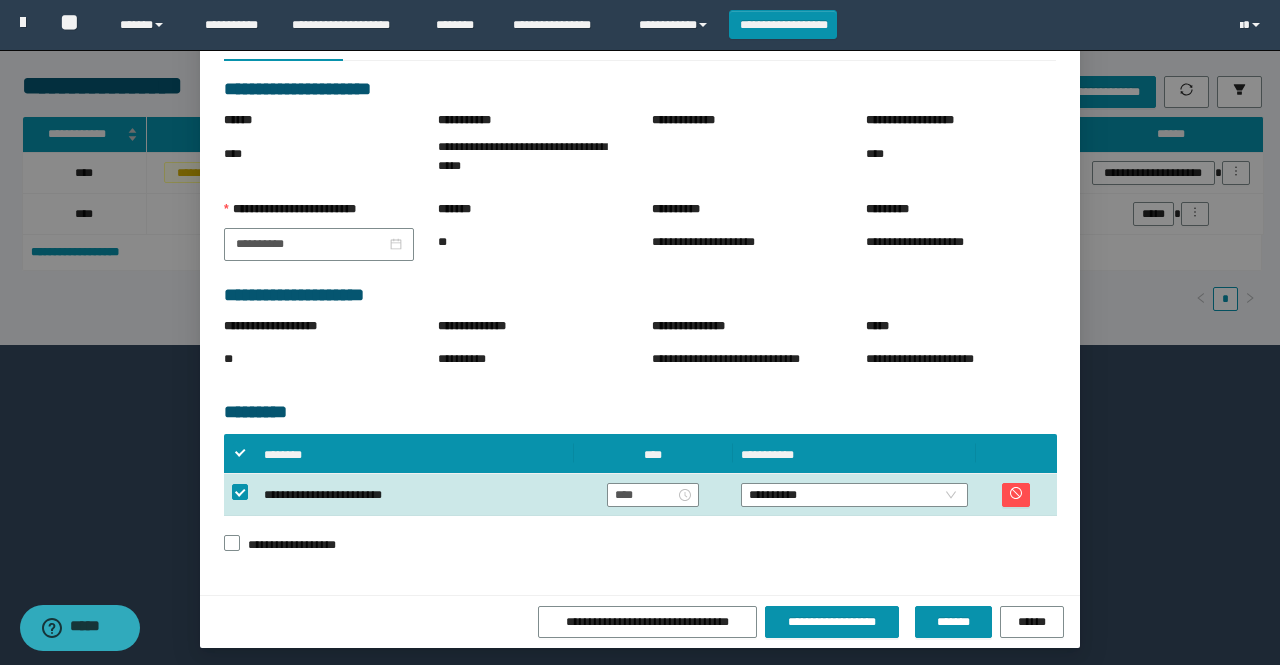 scroll, scrollTop: 118, scrollLeft: 0, axis: vertical 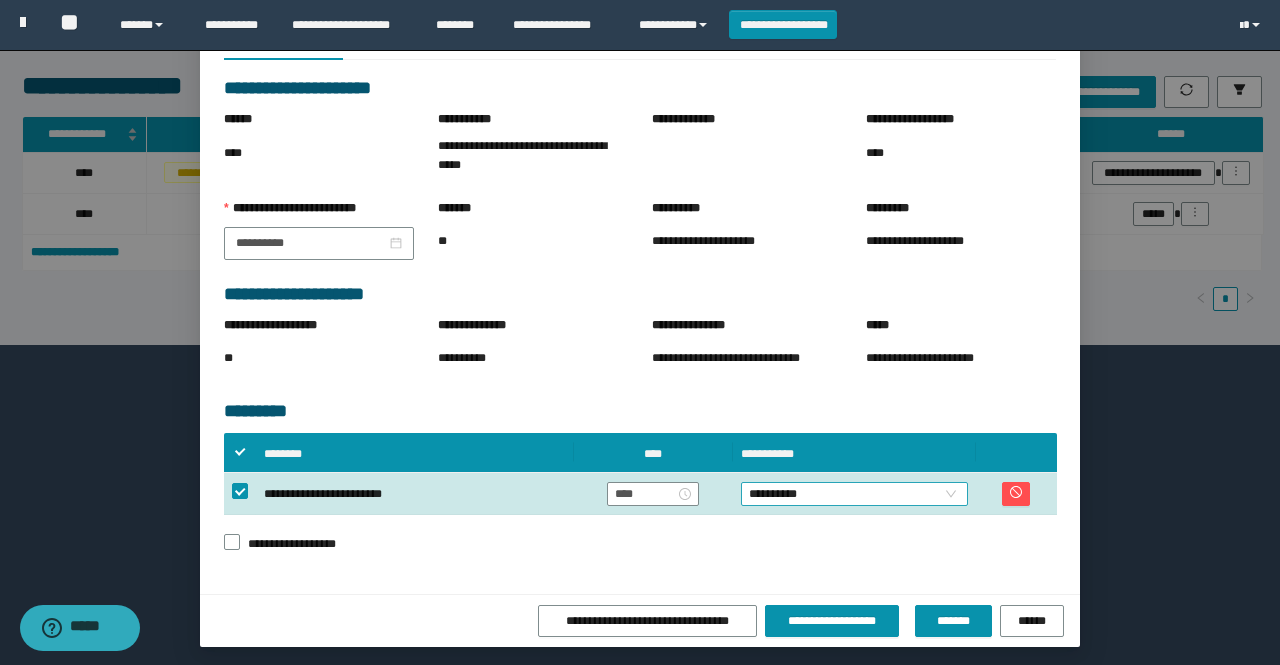 click on "**********" at bounding box center [854, 494] 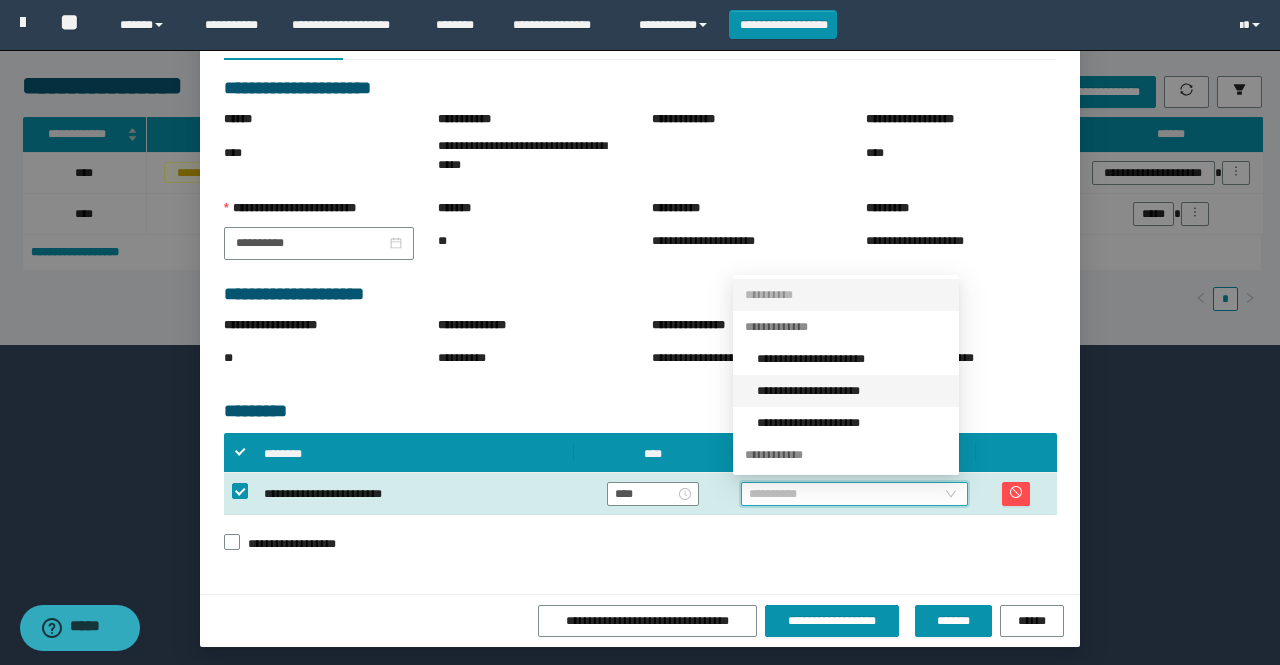 click on "**********" at bounding box center (852, 391) 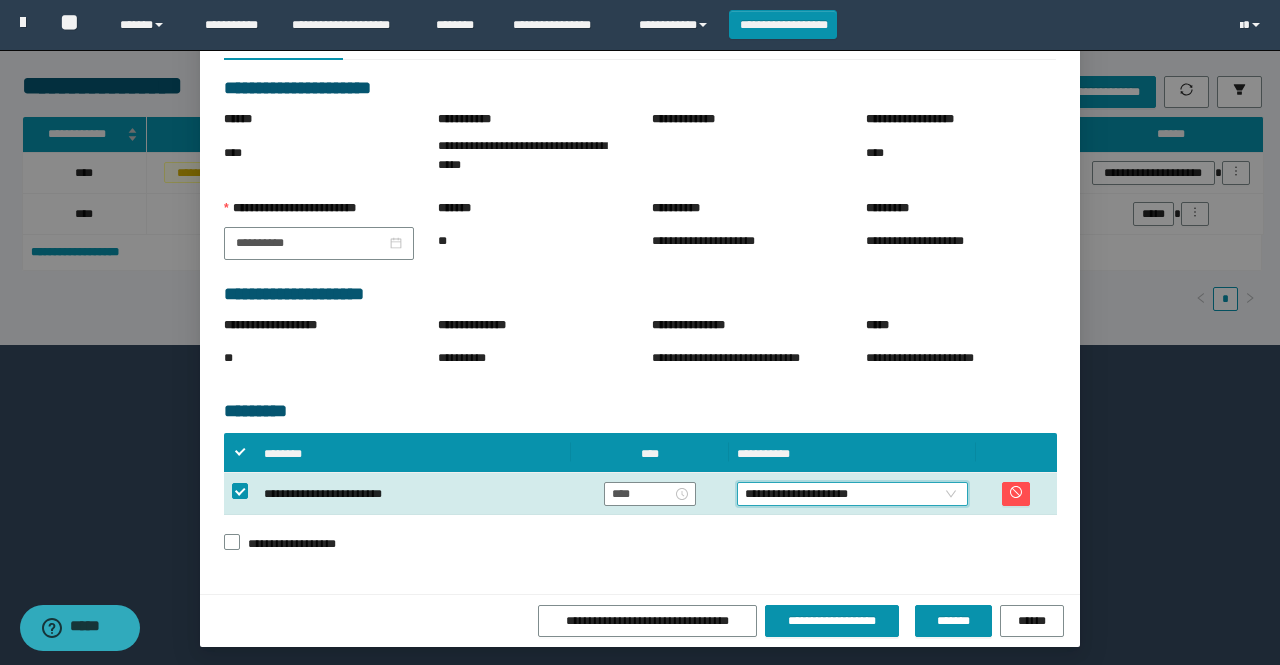 click on "**********" at bounding box center (640, 542) 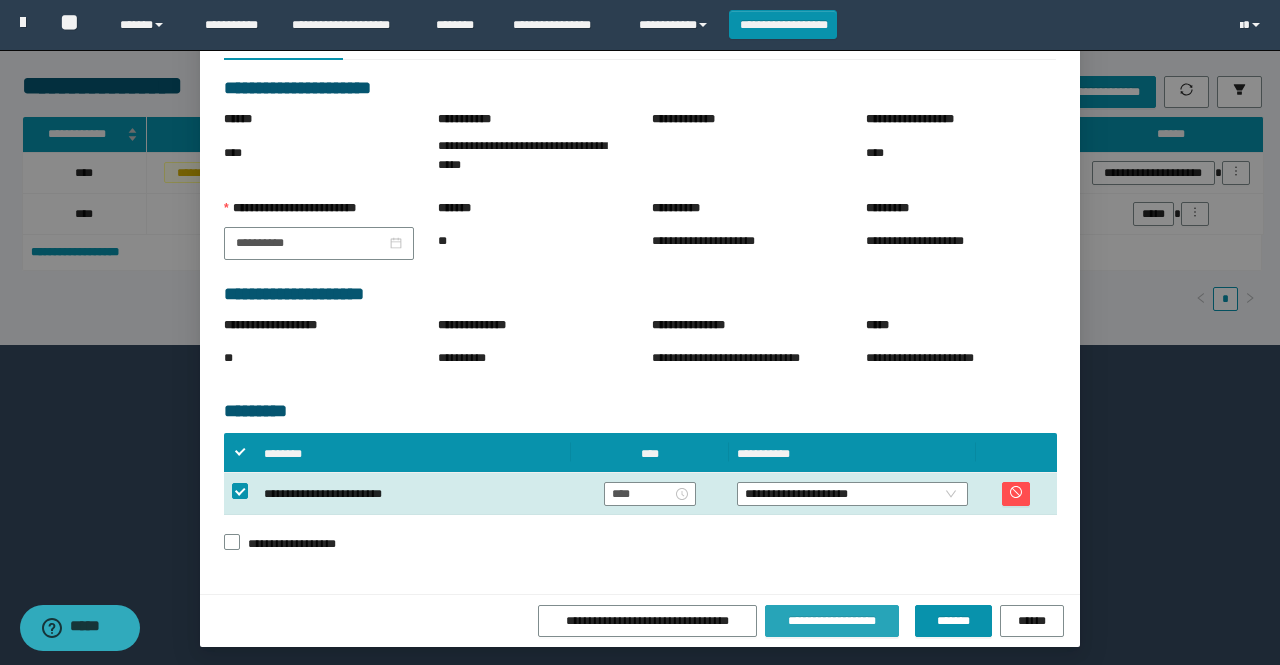 click on "**********" at bounding box center [832, 621] 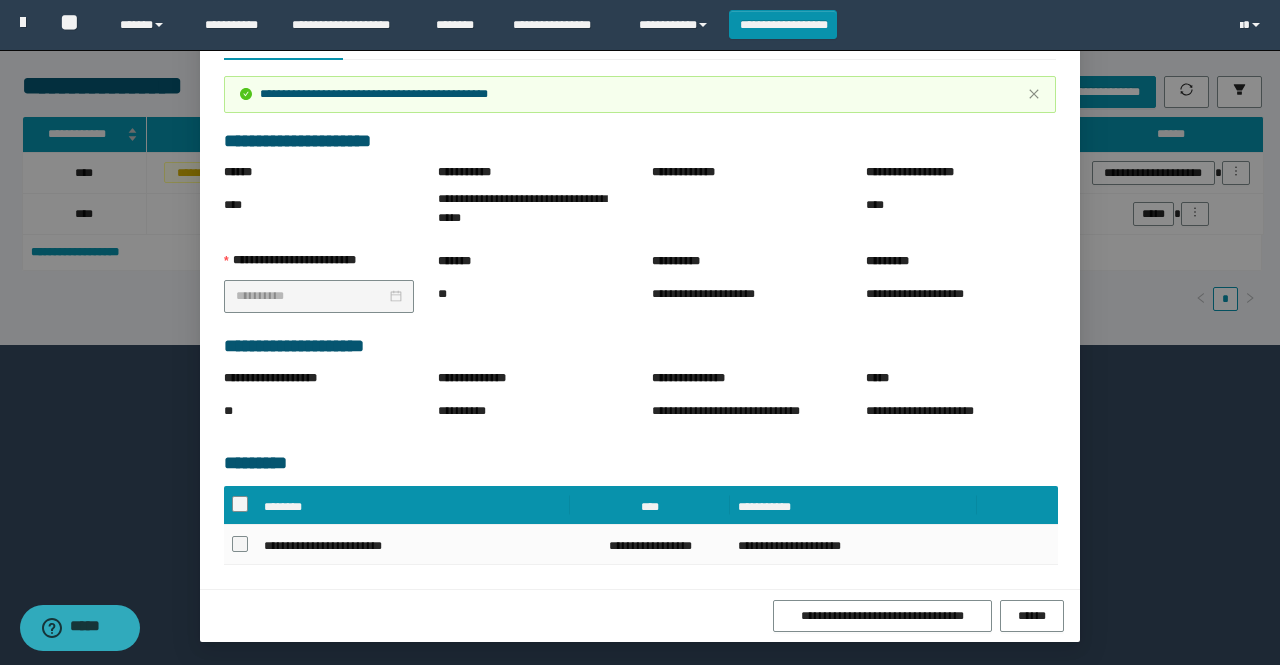 scroll, scrollTop: 113, scrollLeft: 0, axis: vertical 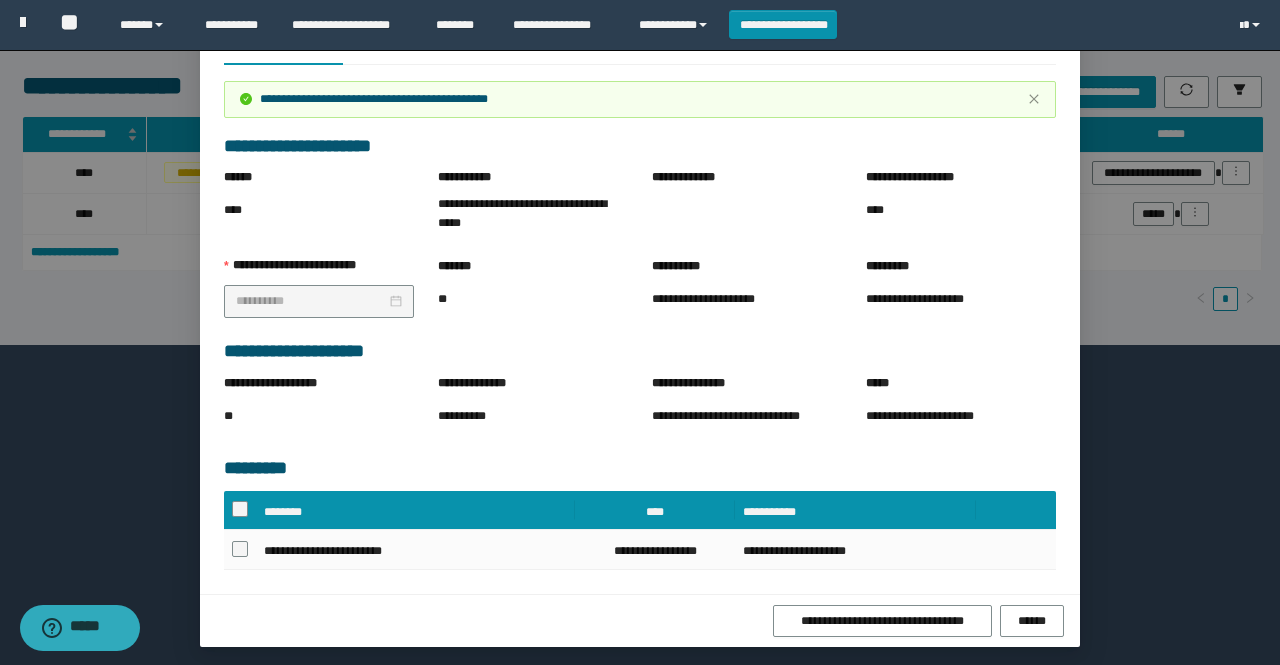 click on "**********" at bounding box center [640, 99] 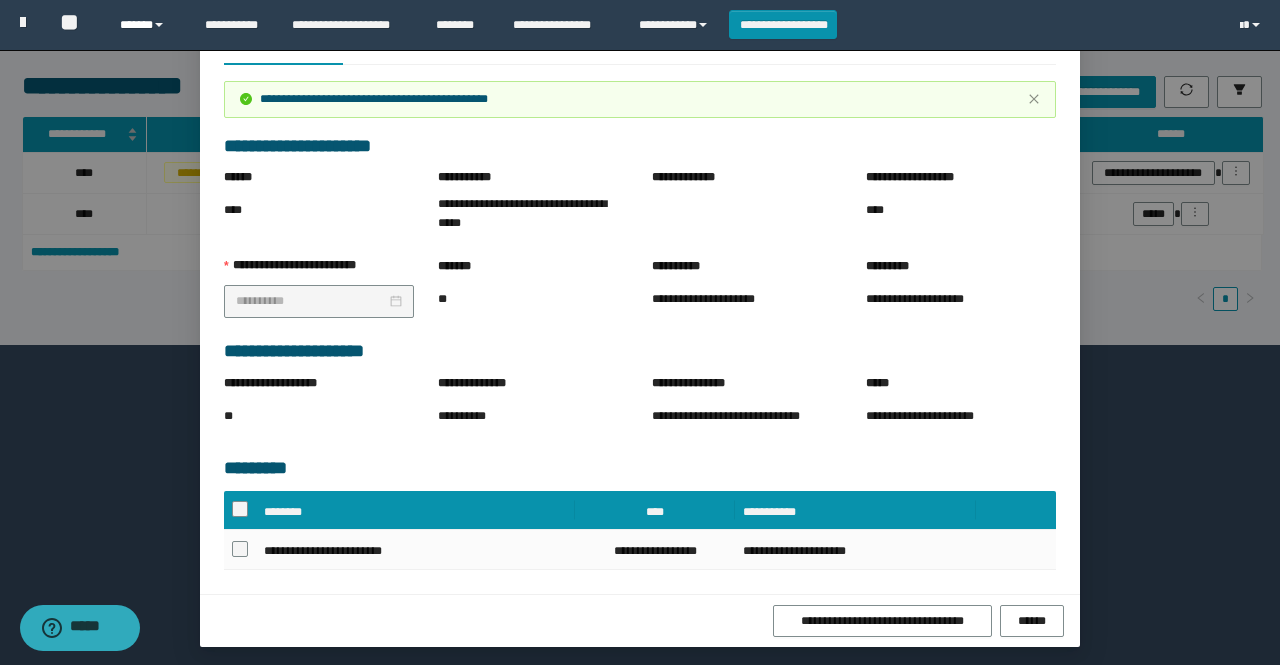 click on "******" at bounding box center (147, 25) 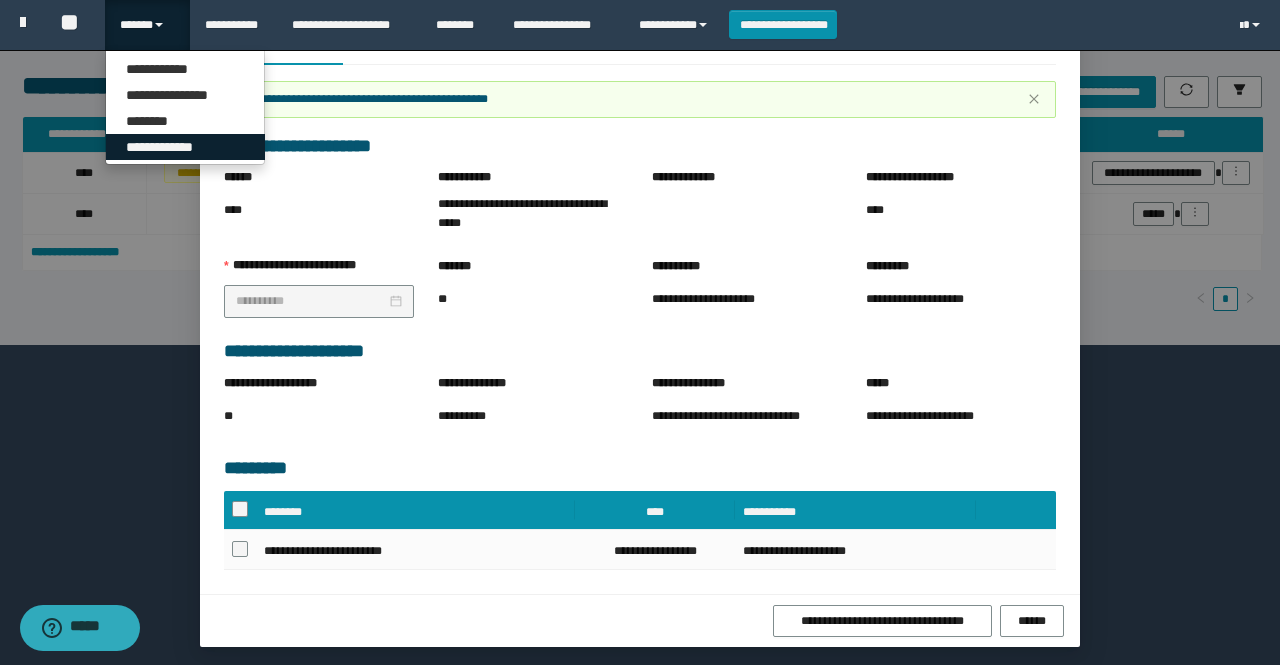 click on "**********" at bounding box center [185, 147] 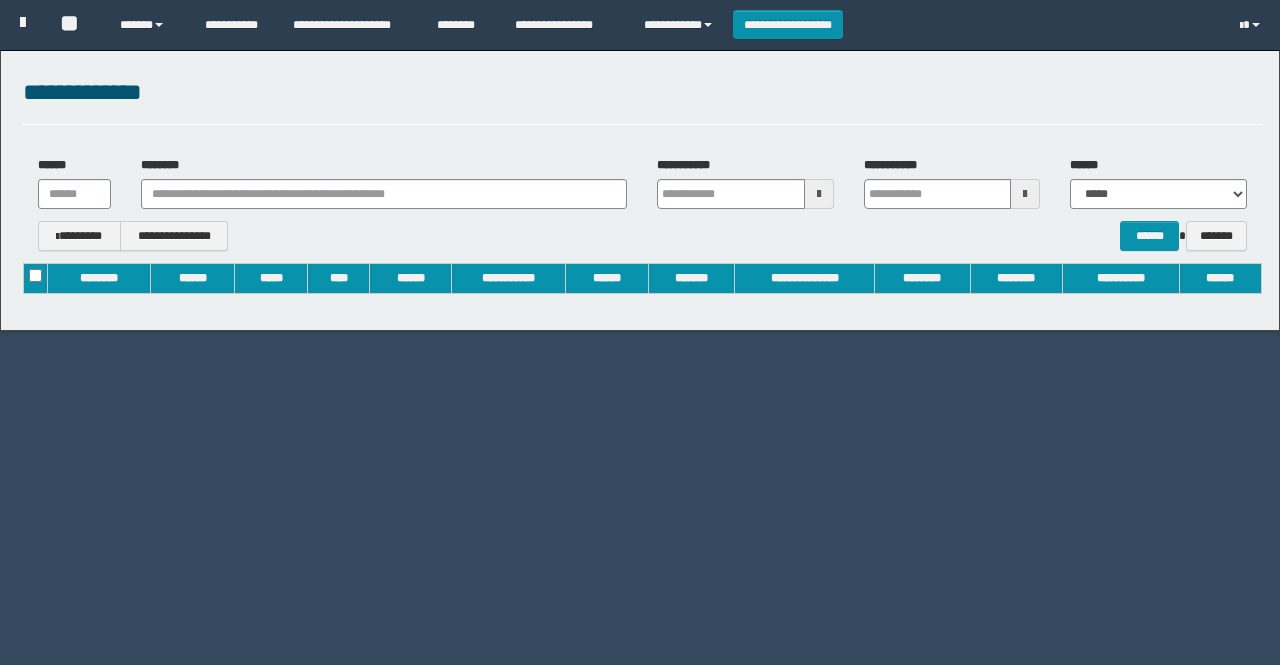 scroll, scrollTop: 0, scrollLeft: 0, axis: both 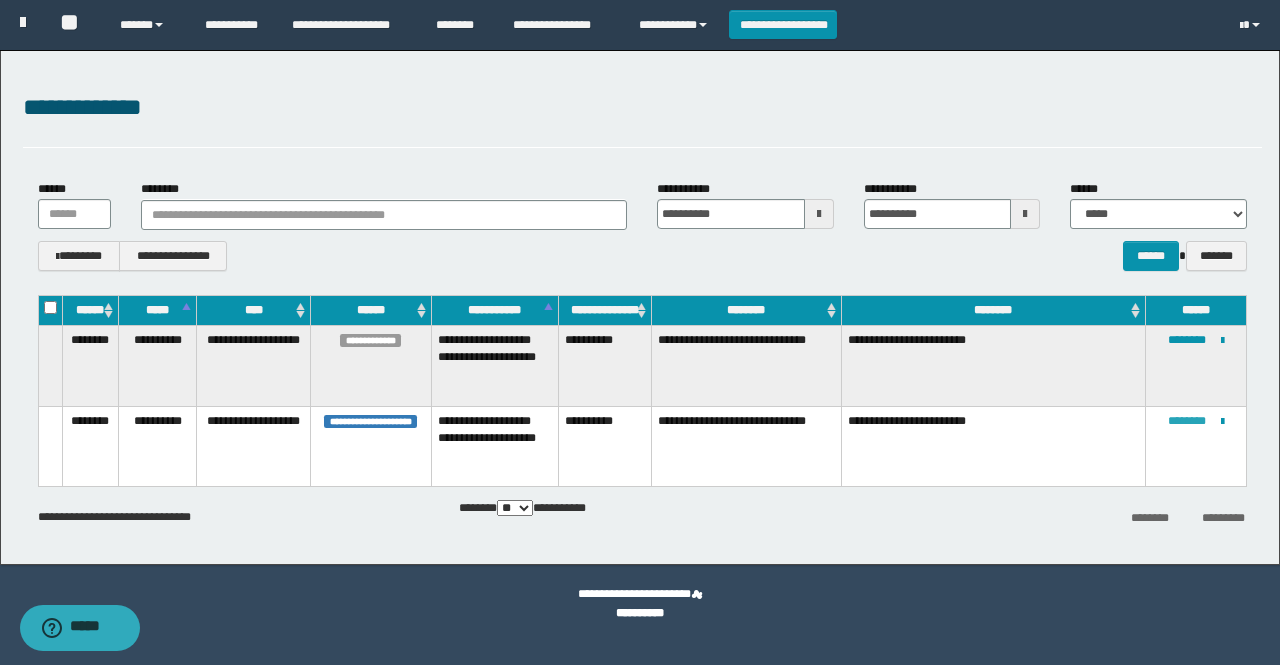 click on "********" at bounding box center [1187, 421] 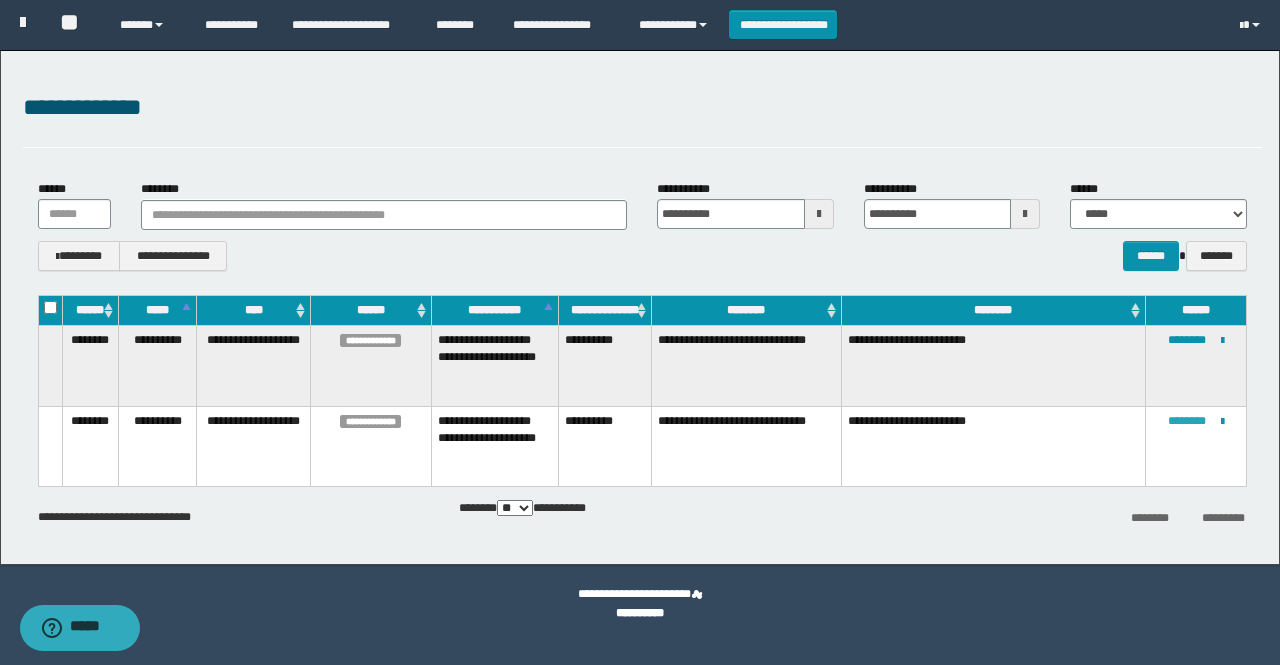 click on "********" at bounding box center (1187, 421) 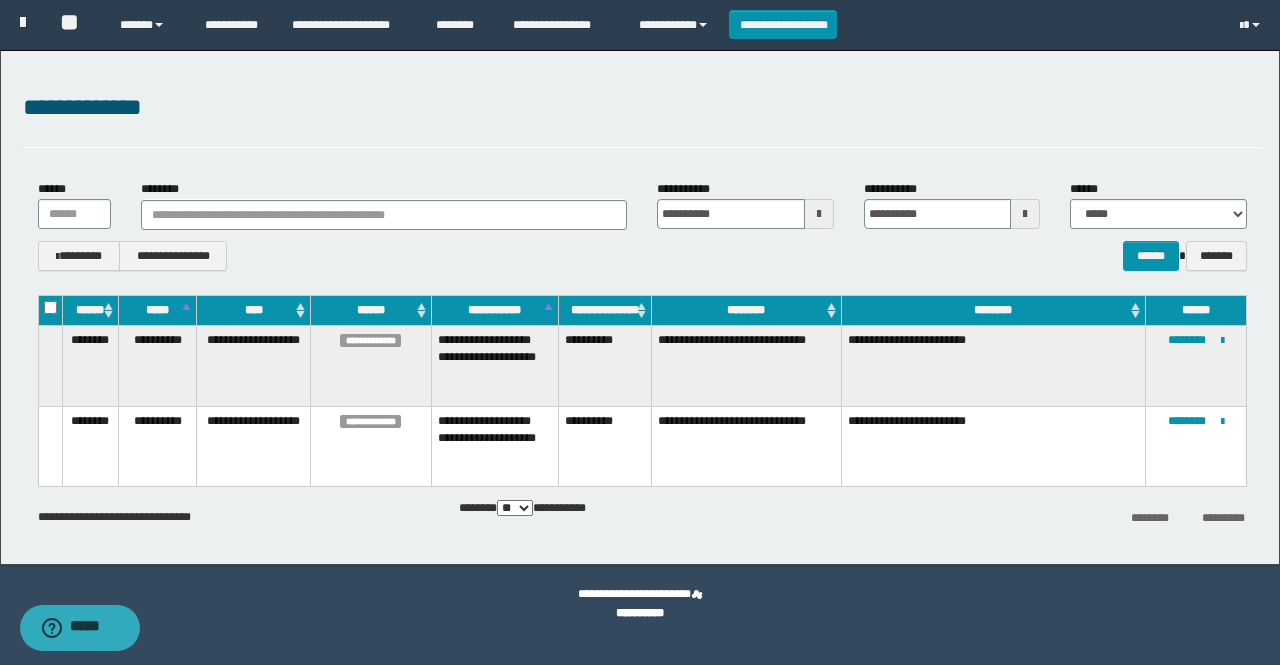 click on "**********" at bounding box center [1158, 204] 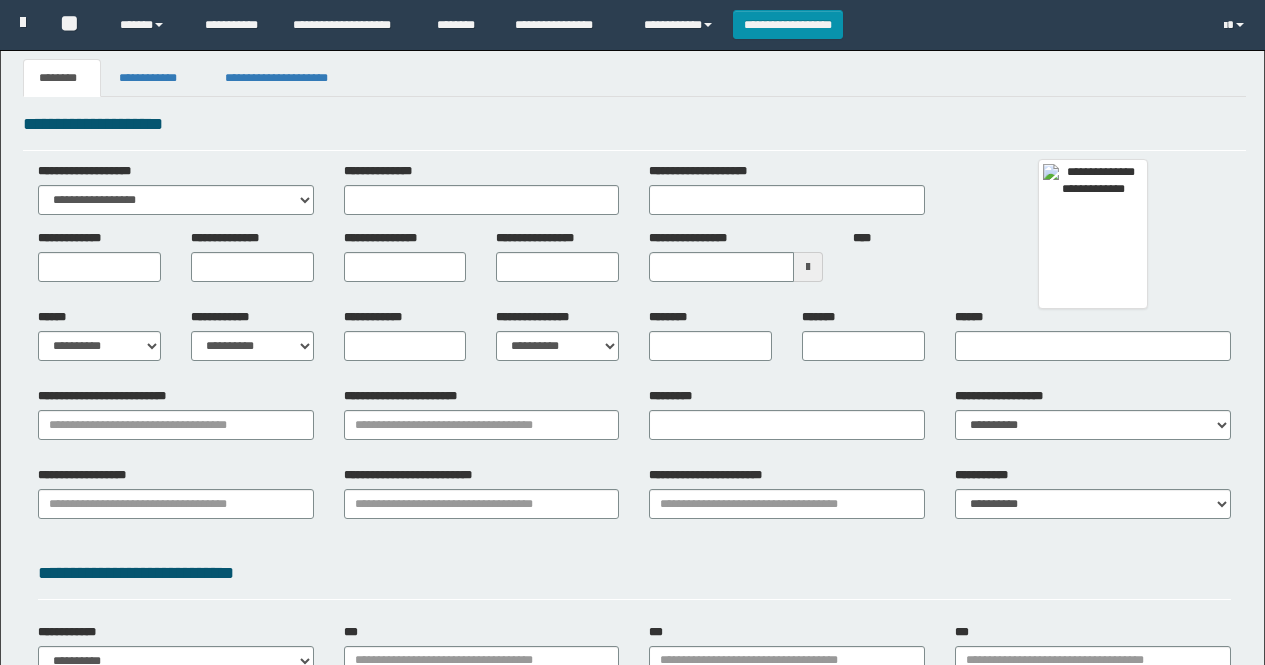scroll, scrollTop: 0, scrollLeft: 0, axis: both 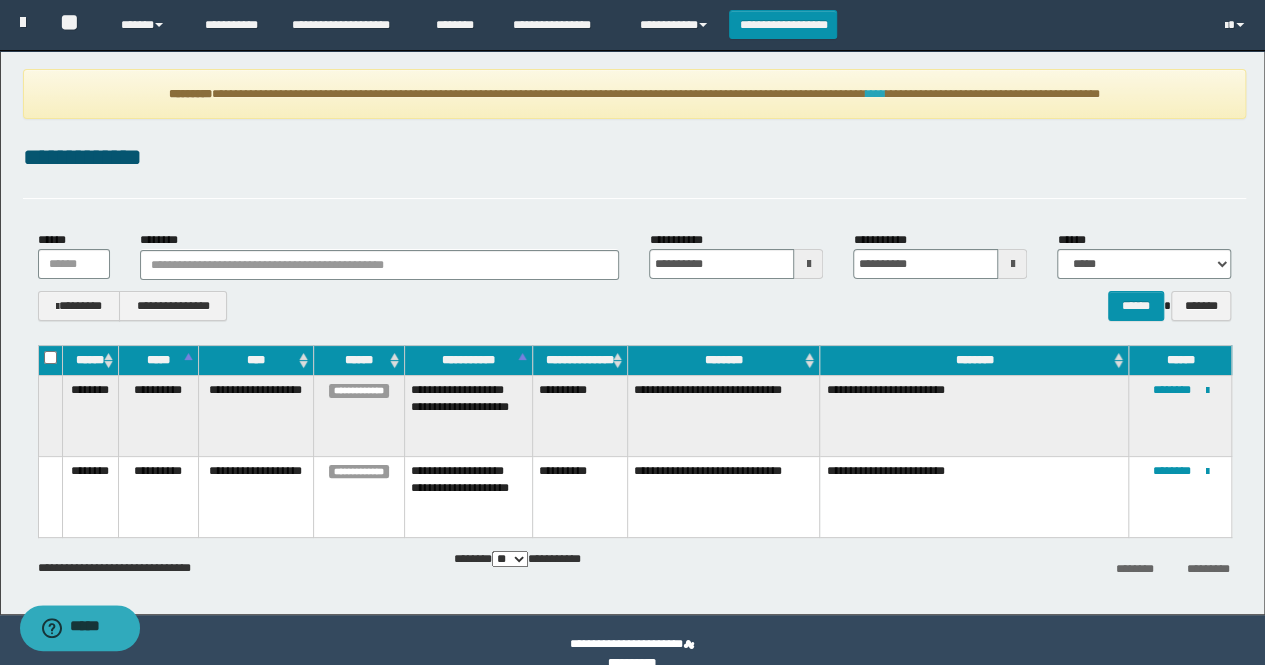click on "****" at bounding box center (876, 94) 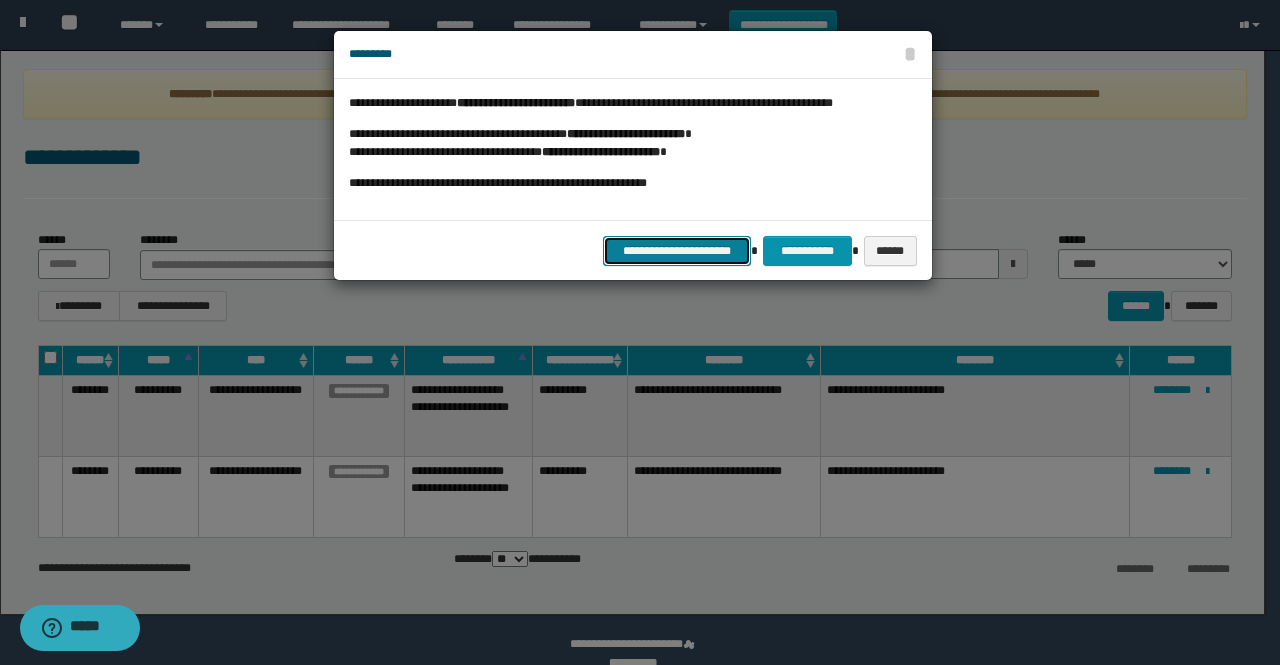 click on "**********" at bounding box center [677, 250] 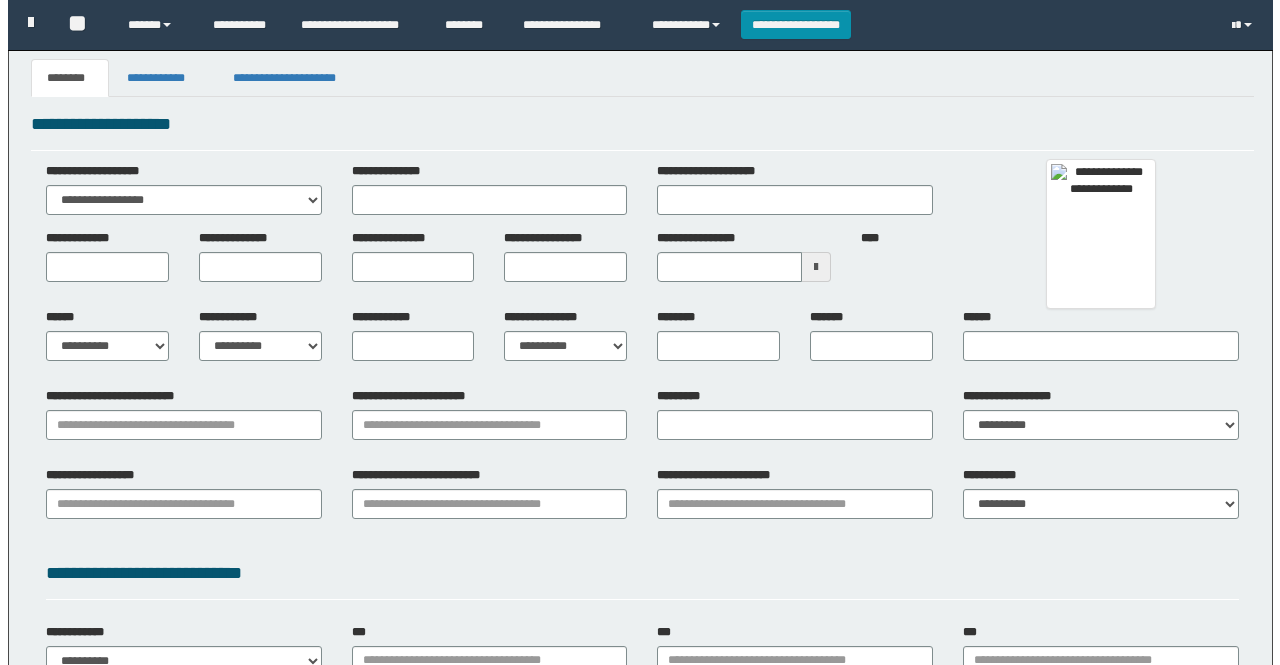 scroll, scrollTop: 0, scrollLeft: 0, axis: both 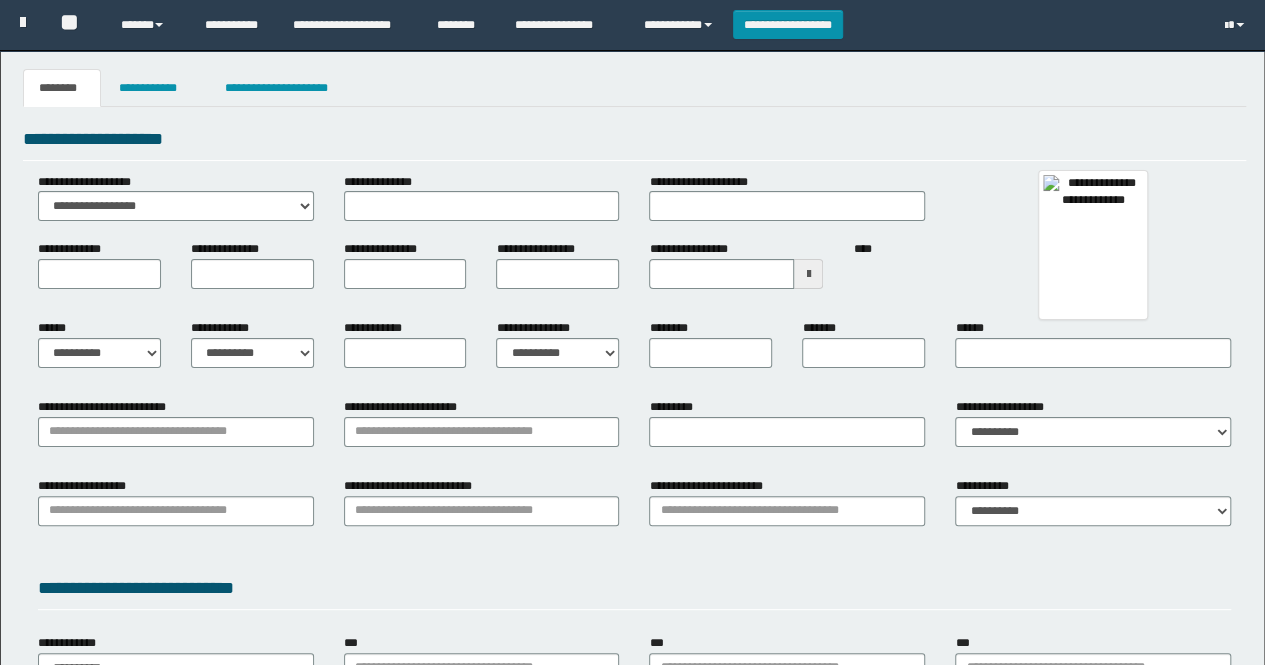type 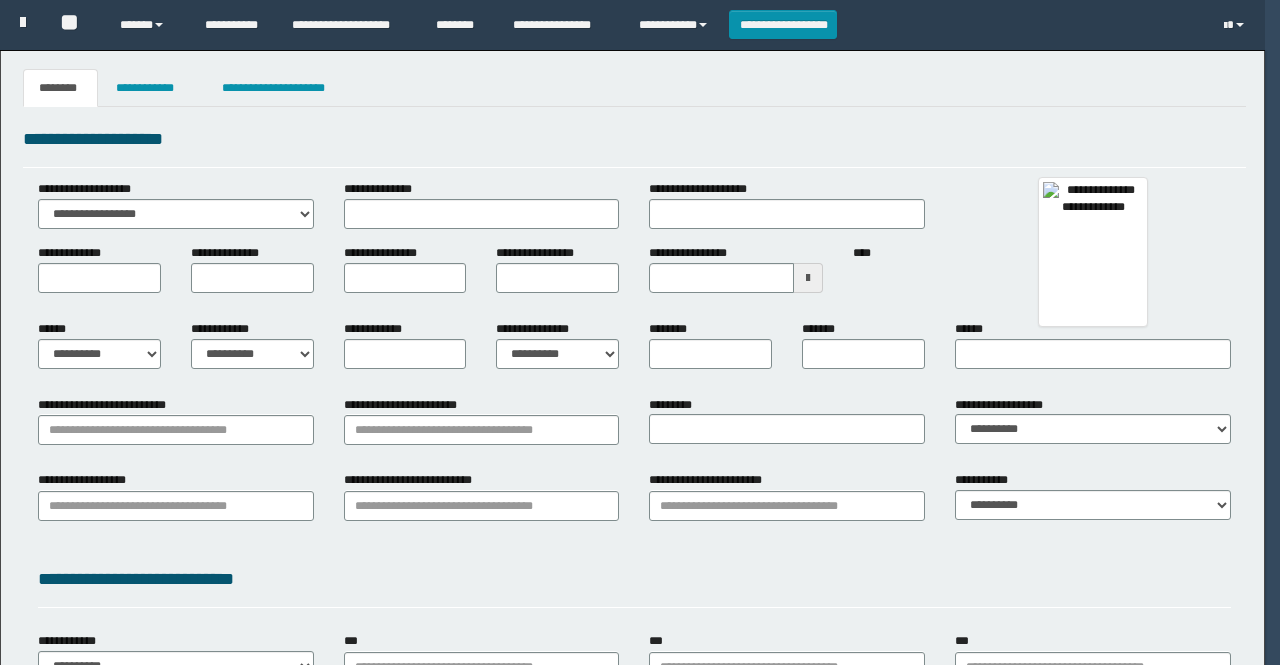select on "***" 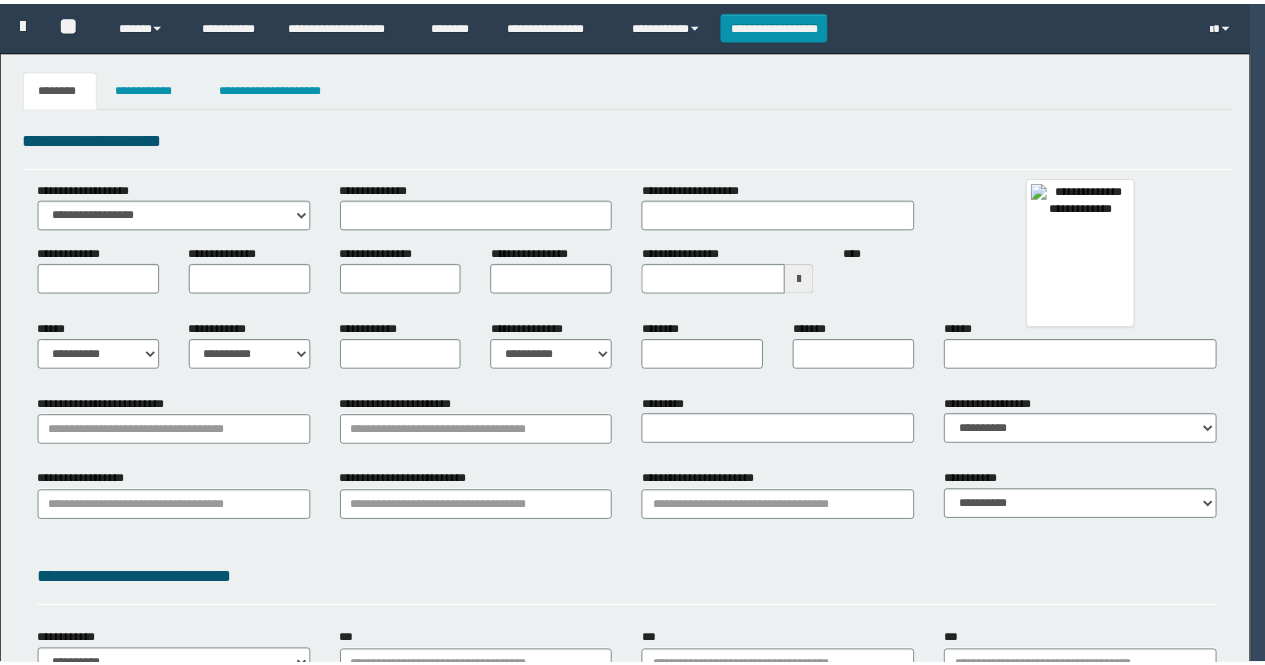 scroll, scrollTop: 0, scrollLeft: 0, axis: both 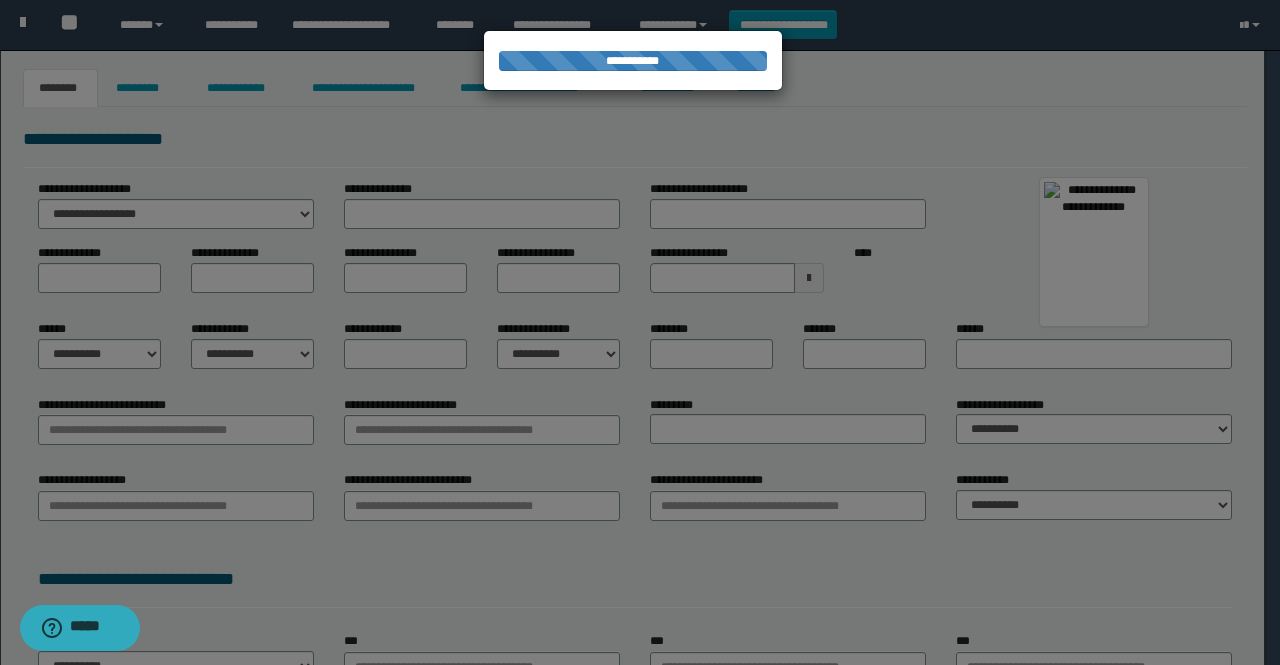 type on "**********" 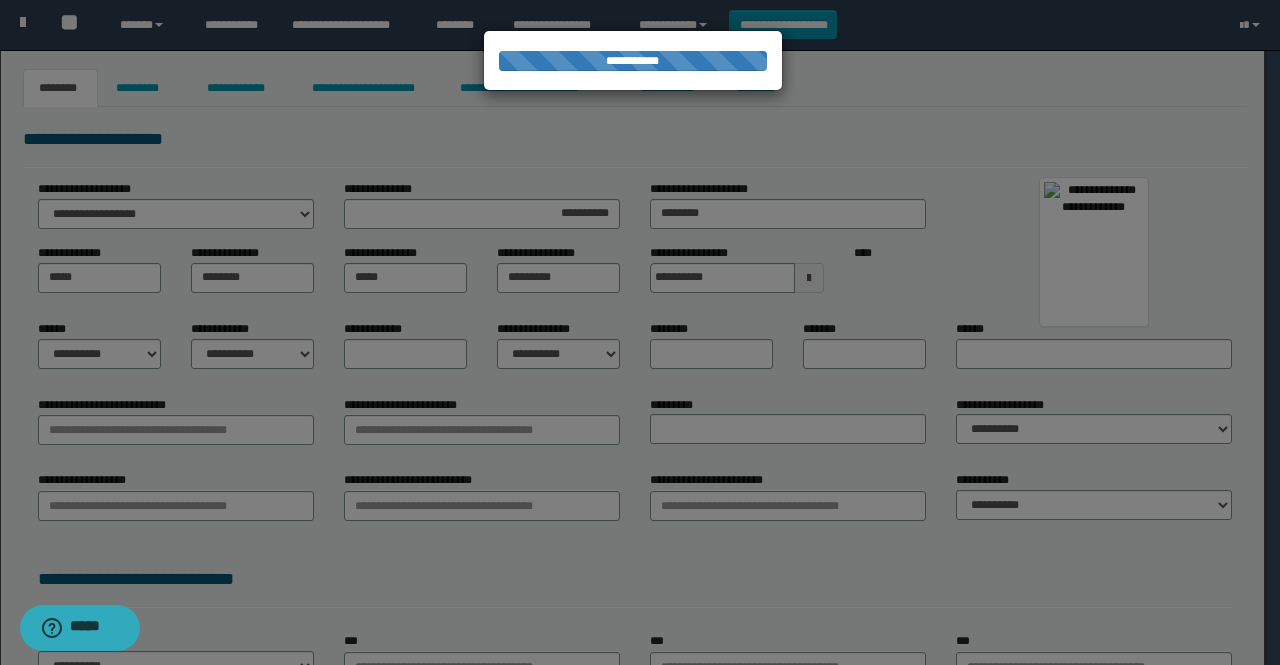 select on "*" 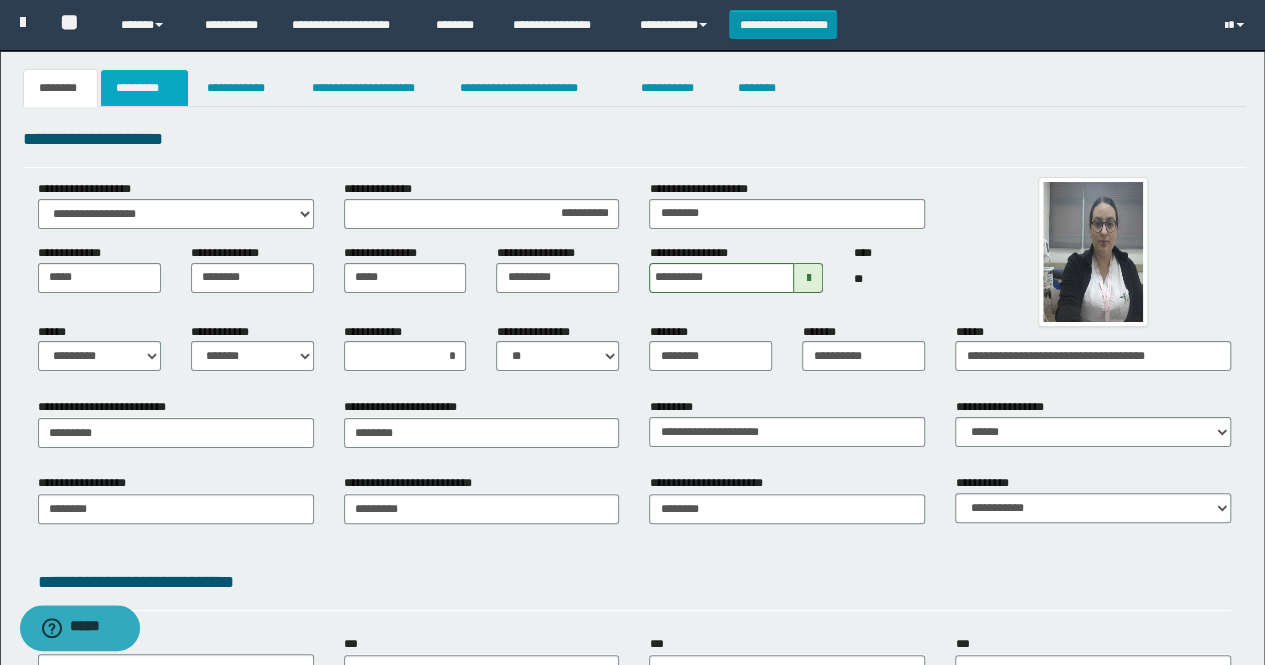 click on "*********" at bounding box center [144, 88] 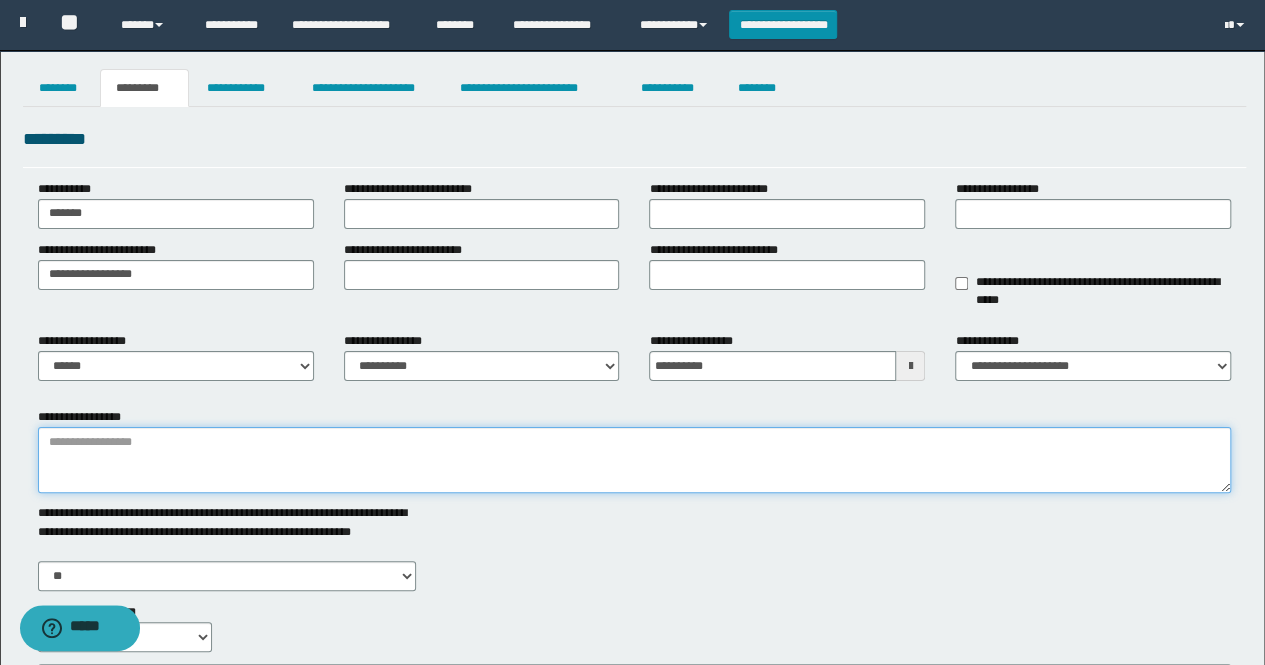 click on "**********" at bounding box center [635, 460] 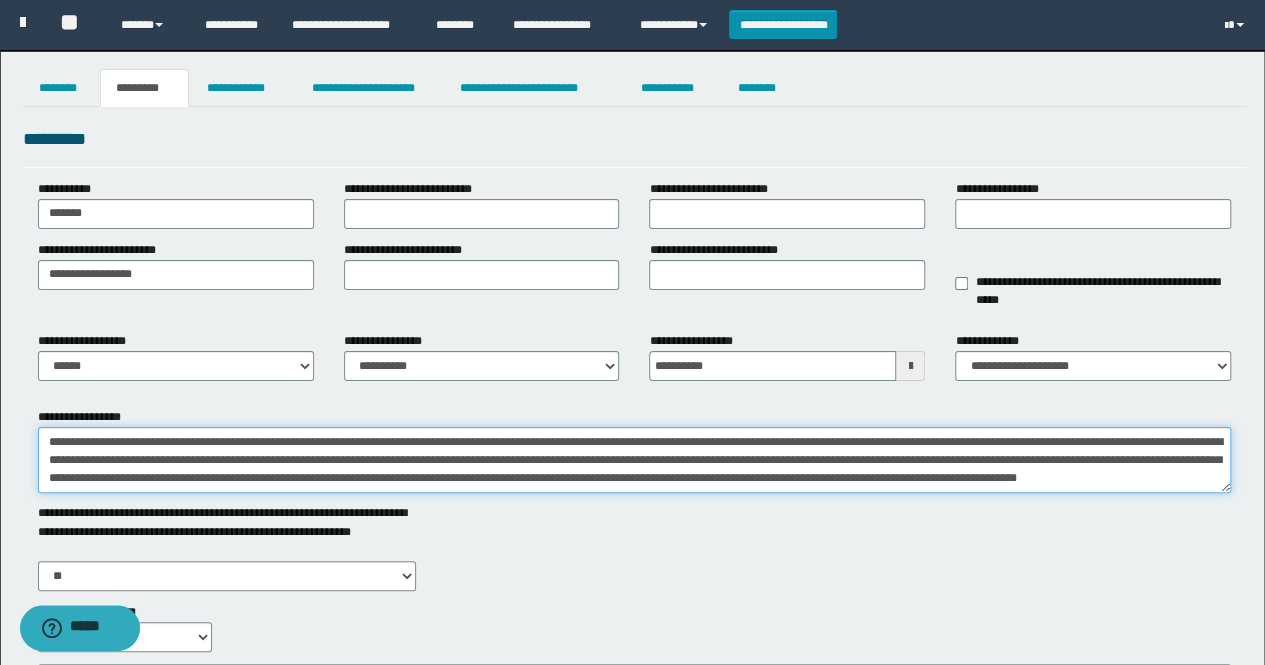 click on "**********" at bounding box center (635, 460) 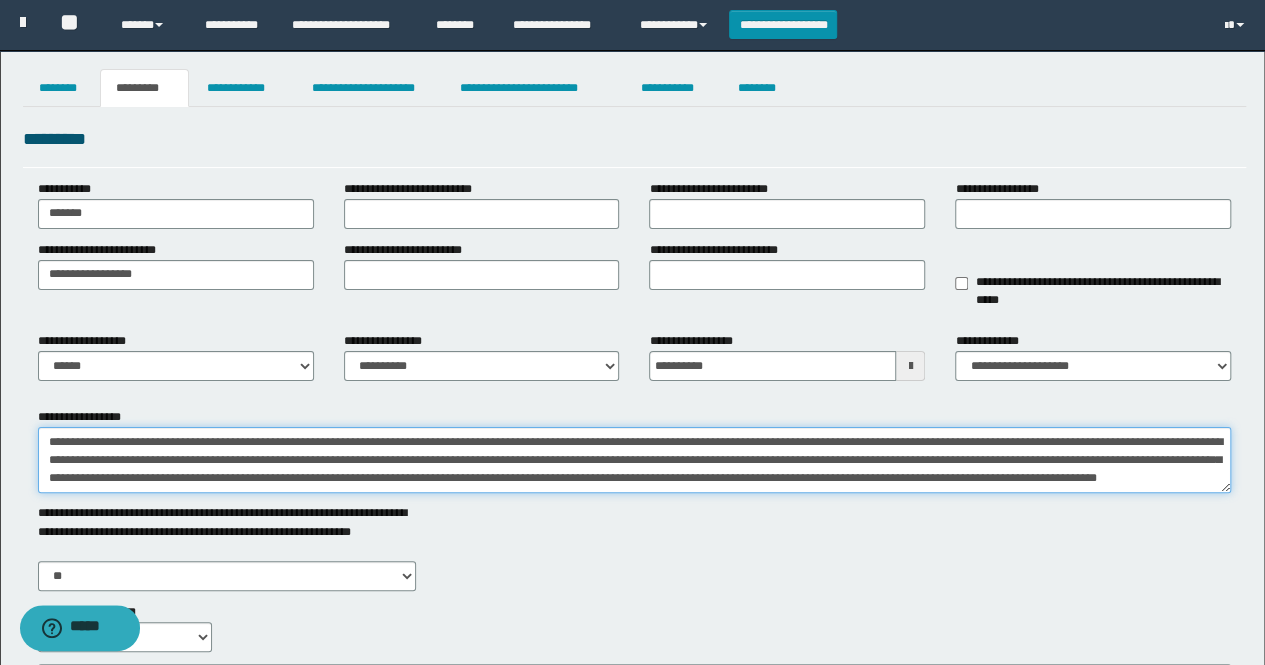 scroll, scrollTop: 12, scrollLeft: 0, axis: vertical 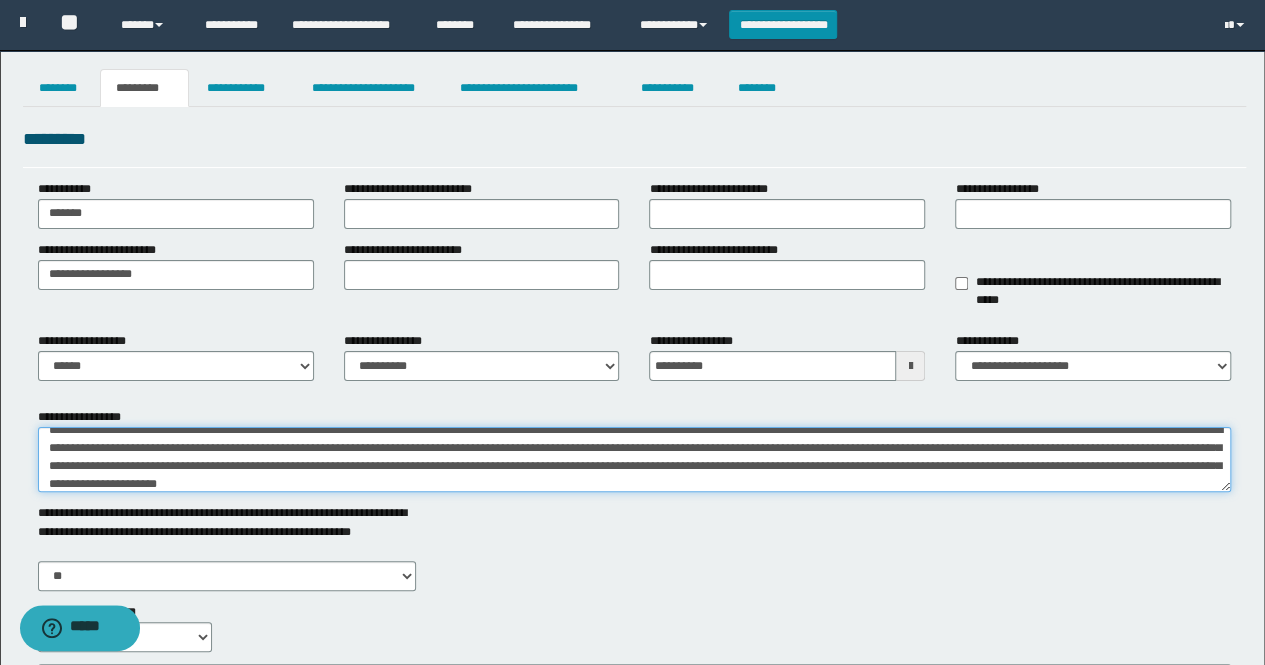 click on "**********" at bounding box center (635, 459) 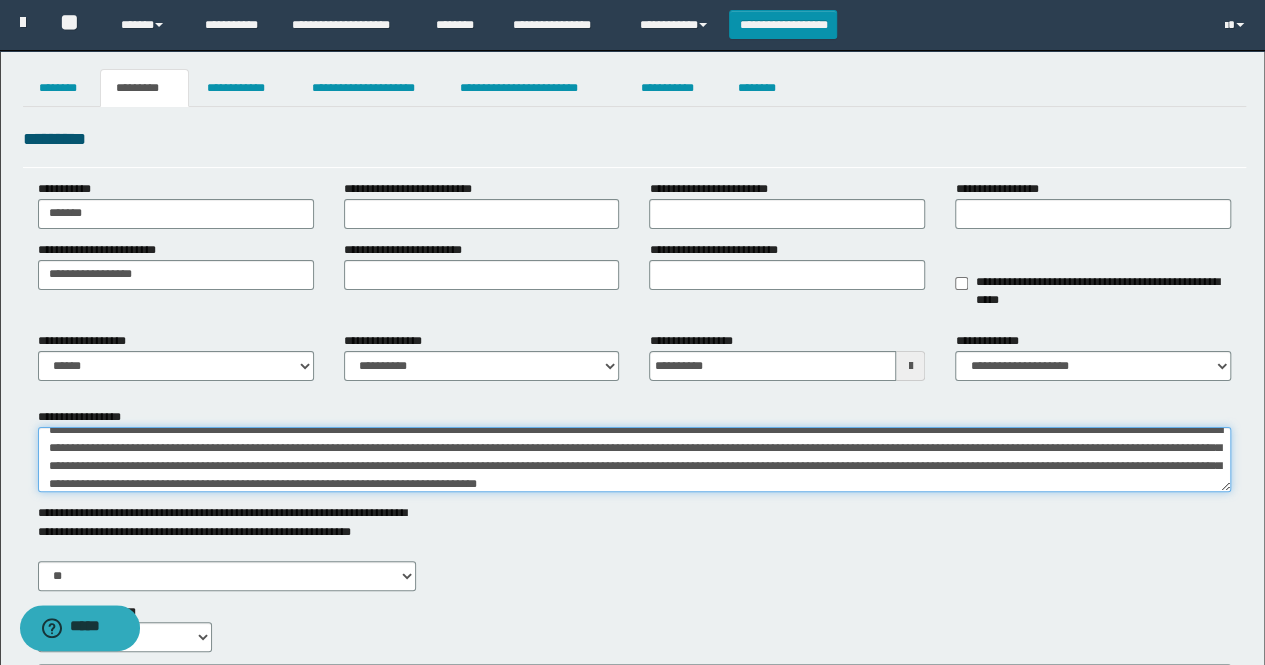 click on "**********" at bounding box center (635, 459) 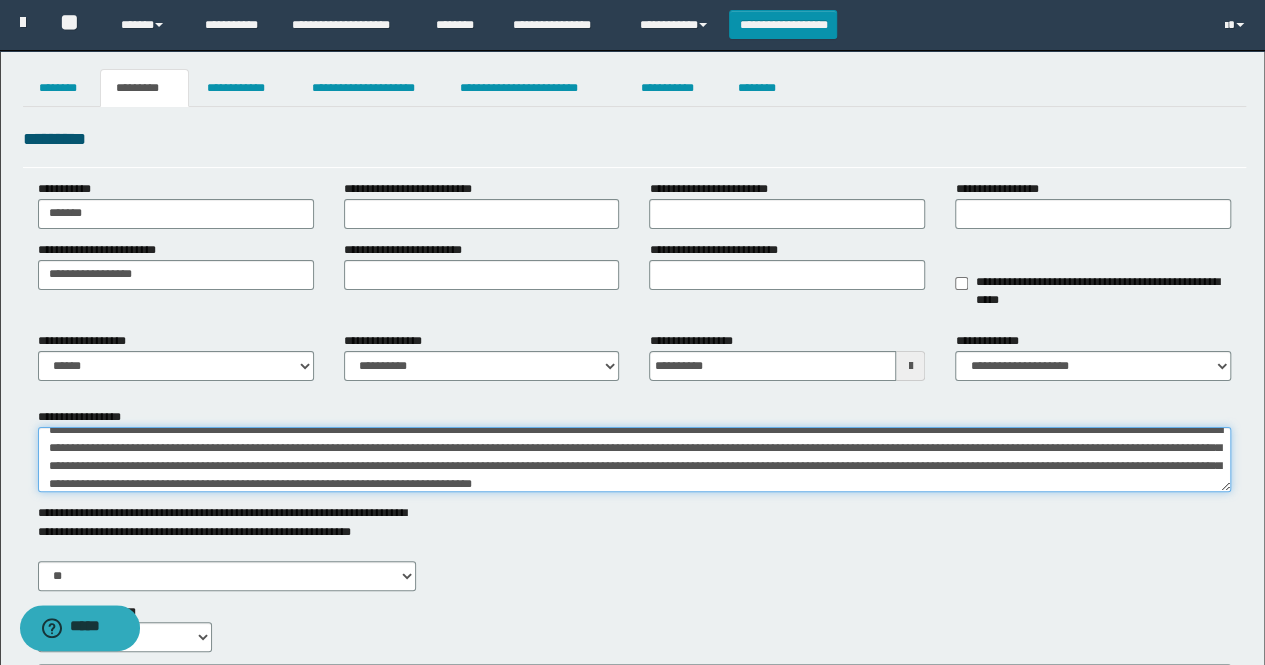 click on "**********" at bounding box center (635, 459) 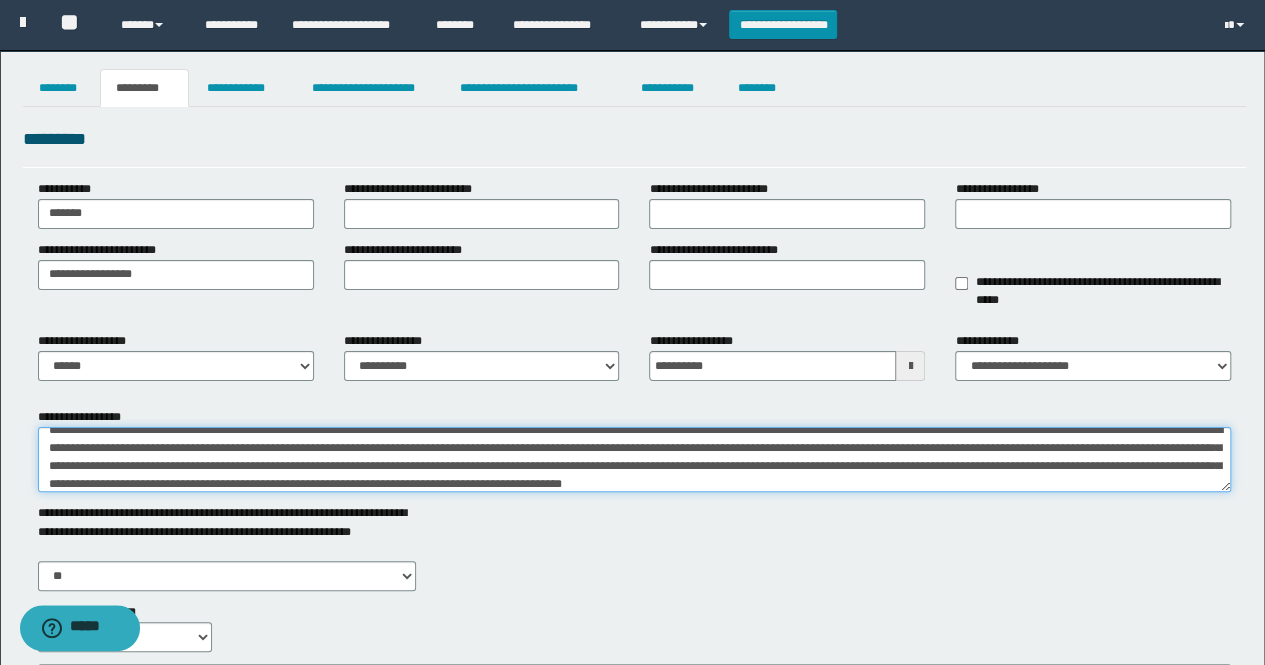 scroll, scrollTop: 18, scrollLeft: 0, axis: vertical 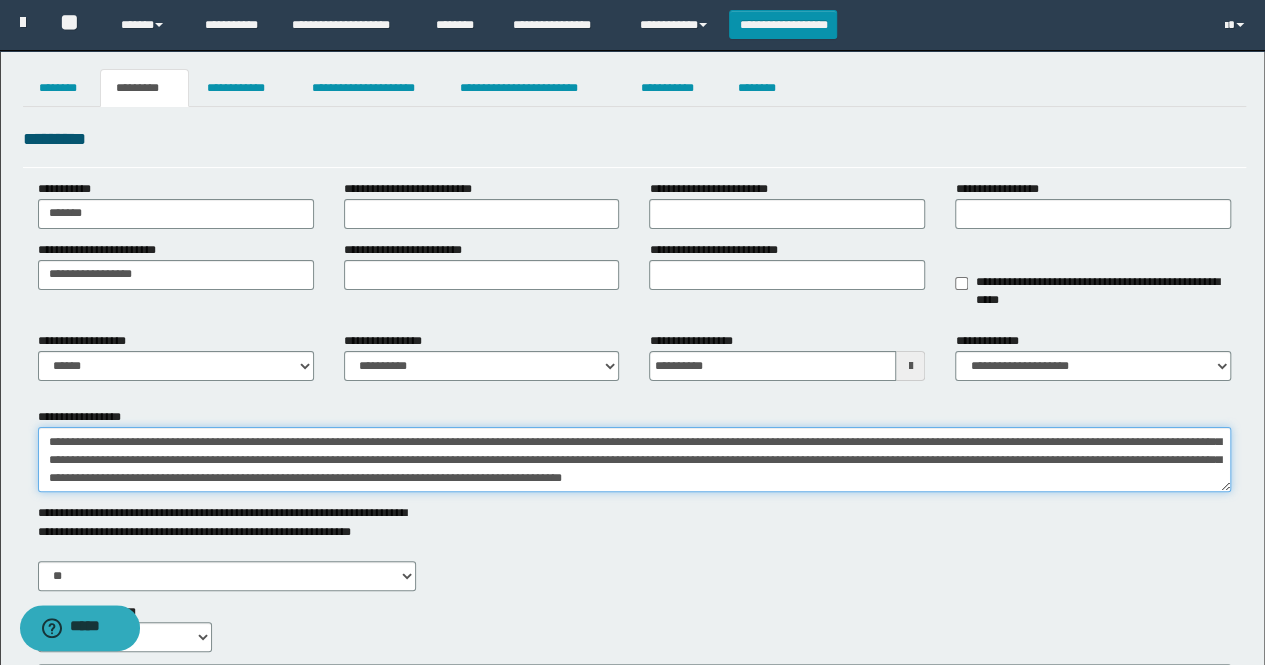 drag, startPoint x: 846, startPoint y: 483, endPoint x: 741, endPoint y: 477, distance: 105.17129 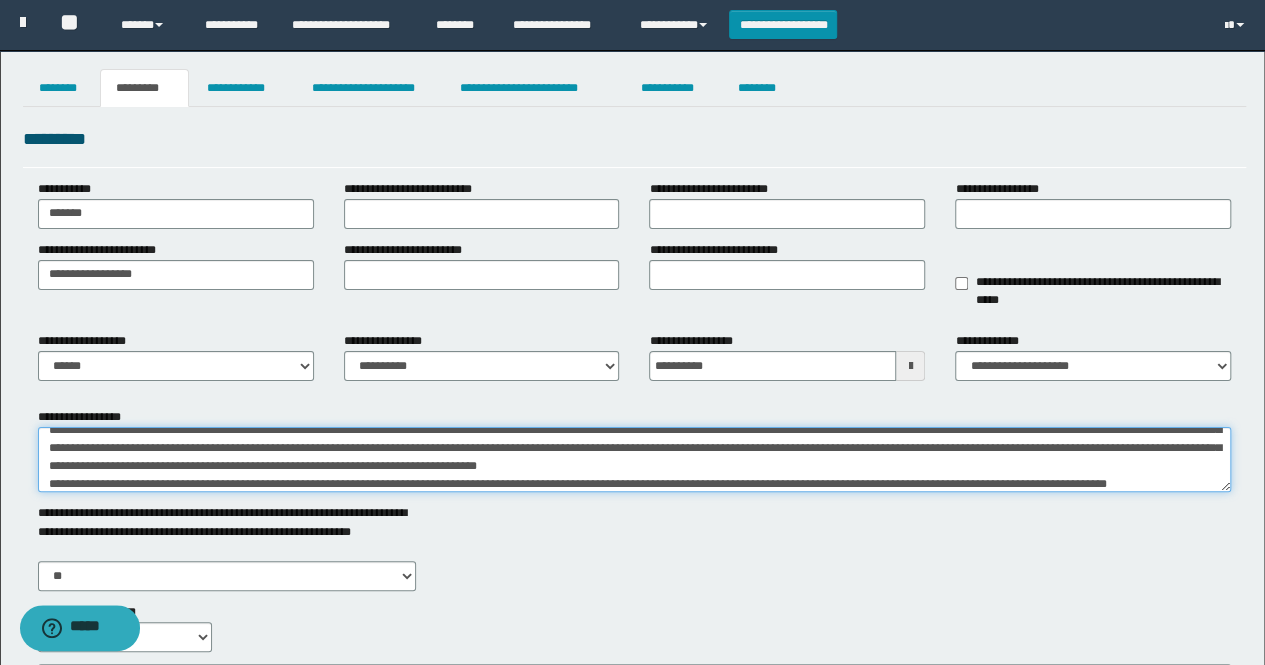 scroll, scrollTop: 48, scrollLeft: 0, axis: vertical 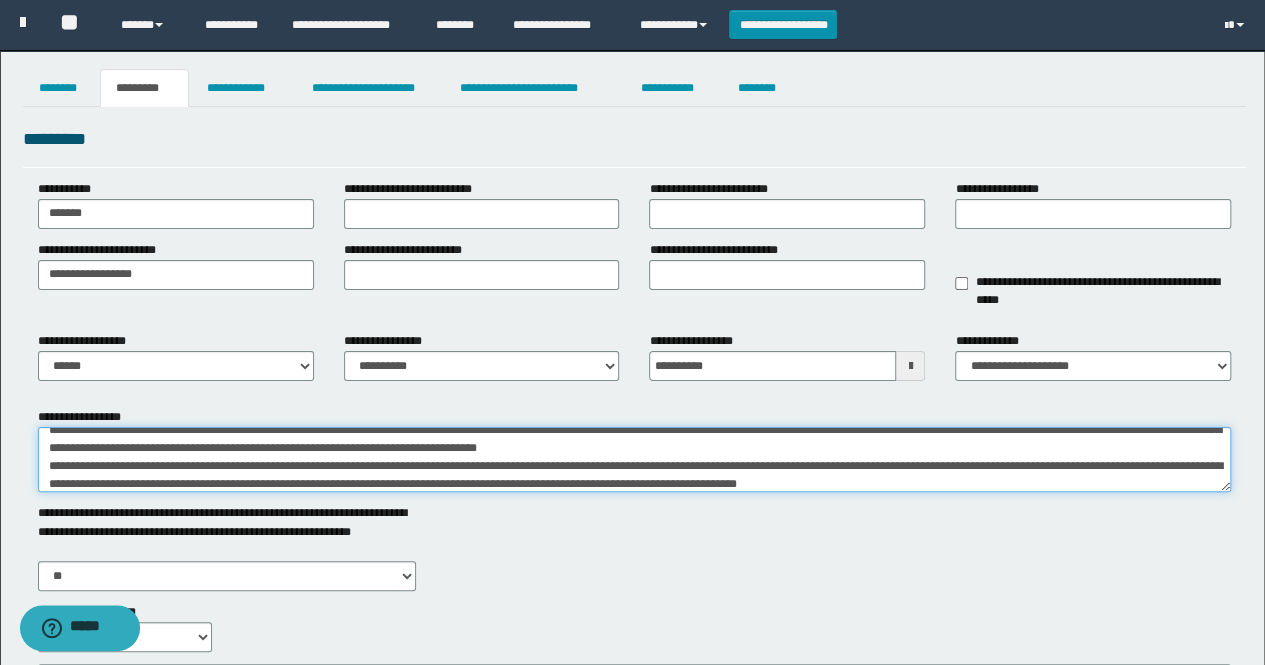 click on "**********" at bounding box center (635, 459) 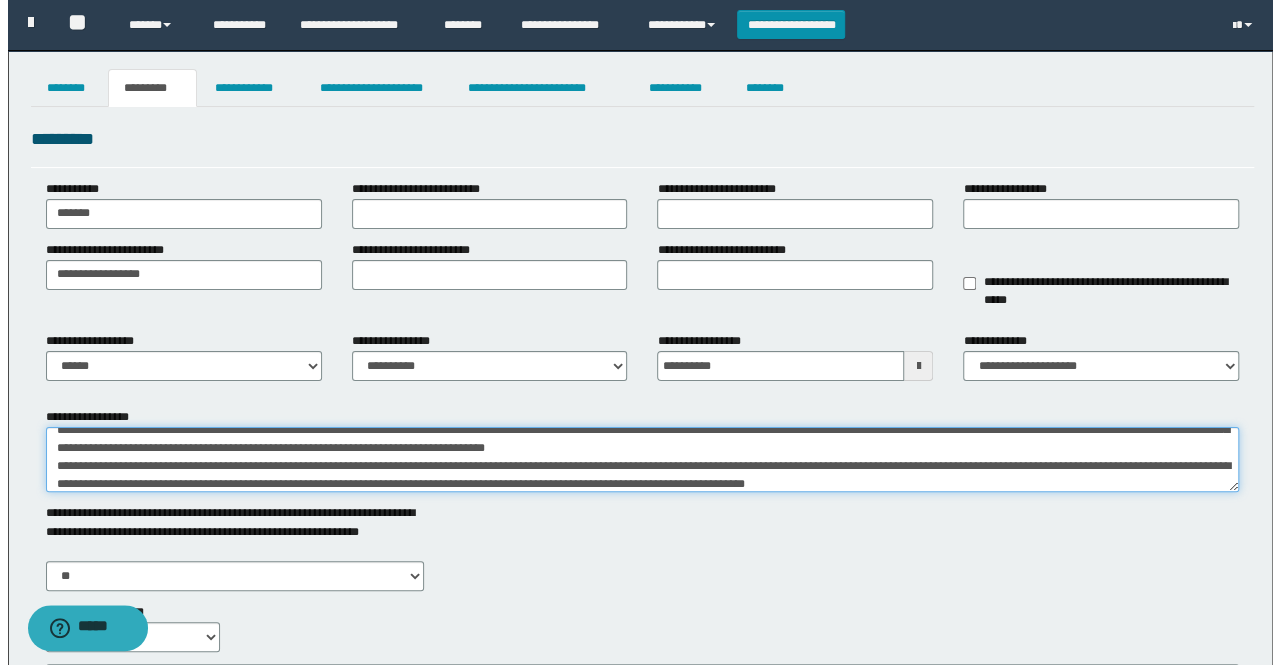 scroll, scrollTop: 0, scrollLeft: 0, axis: both 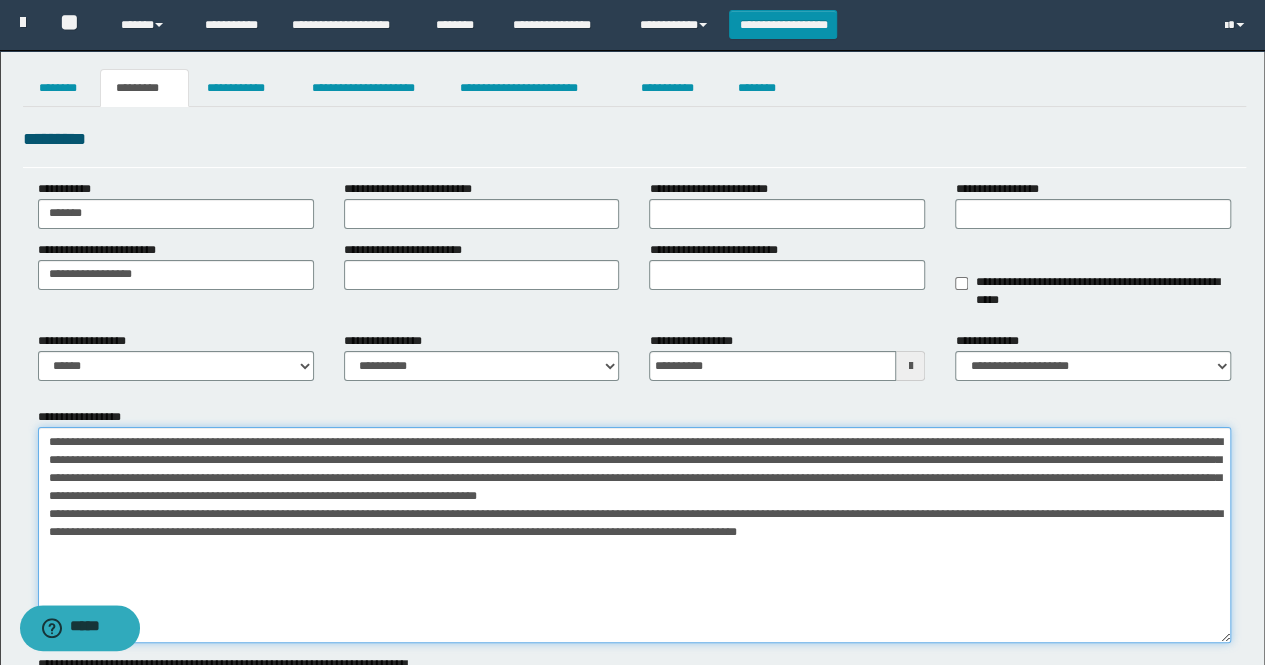 drag, startPoint x: 1228, startPoint y: 488, endPoint x: 1279, endPoint y: 639, distance: 159.38005 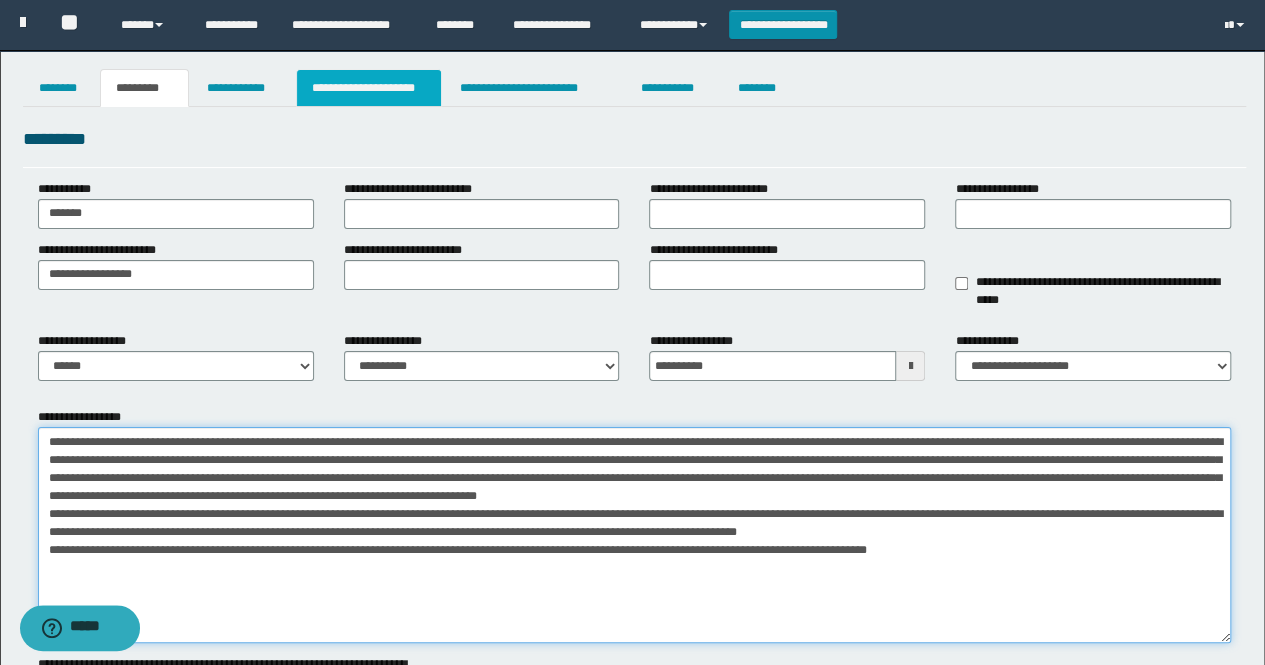 type on "**********" 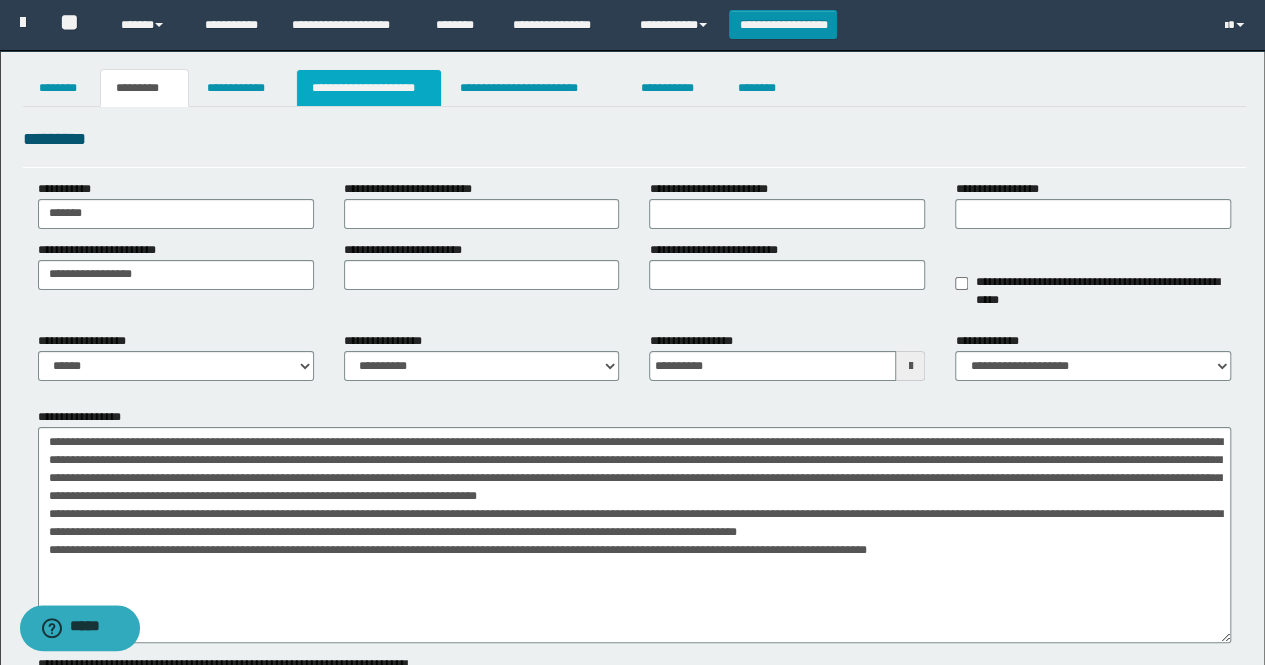 click on "**********" at bounding box center [369, 88] 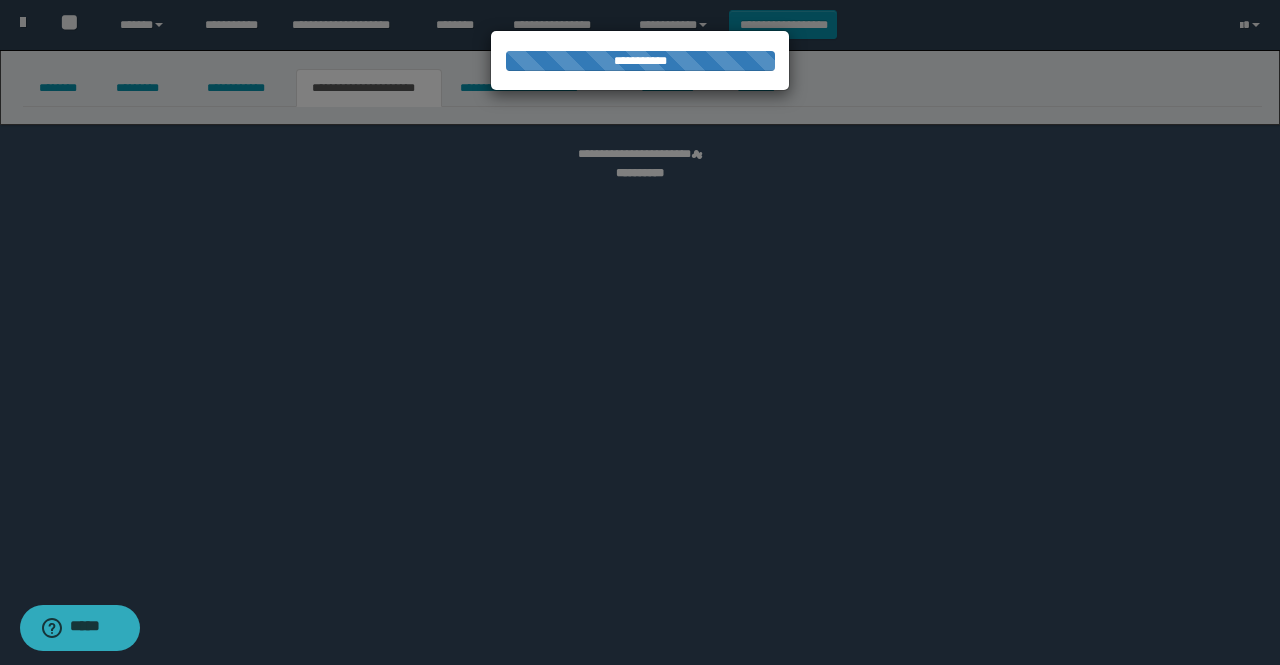 click at bounding box center [640, 332] 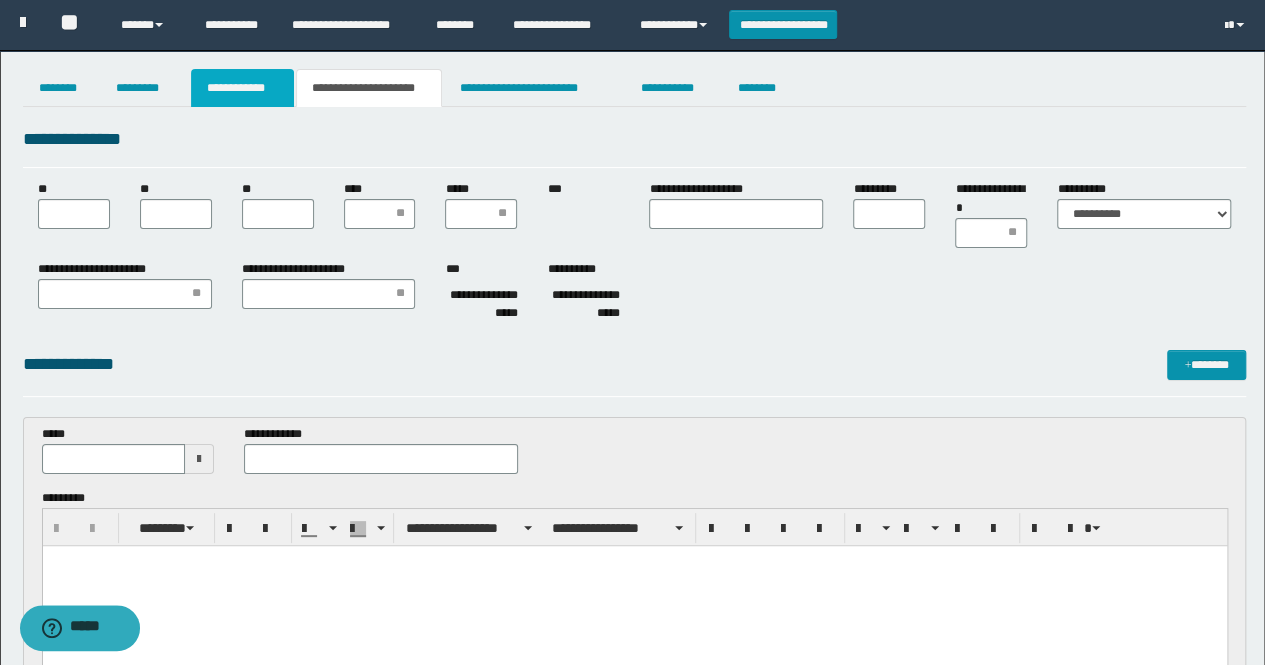 click on "**********" at bounding box center [243, 88] 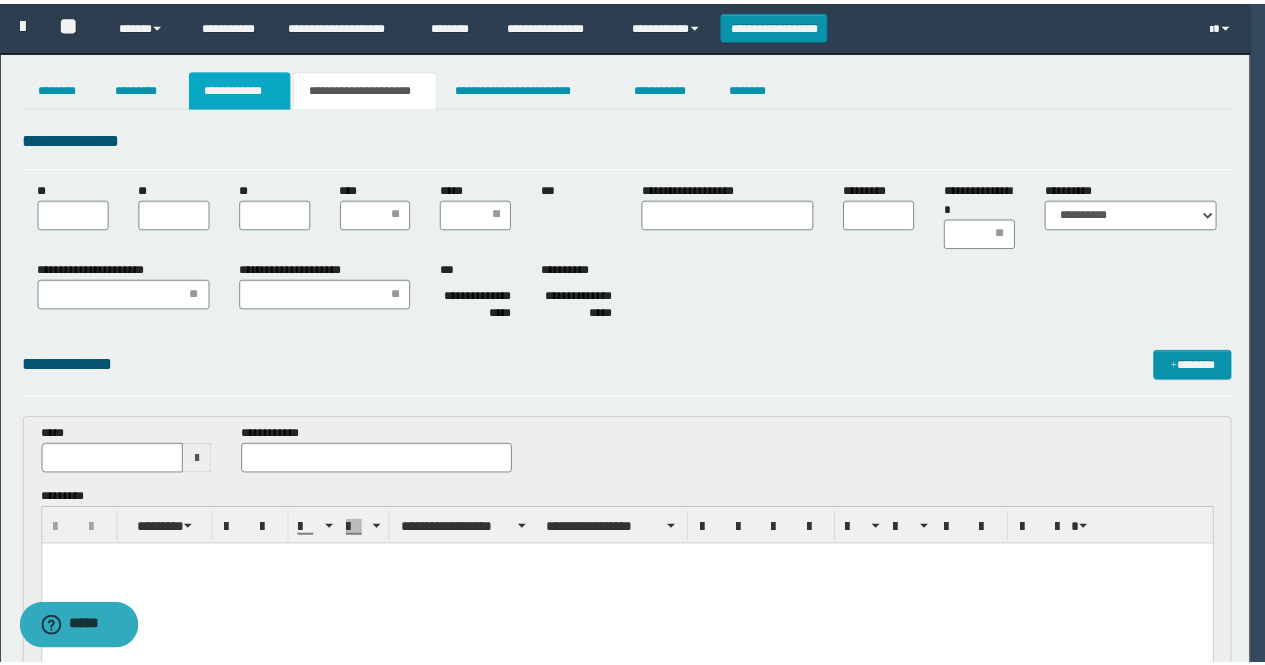 scroll, scrollTop: 0, scrollLeft: 0, axis: both 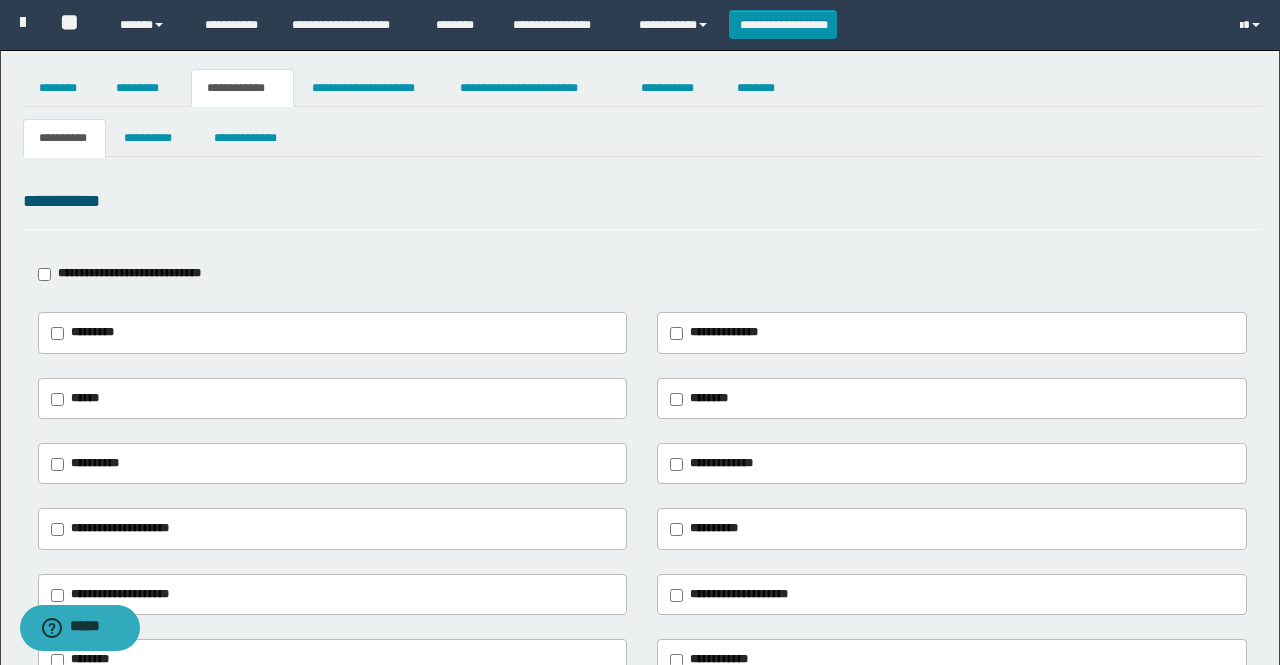 type on "**********" 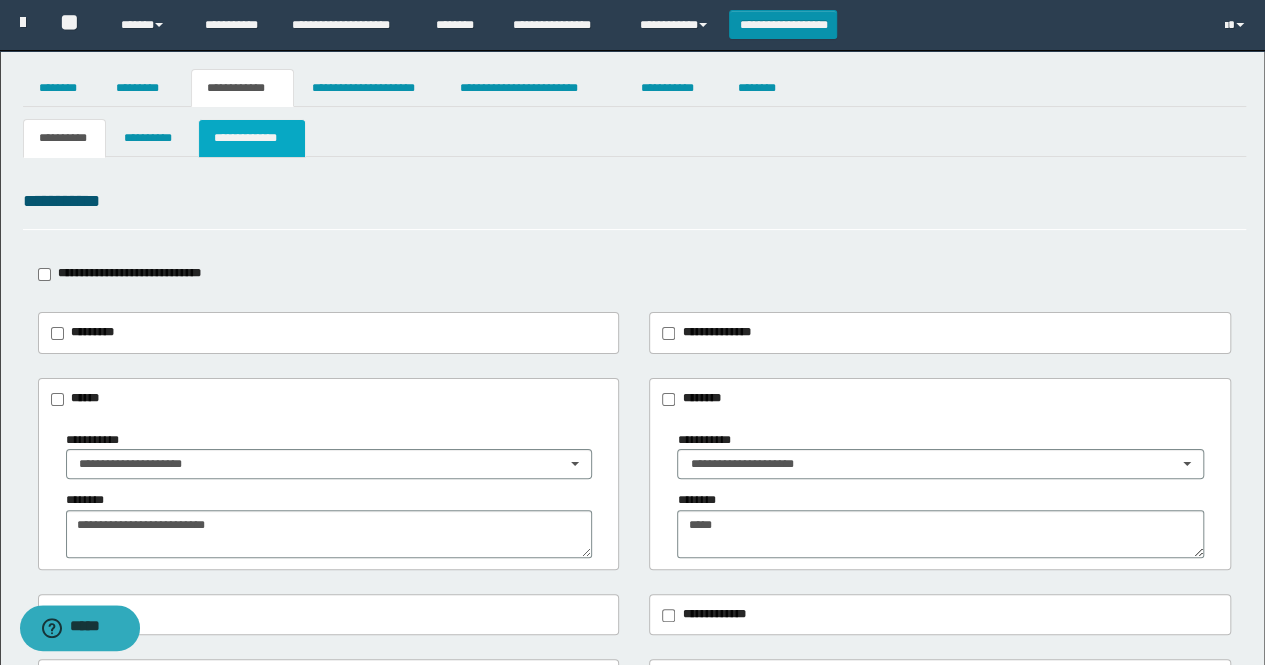 click on "**********" at bounding box center [252, 138] 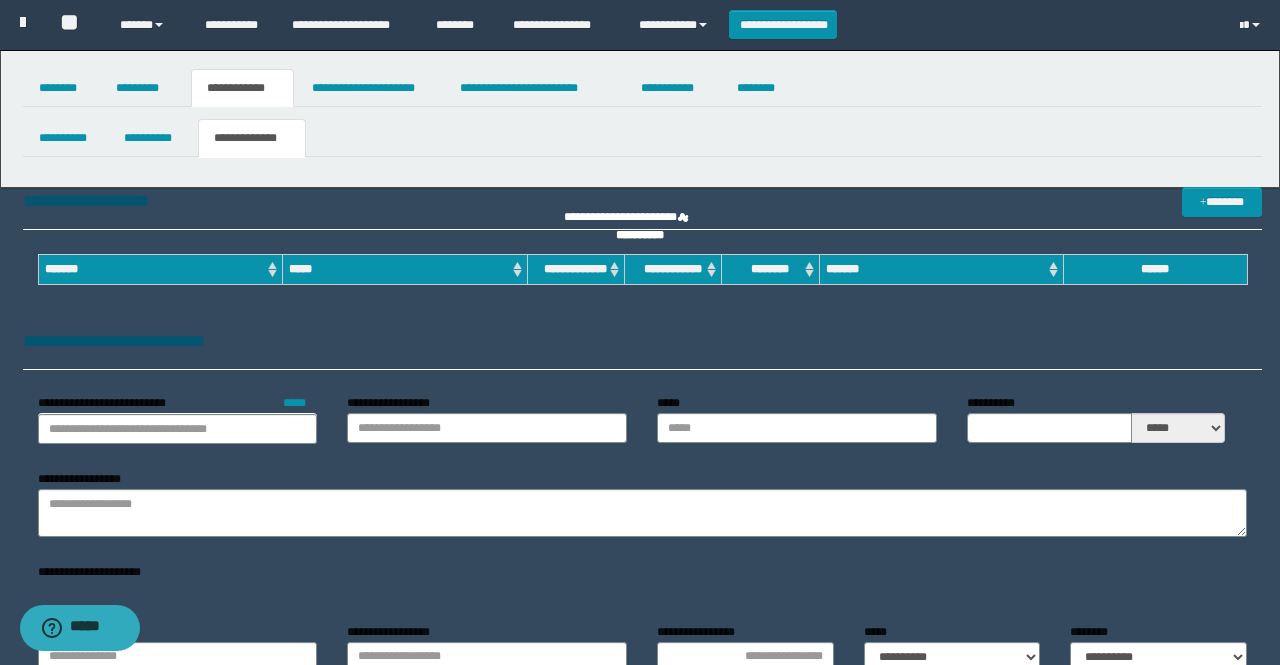 type on "**********" 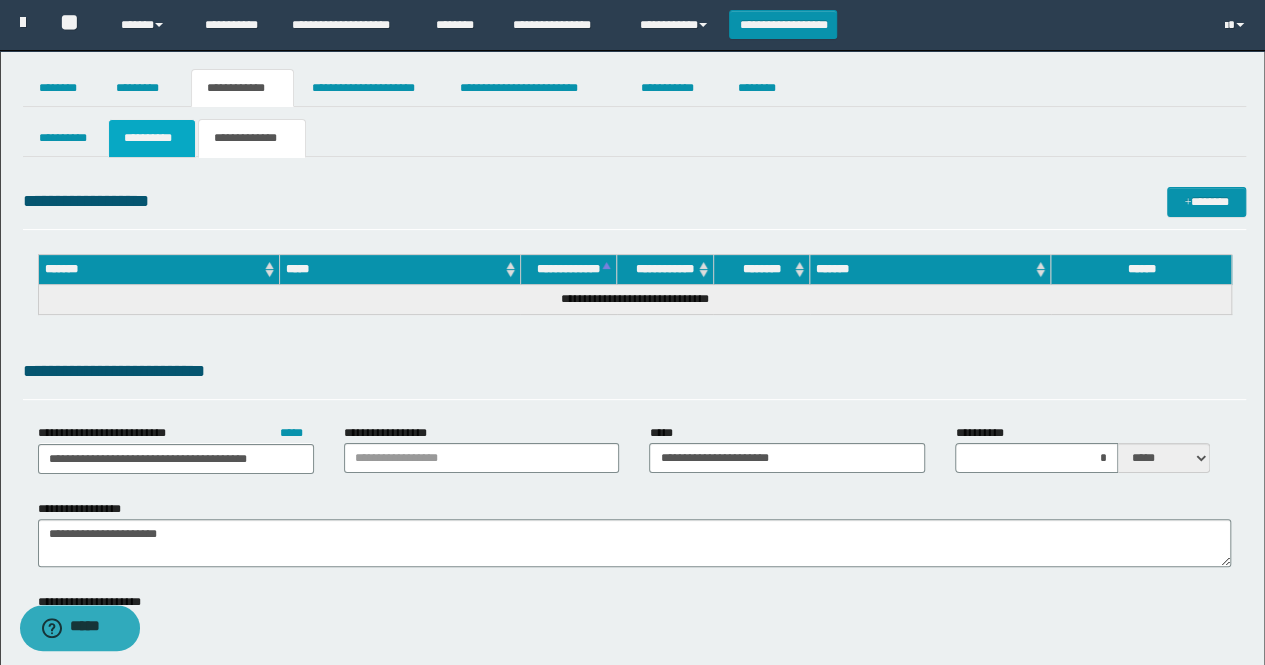 click on "**********" at bounding box center [151, 138] 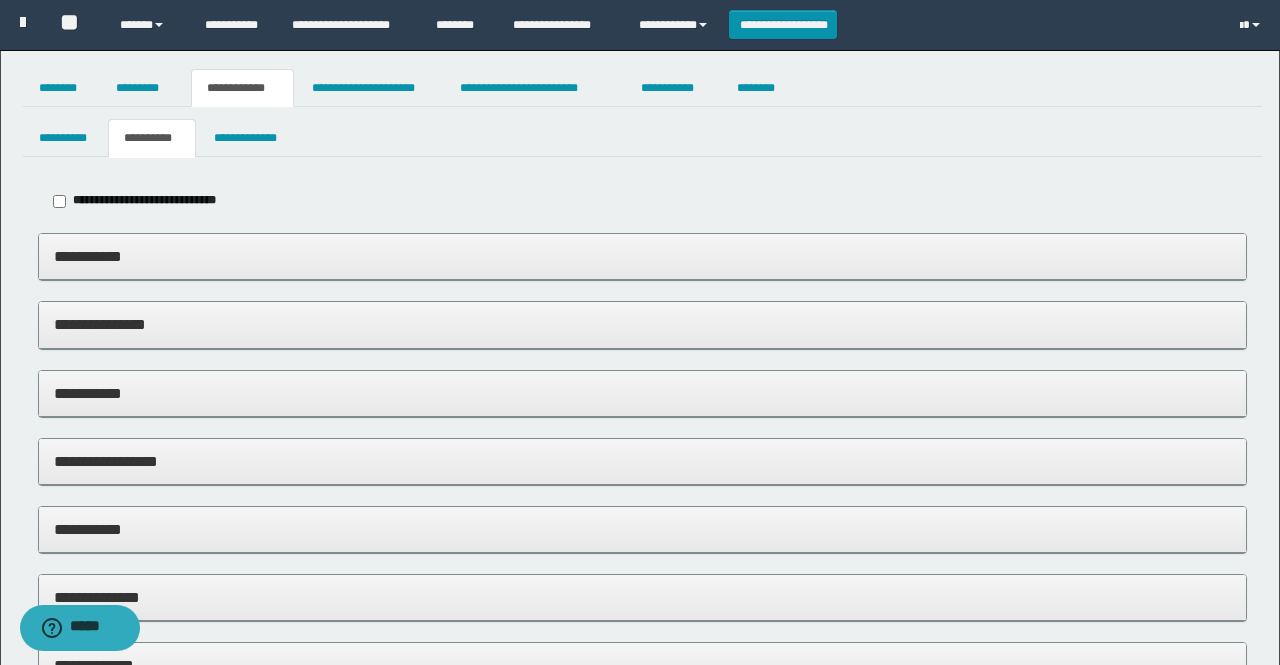 type on "********" 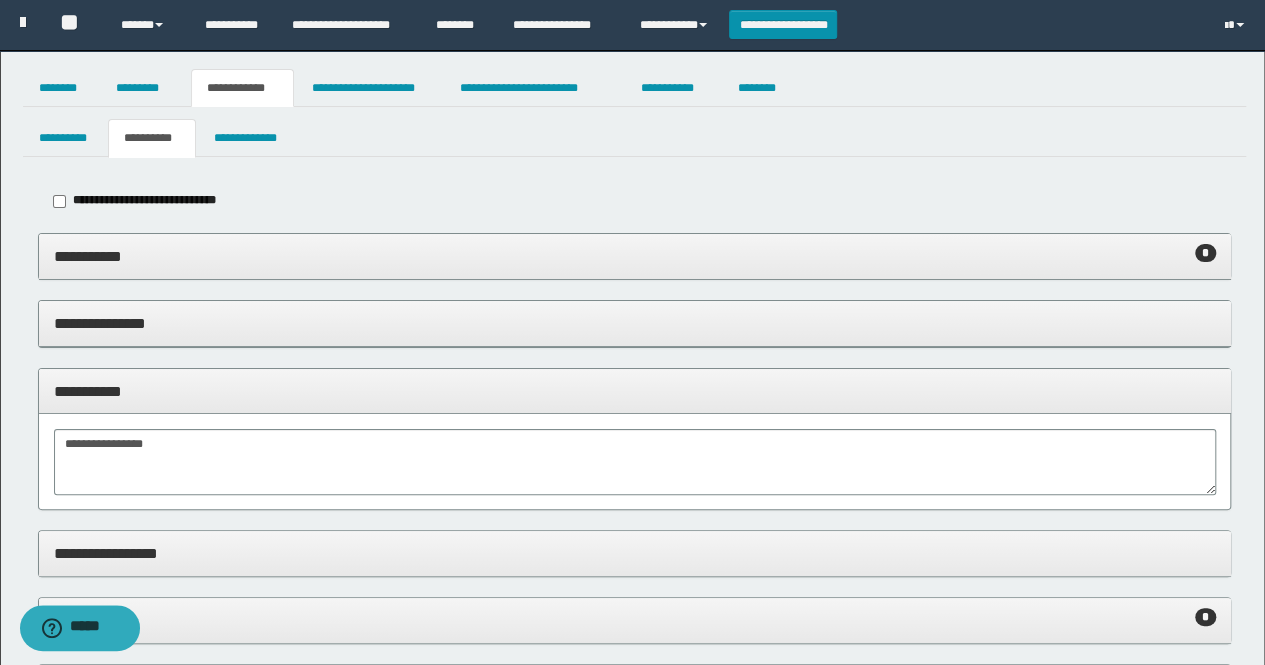click on "**********" at bounding box center [635, 257] 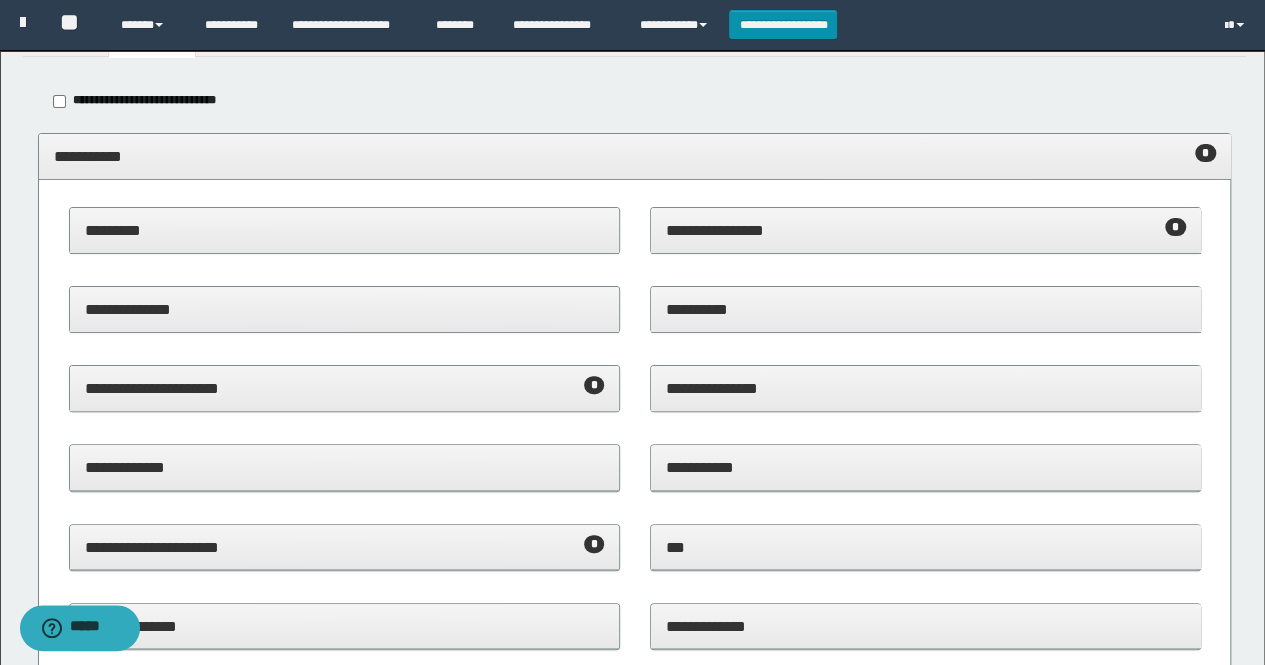 click on "**********" at bounding box center [345, 388] 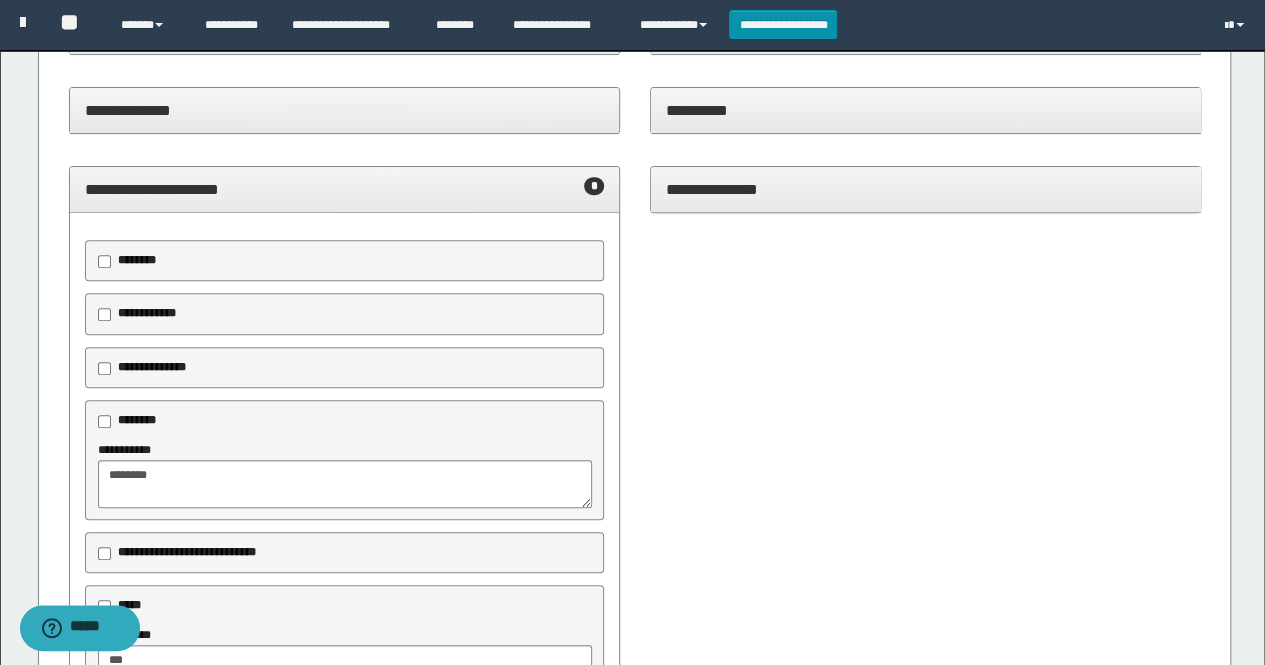 scroll, scrollTop: 300, scrollLeft: 0, axis: vertical 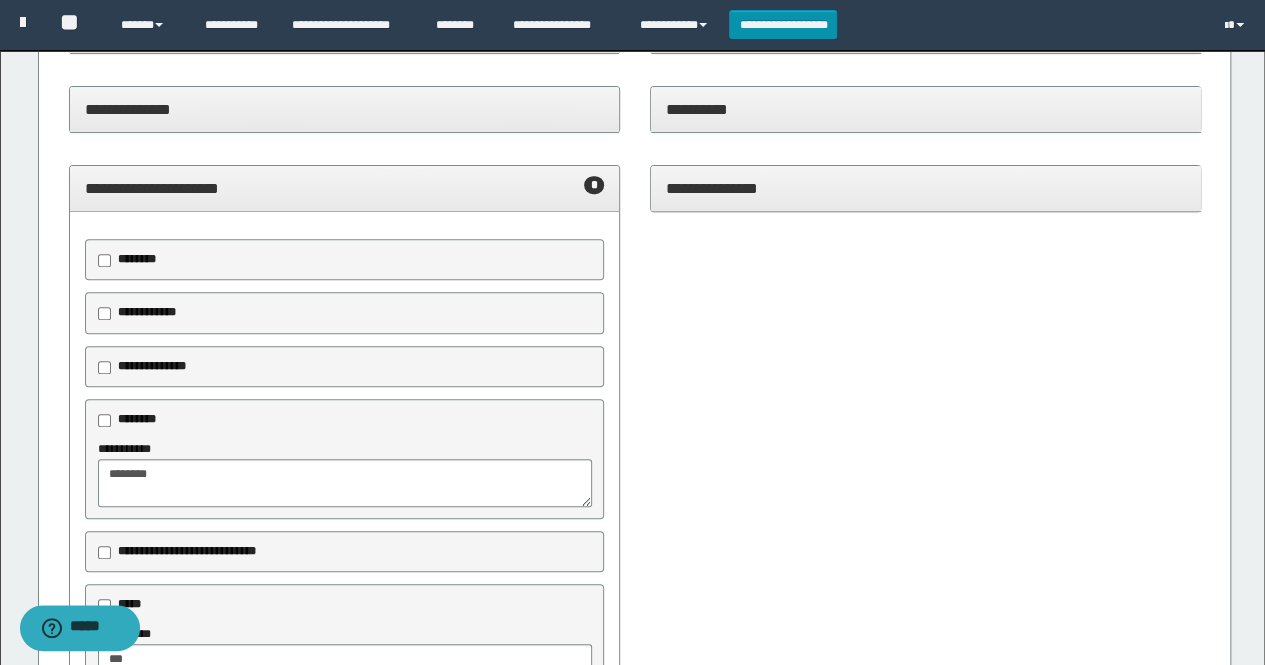 click on "**********" at bounding box center [345, 188] 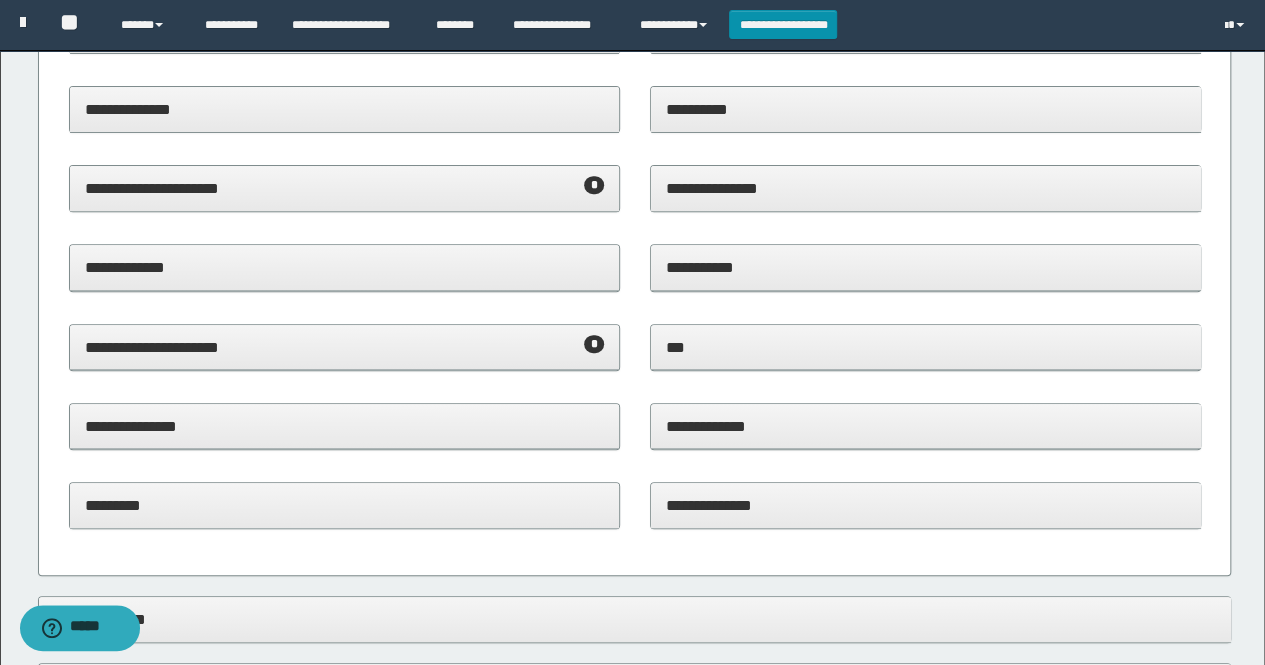 click on "**********" at bounding box center (345, 347) 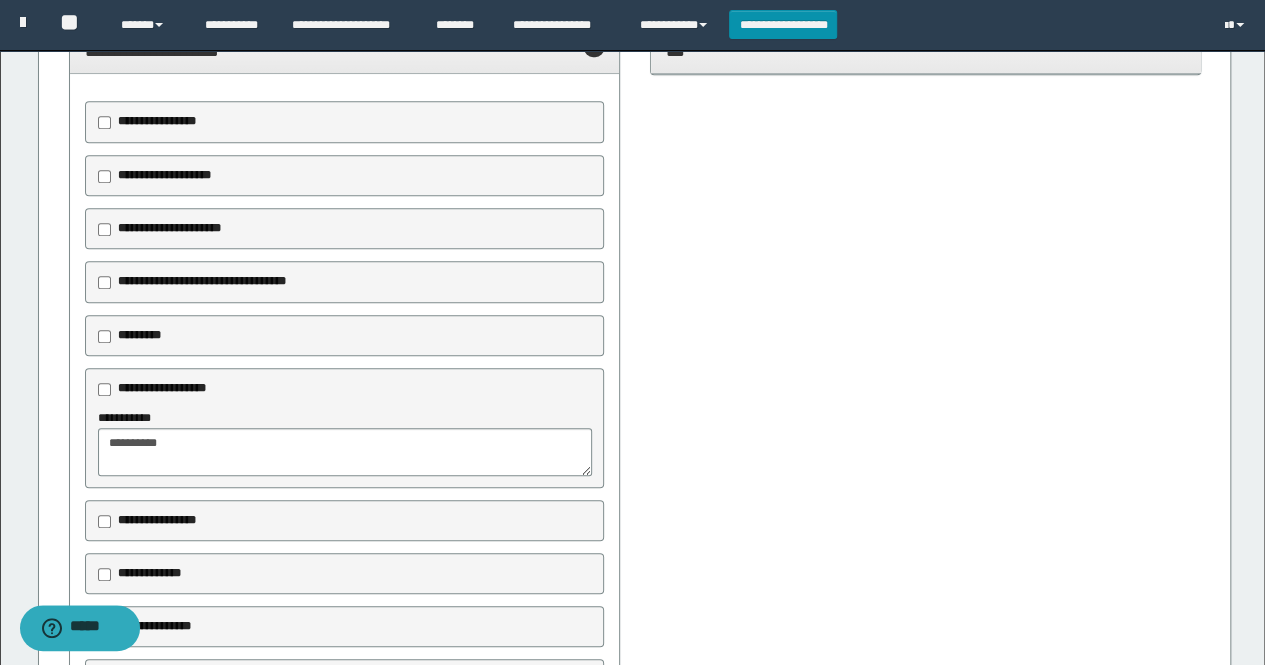 scroll, scrollTop: 600, scrollLeft: 0, axis: vertical 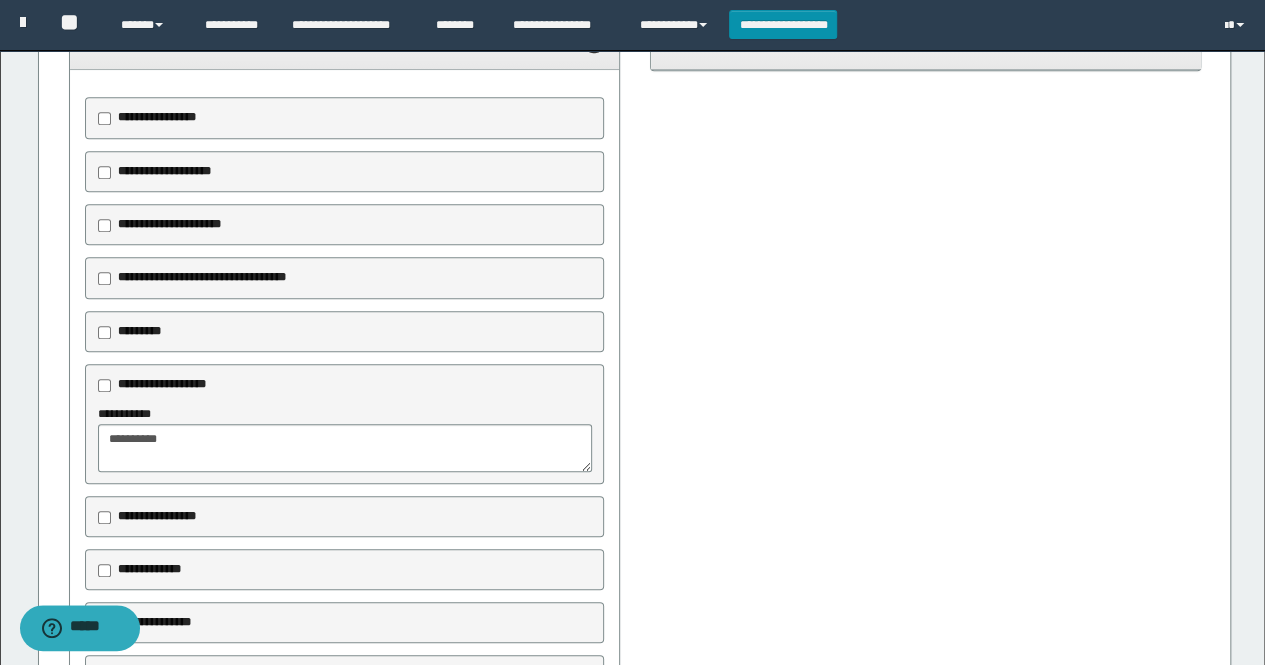 click on "**********" at bounding box center [345, 438] 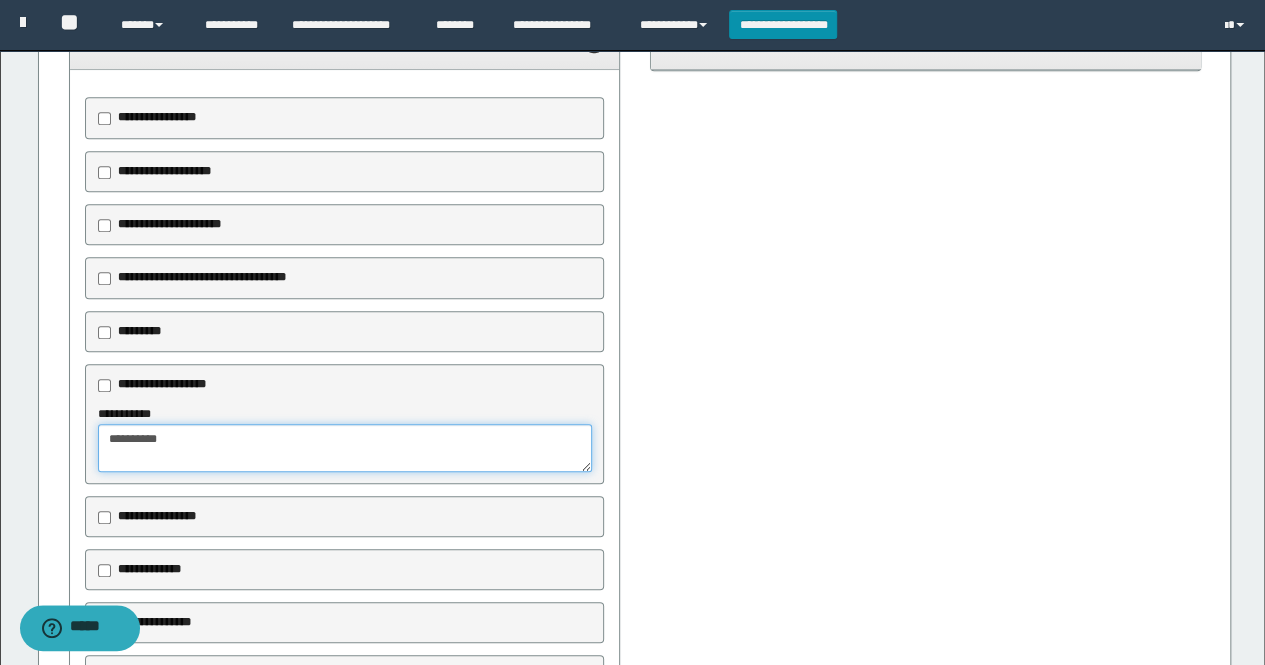 click on "**********" at bounding box center [345, 448] 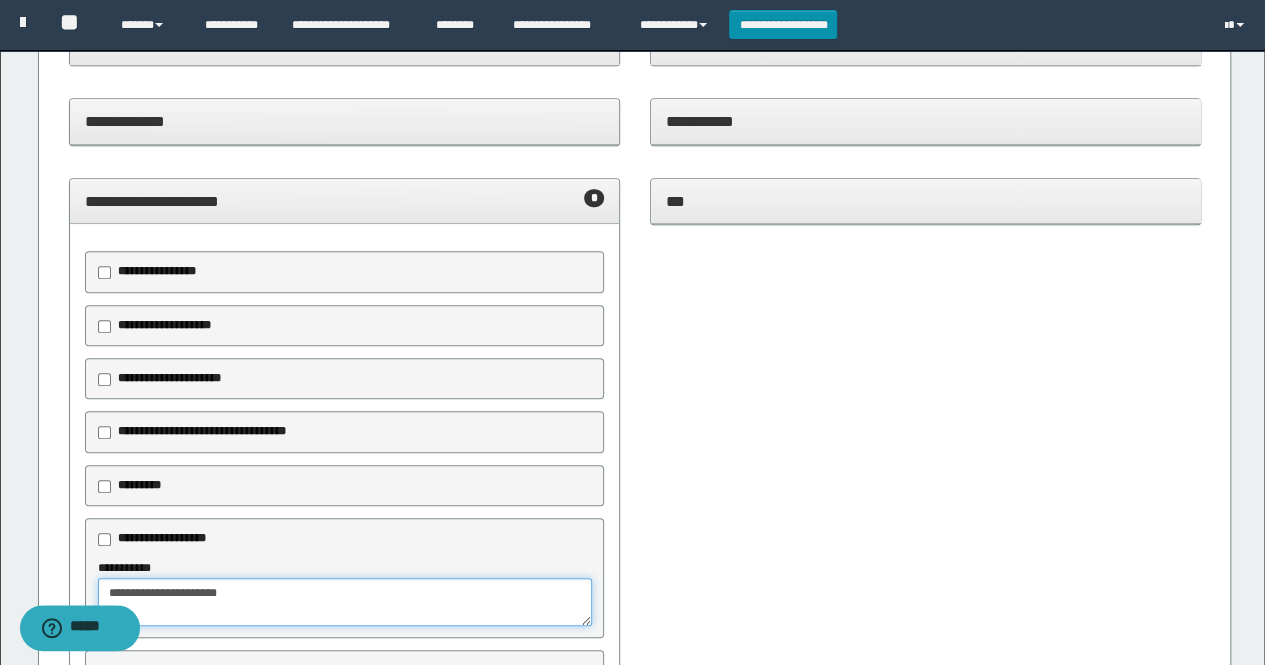 scroll, scrollTop: 200, scrollLeft: 0, axis: vertical 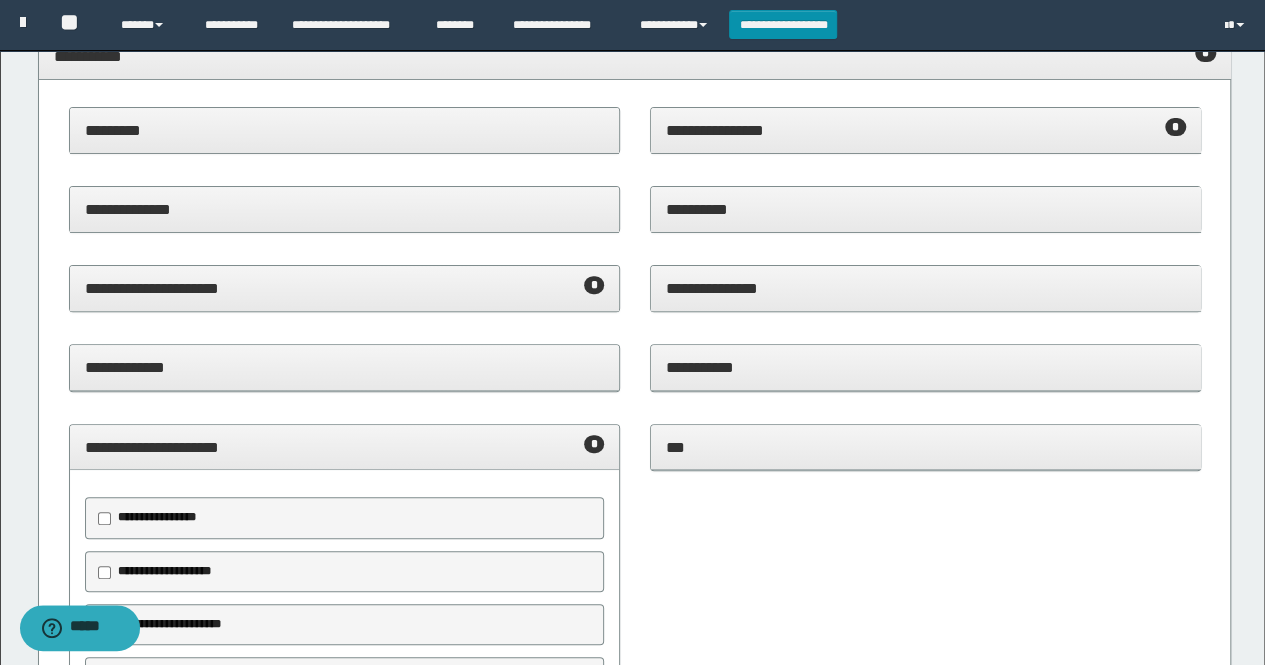 type on "**********" 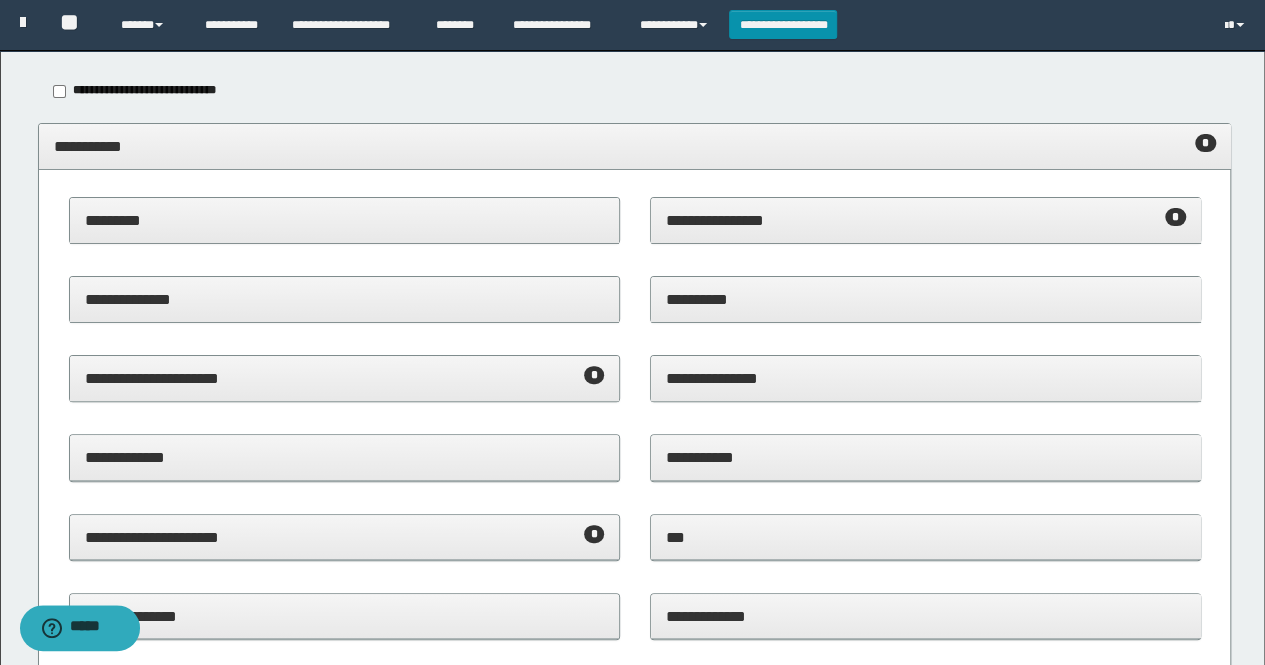 scroll, scrollTop: 100, scrollLeft: 0, axis: vertical 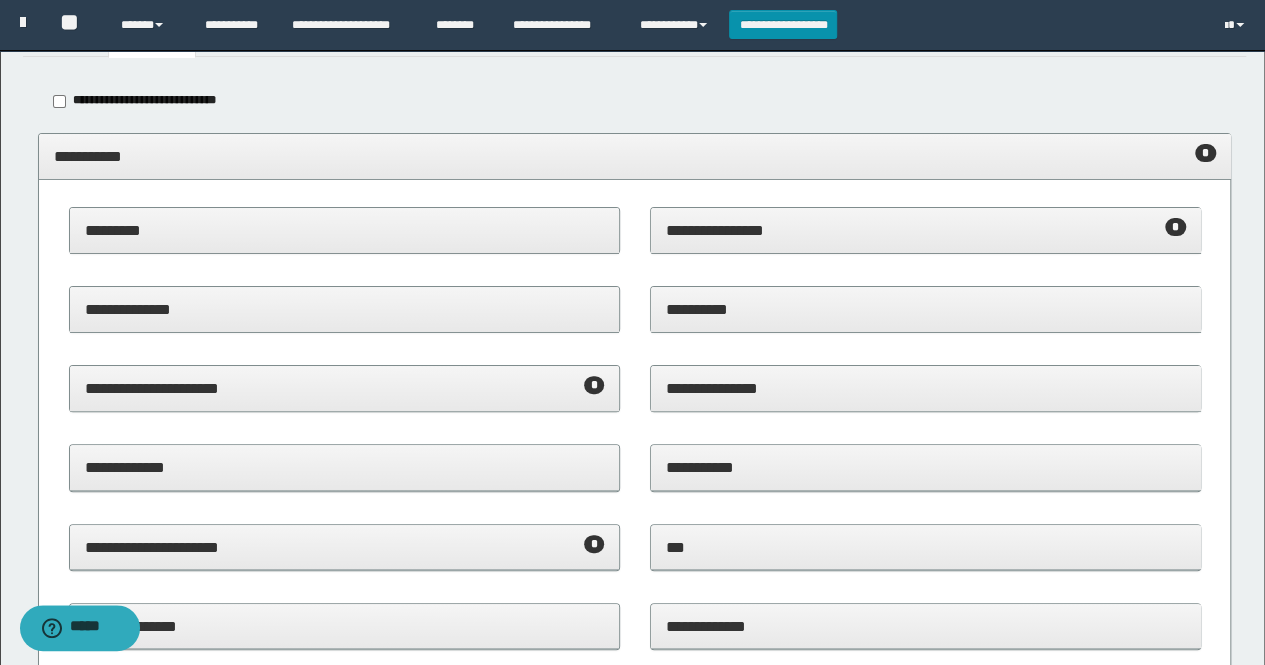 drag, startPoint x: 186, startPoint y: 150, endPoint x: 253, endPoint y: 197, distance: 81.84131 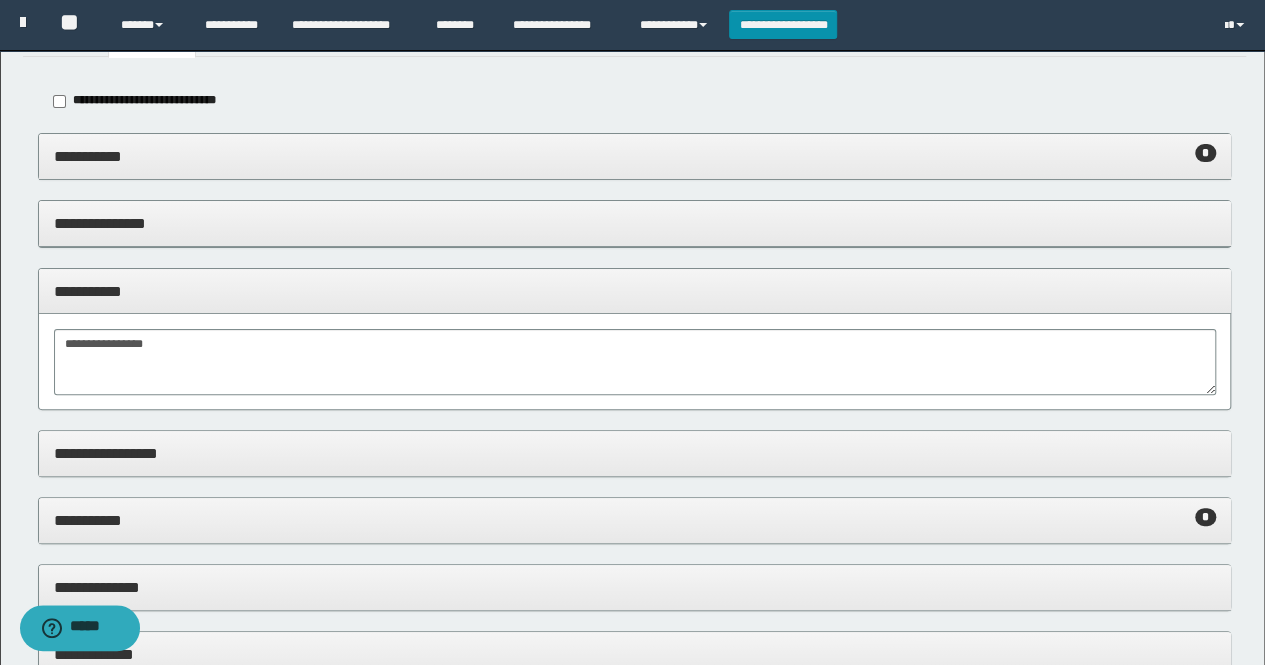 click on "**********" at bounding box center [635, 291] 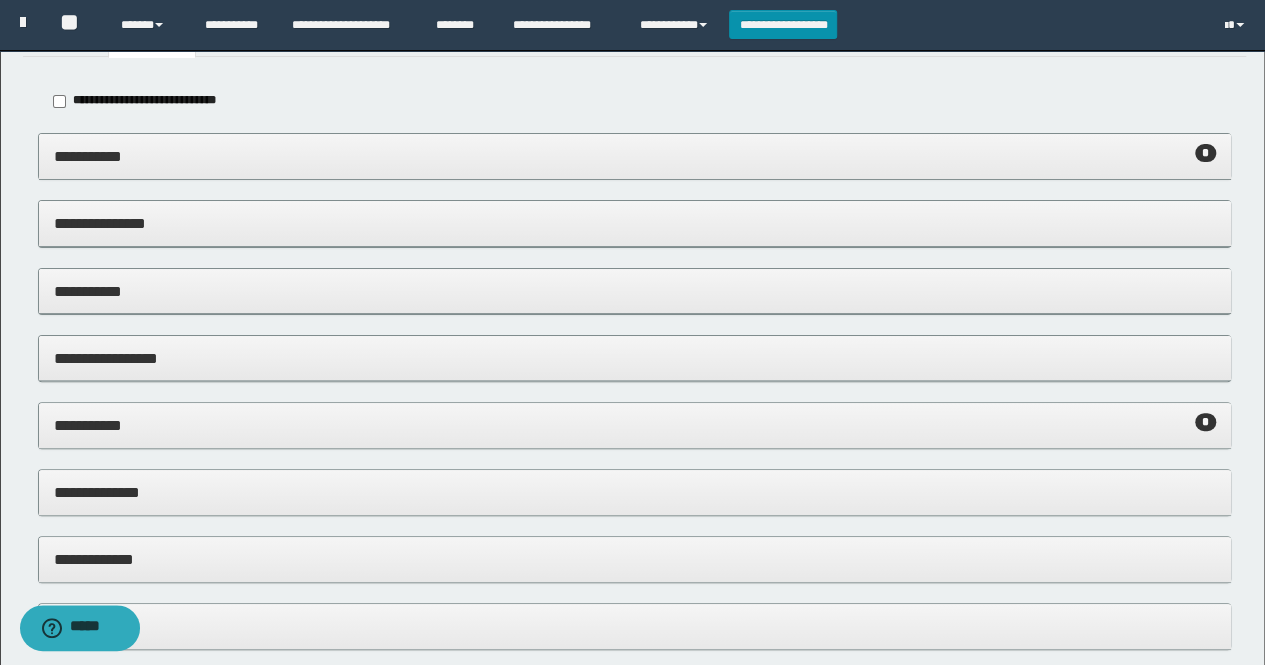 click on "**********" at bounding box center (635, 425) 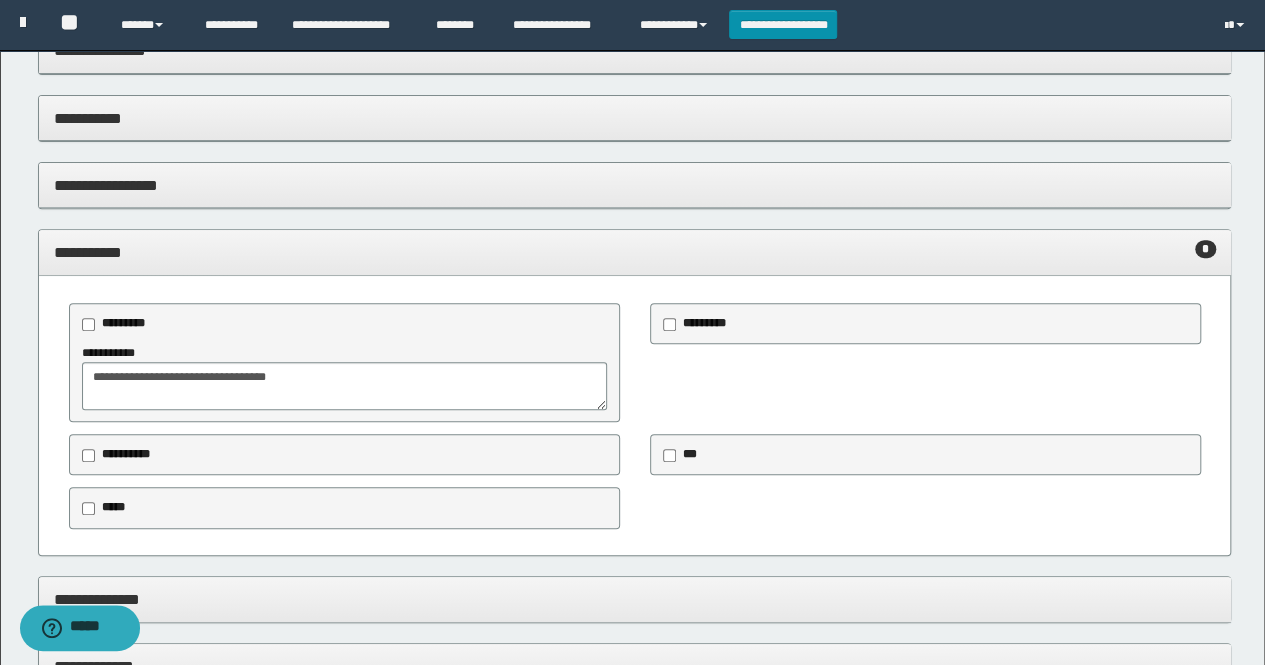 scroll, scrollTop: 300, scrollLeft: 0, axis: vertical 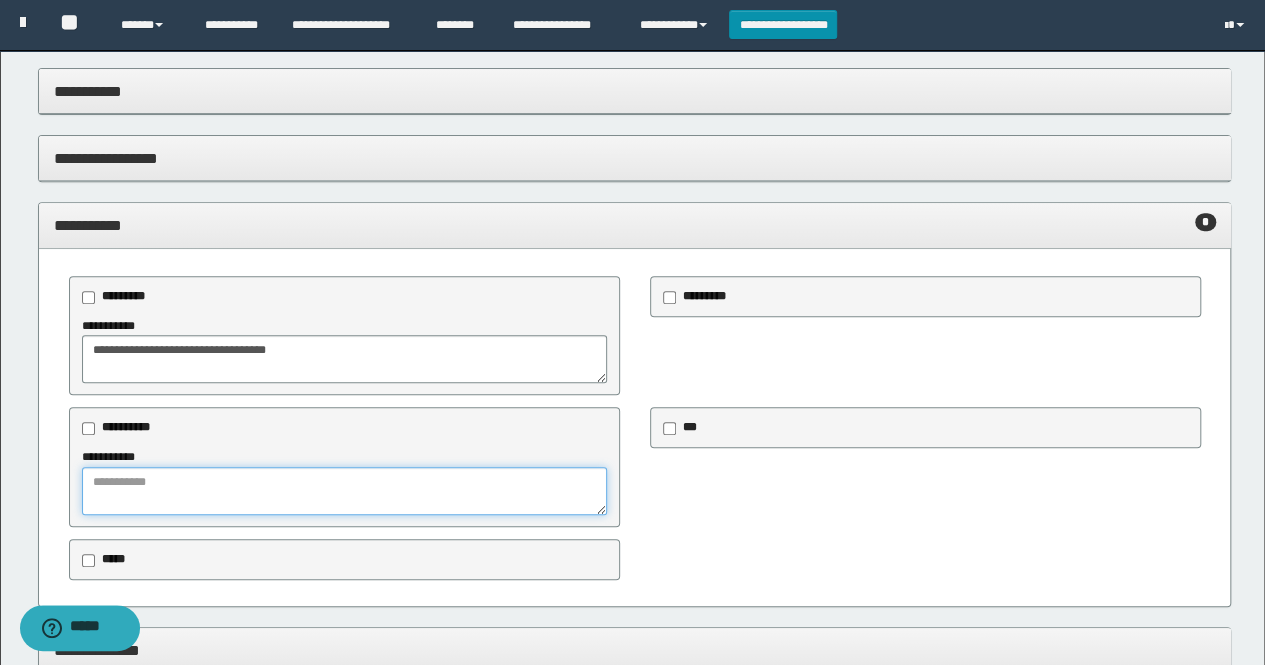 click at bounding box center [345, 491] 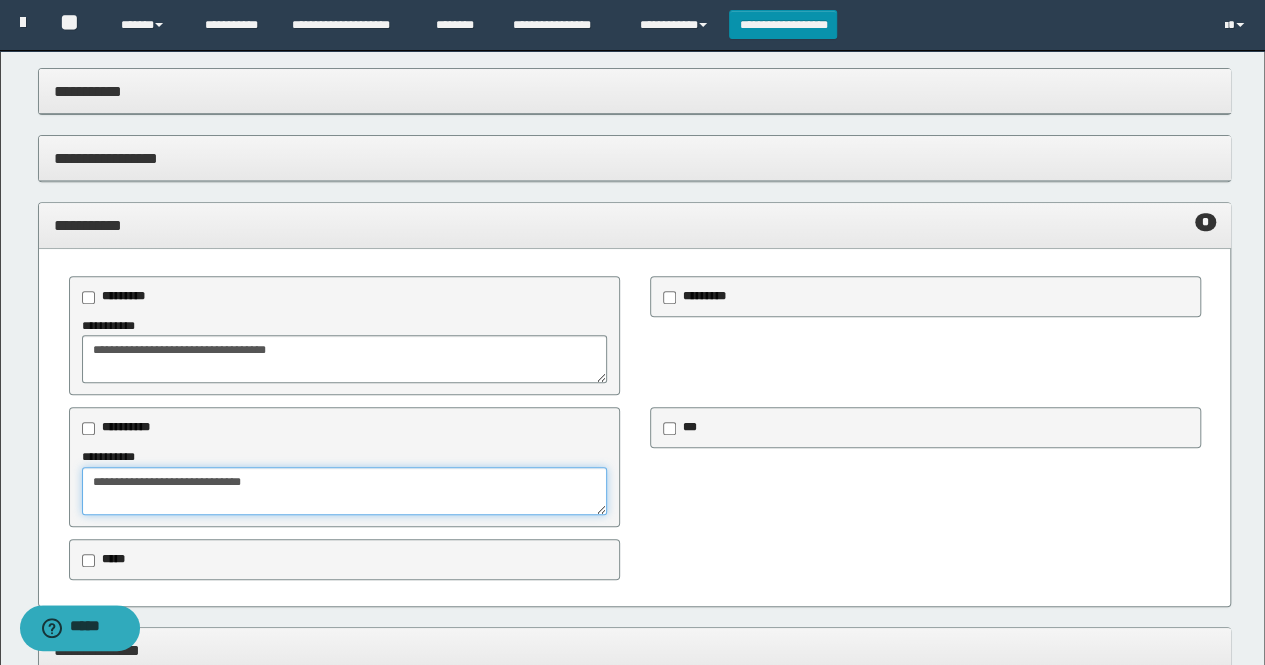 type on "**********" 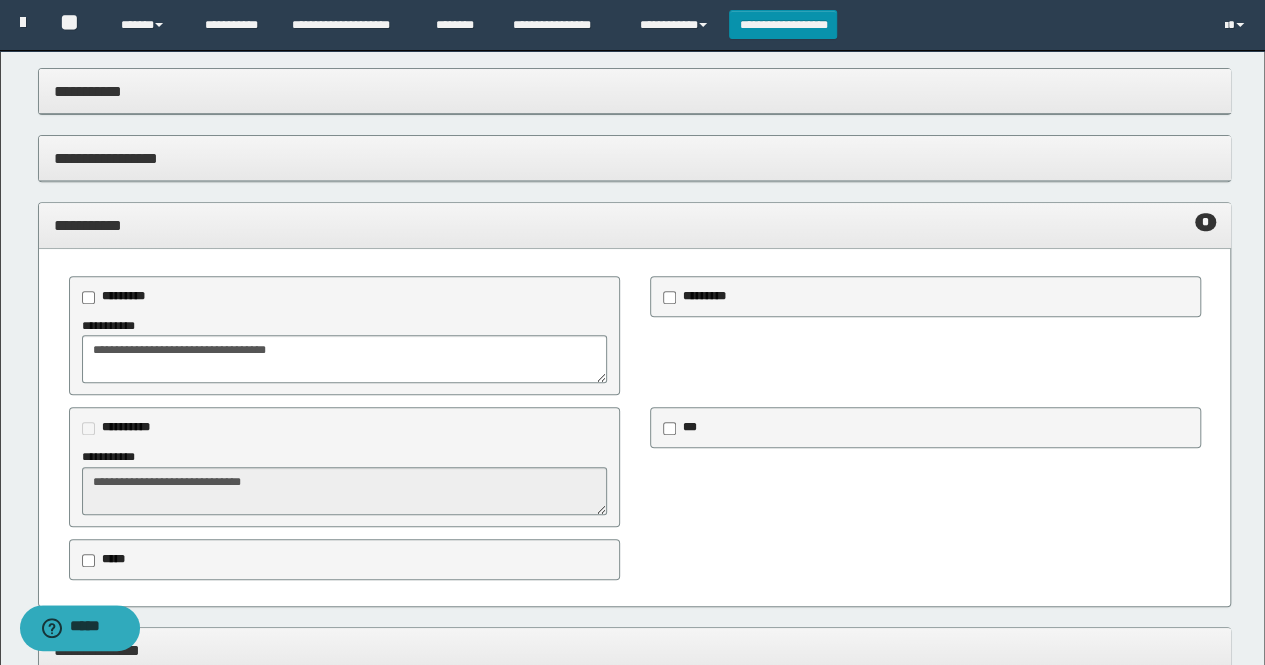 click on "**********" at bounding box center [635, 225] 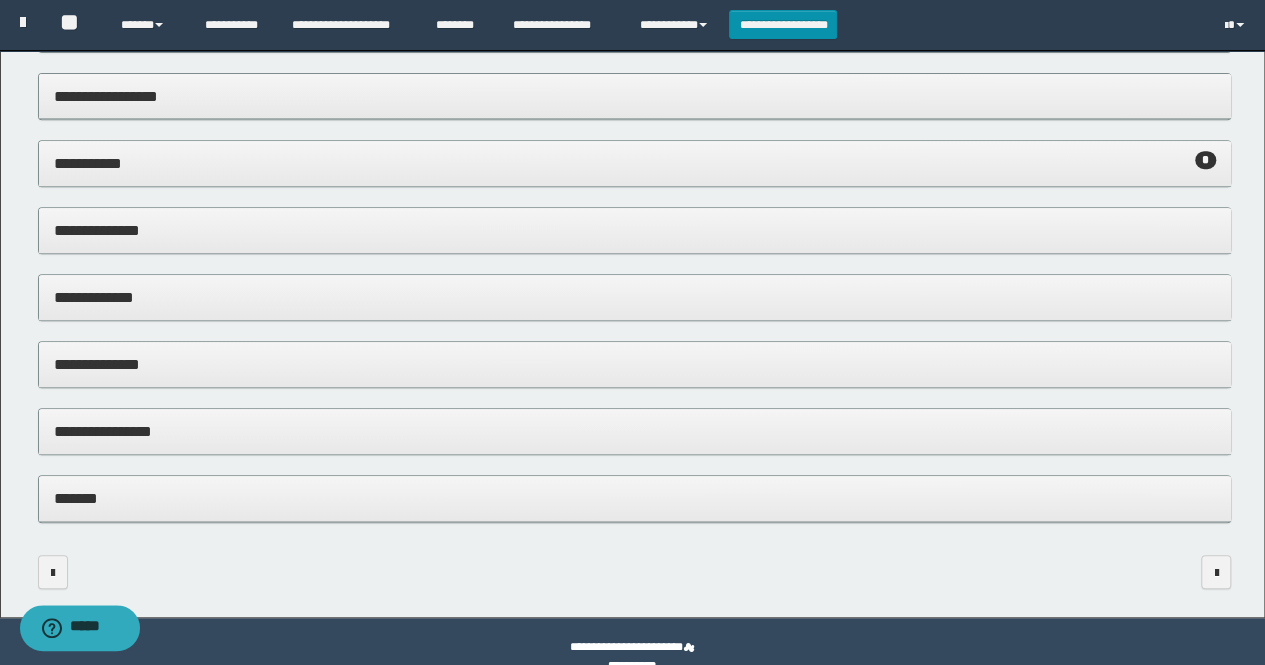 scroll, scrollTop: 392, scrollLeft: 0, axis: vertical 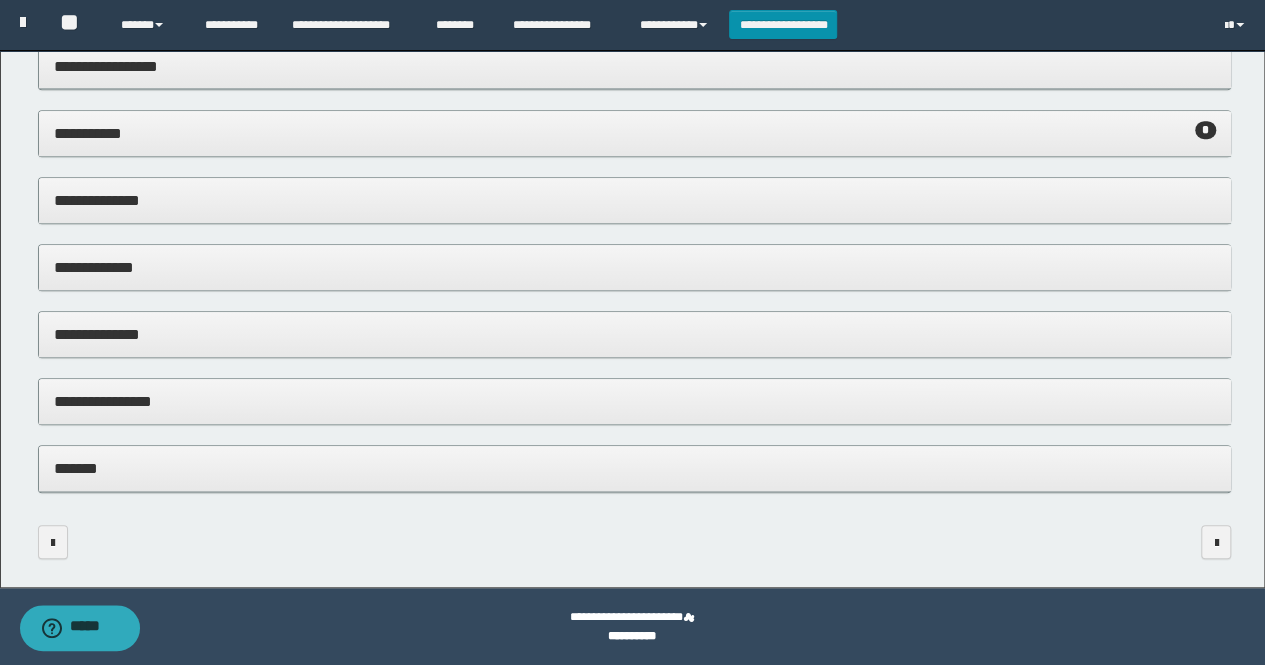 click on "**********" at bounding box center (635, 401) 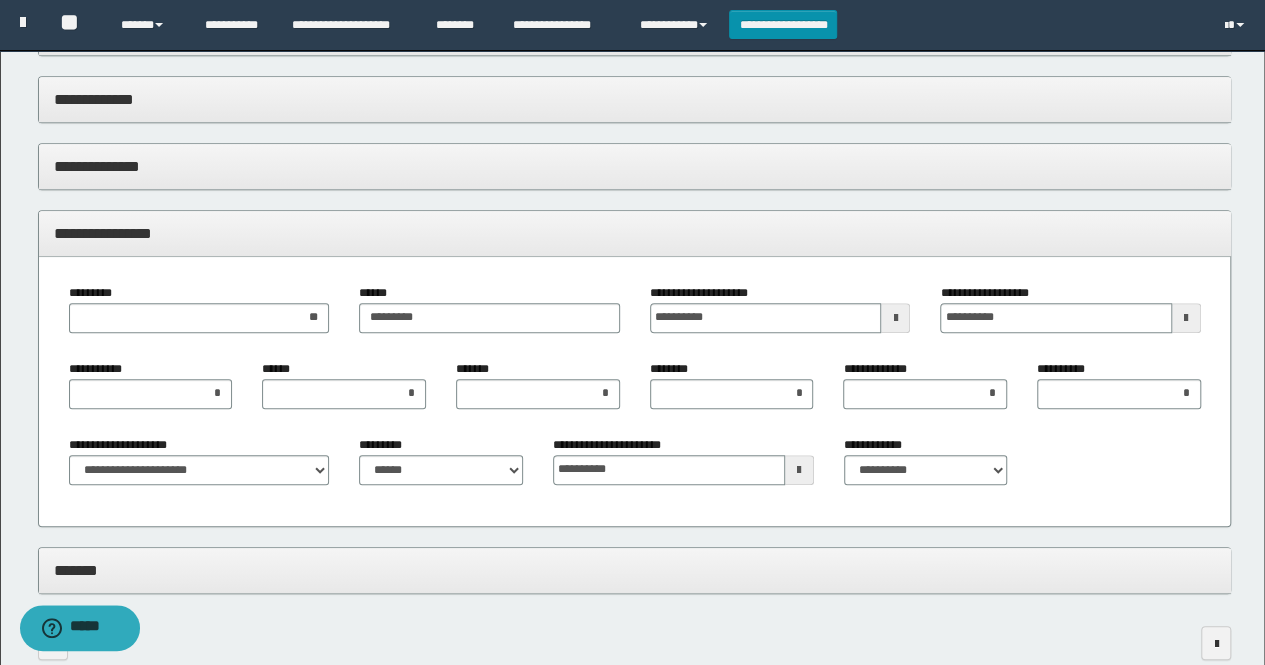 scroll, scrollTop: 592, scrollLeft: 0, axis: vertical 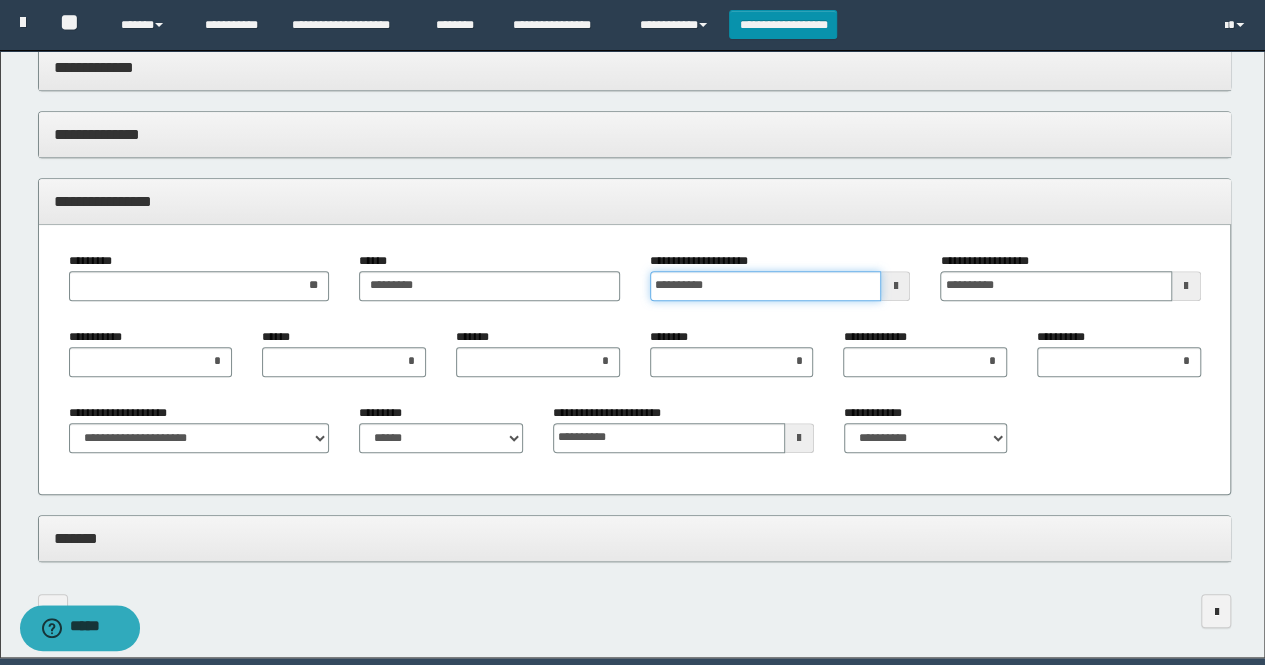 click on "**********" at bounding box center (766, 286) 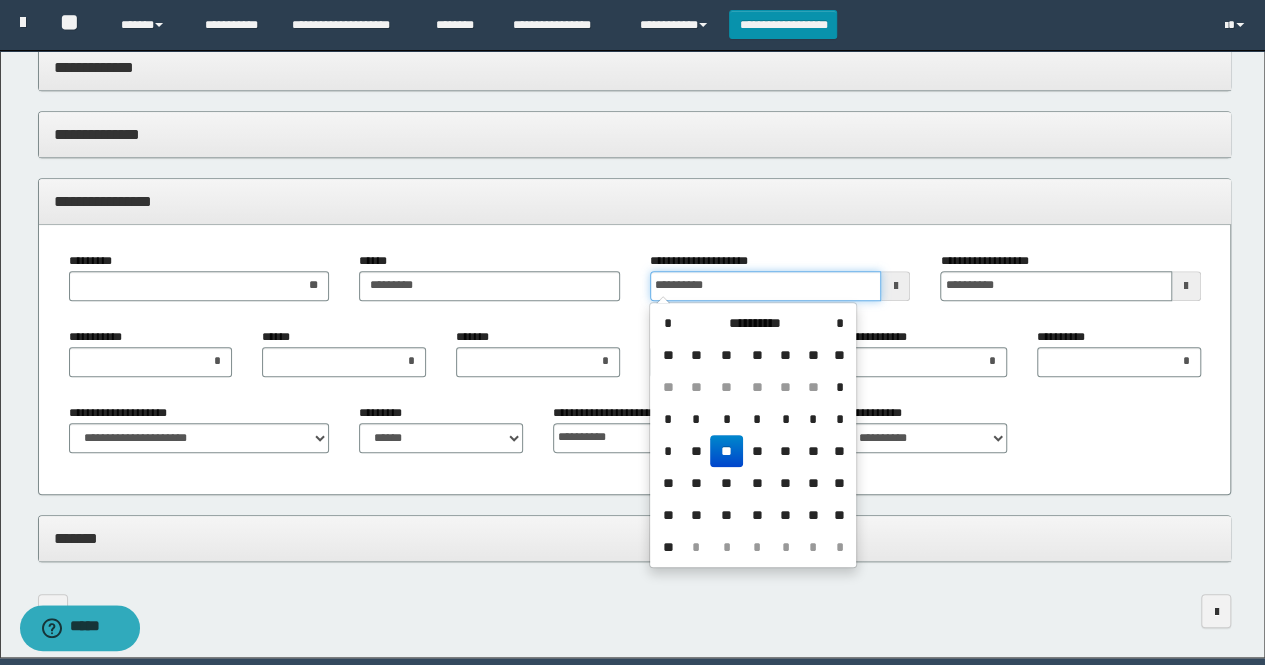 click on "**********" at bounding box center [766, 286] 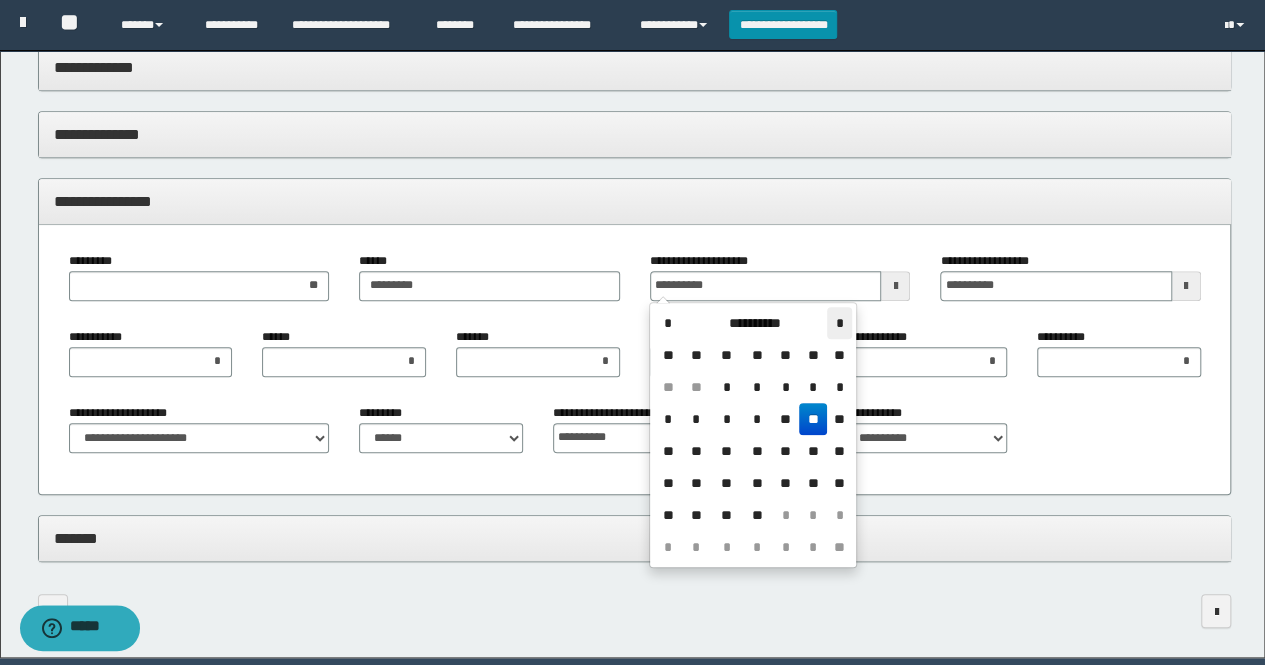 click on "*" at bounding box center (839, 323) 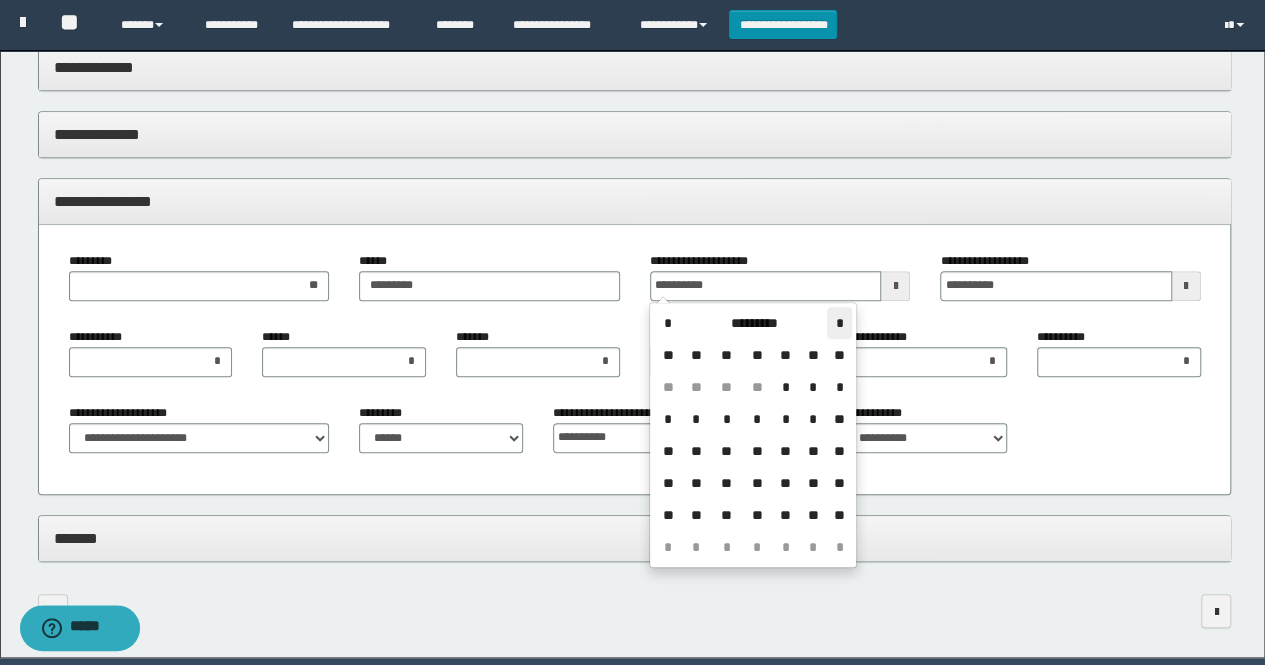 click on "*" at bounding box center (839, 323) 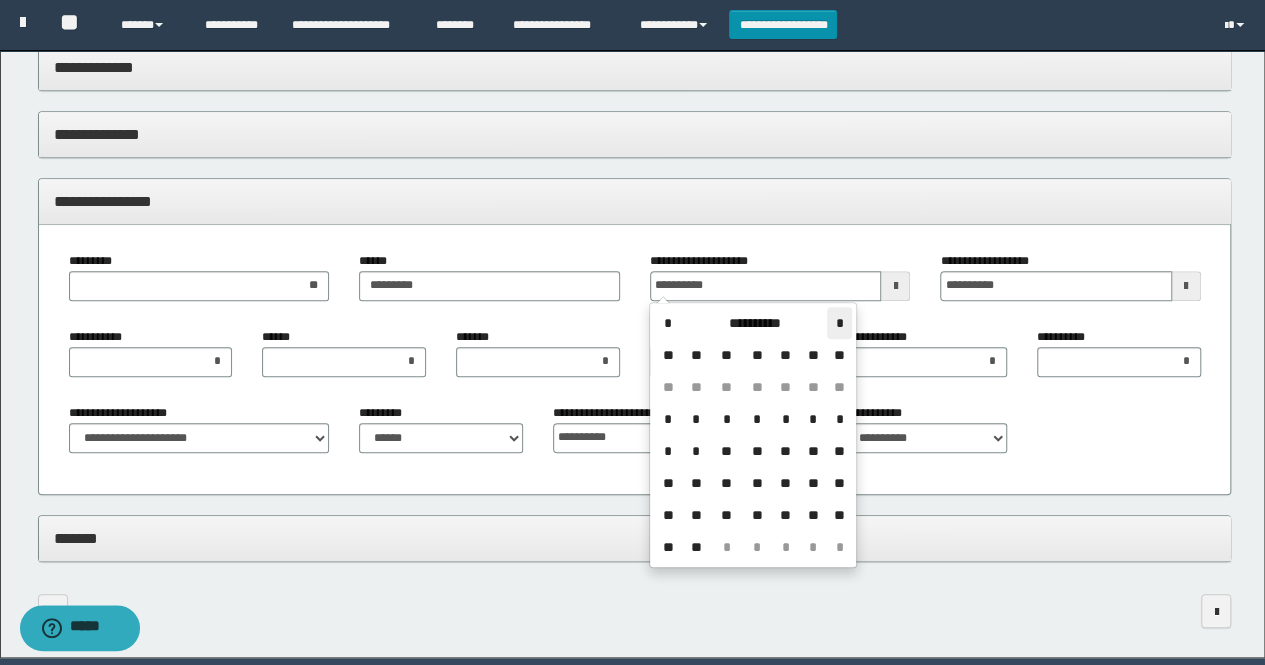 click on "*" at bounding box center [839, 323] 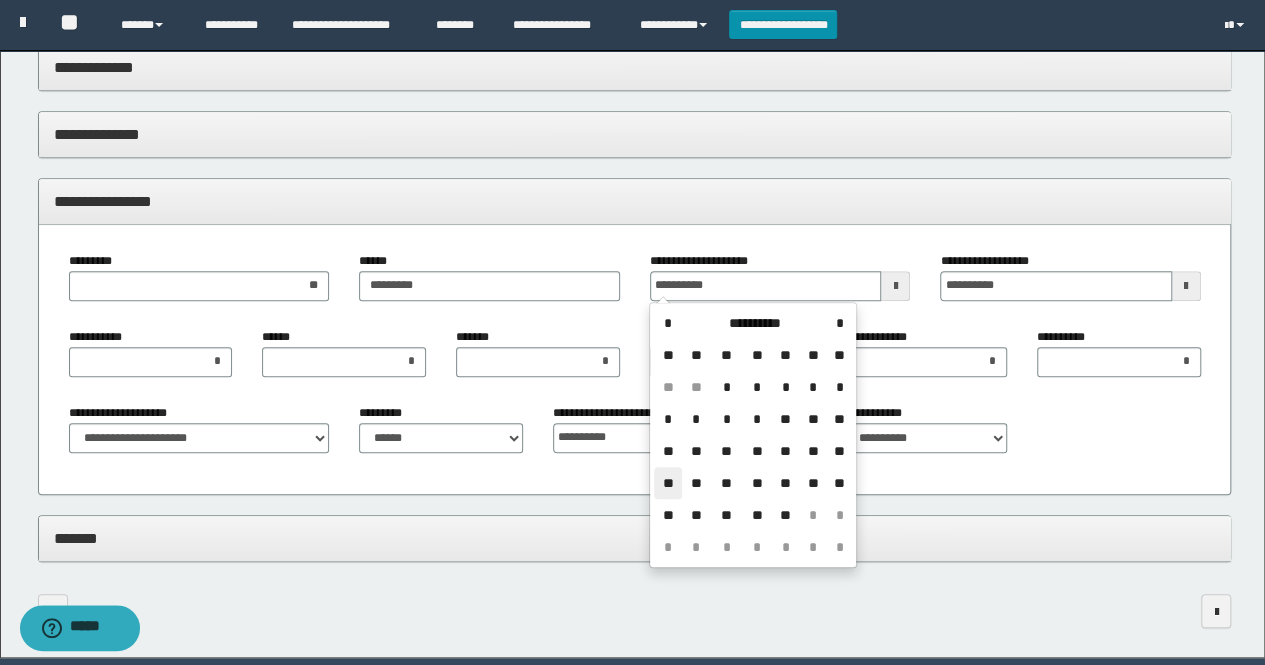 click on "**" at bounding box center [668, 483] 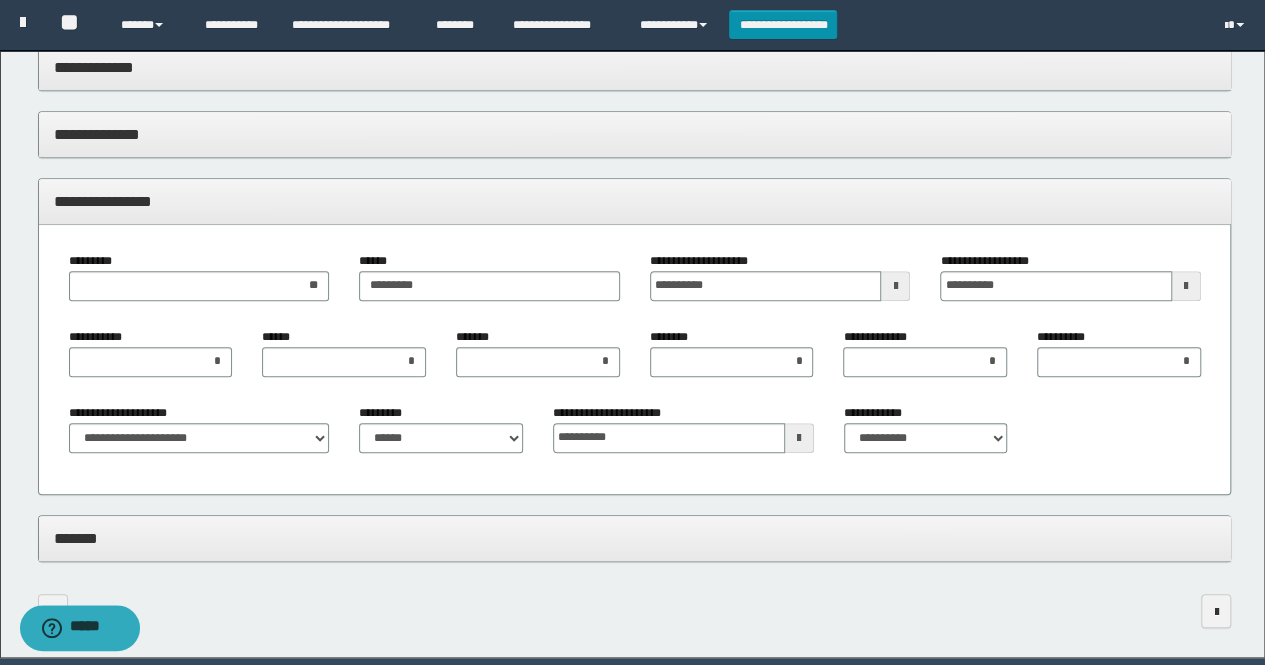 click on "**********" at bounding box center (635, 360) 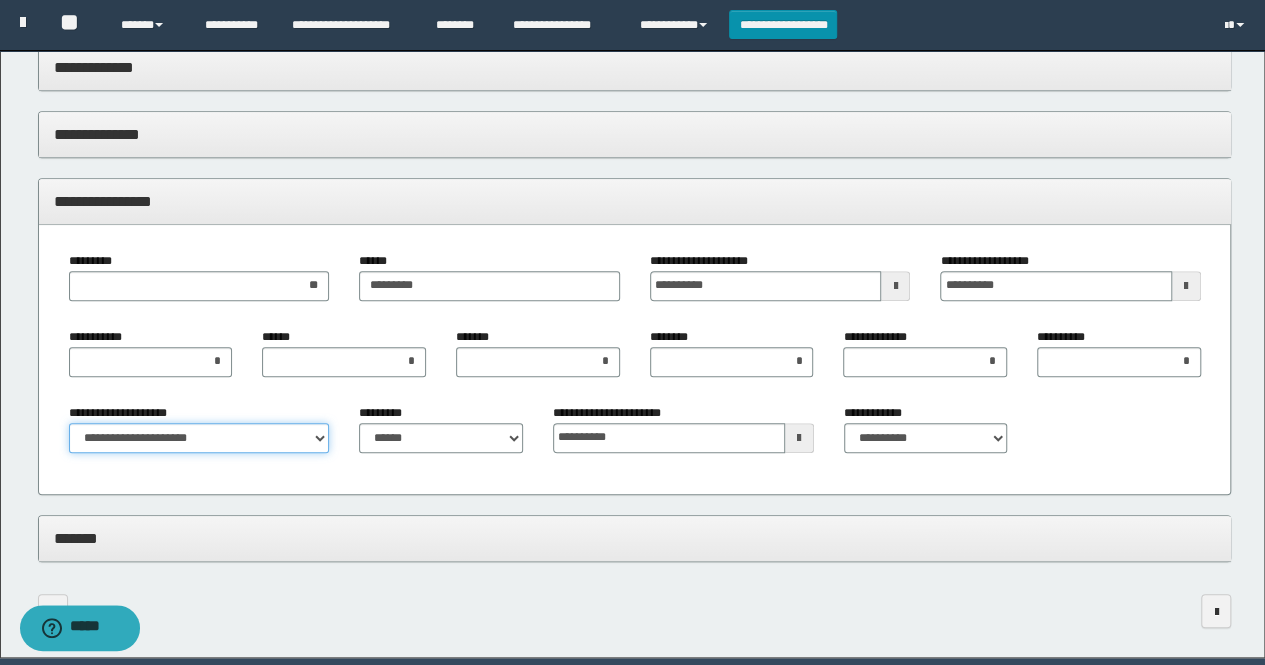 click on "**********" at bounding box center (199, 438) 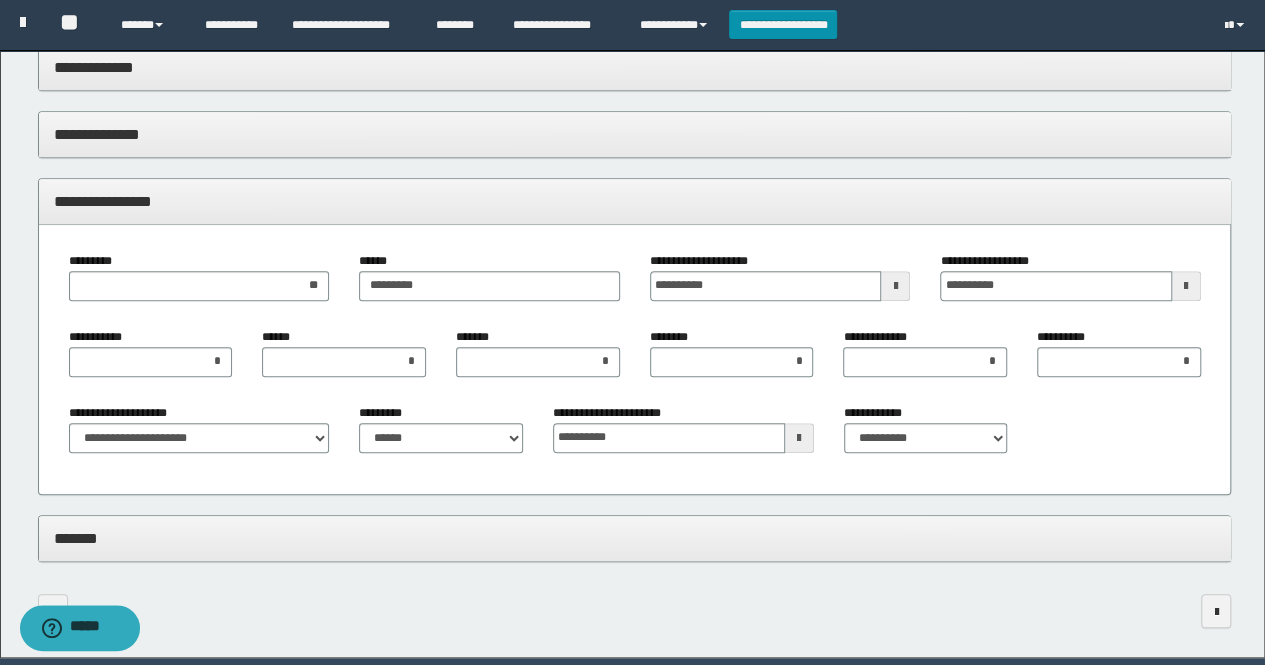 click on "**********" at bounding box center [635, 360] 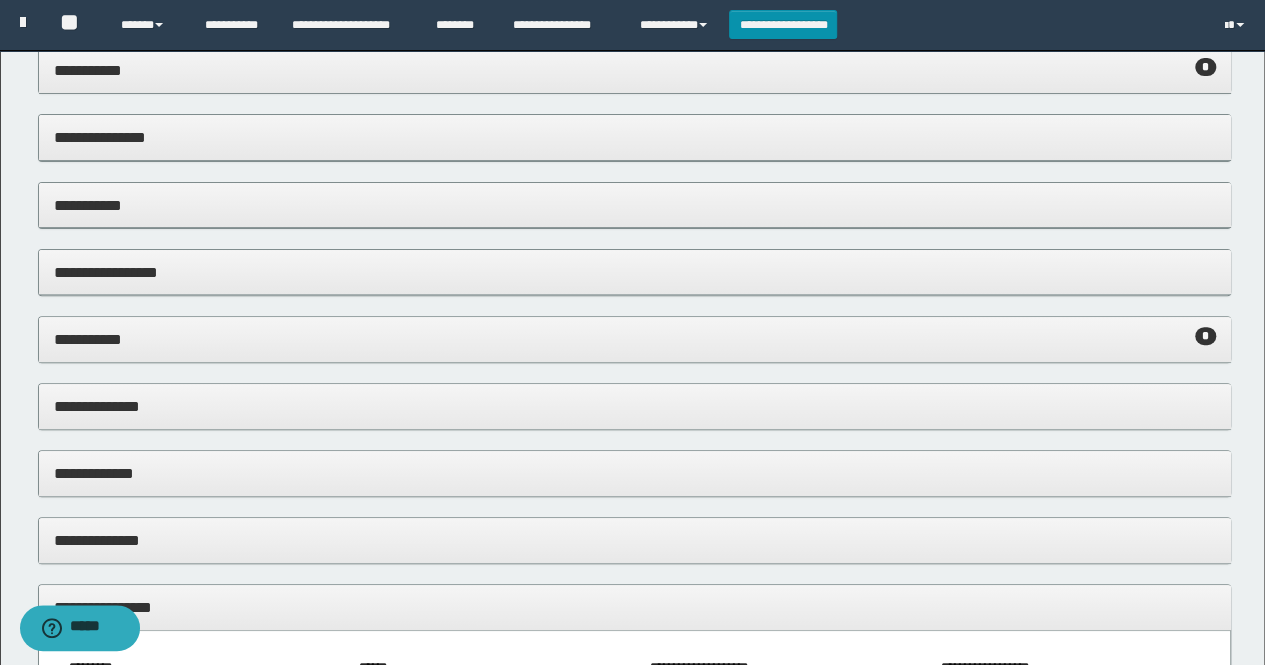 scroll, scrollTop: 0, scrollLeft: 0, axis: both 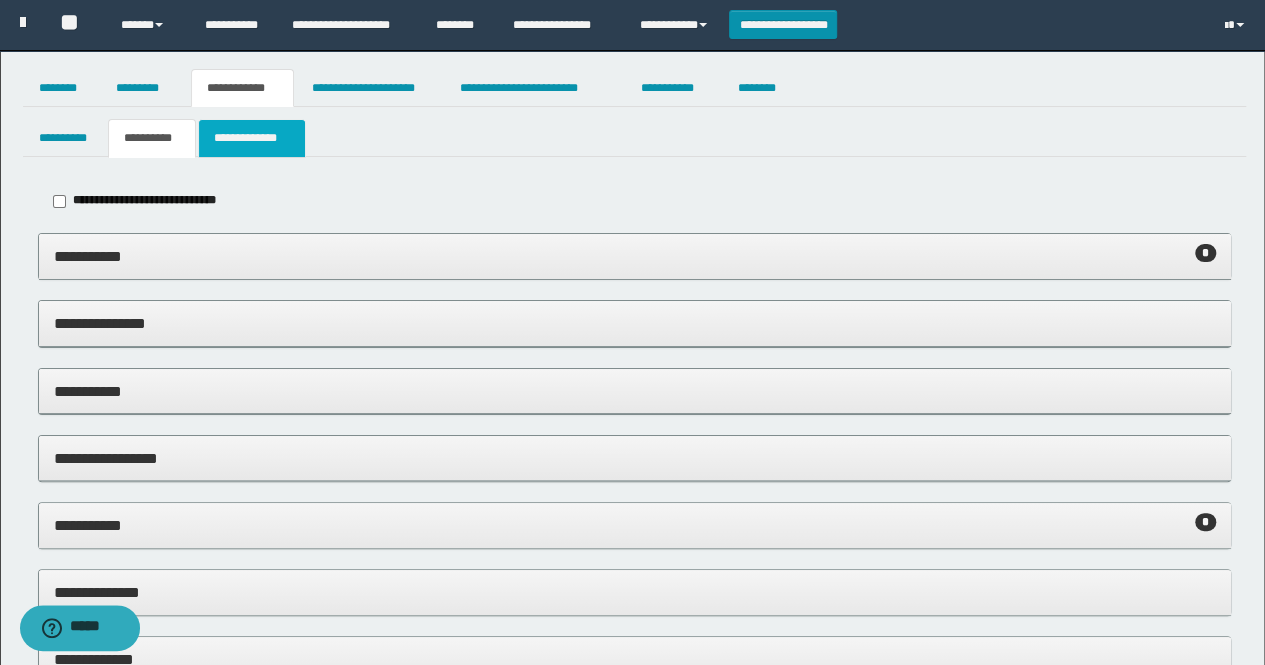 click on "**********" at bounding box center (252, 138) 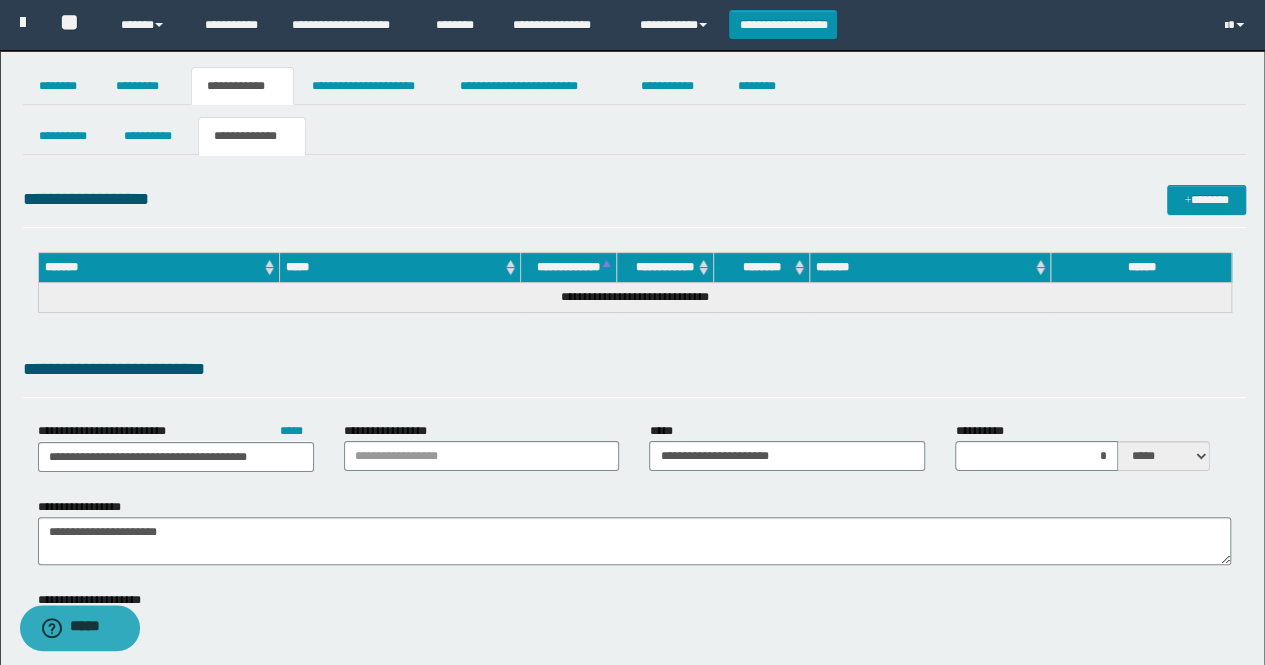 scroll, scrollTop: 0, scrollLeft: 0, axis: both 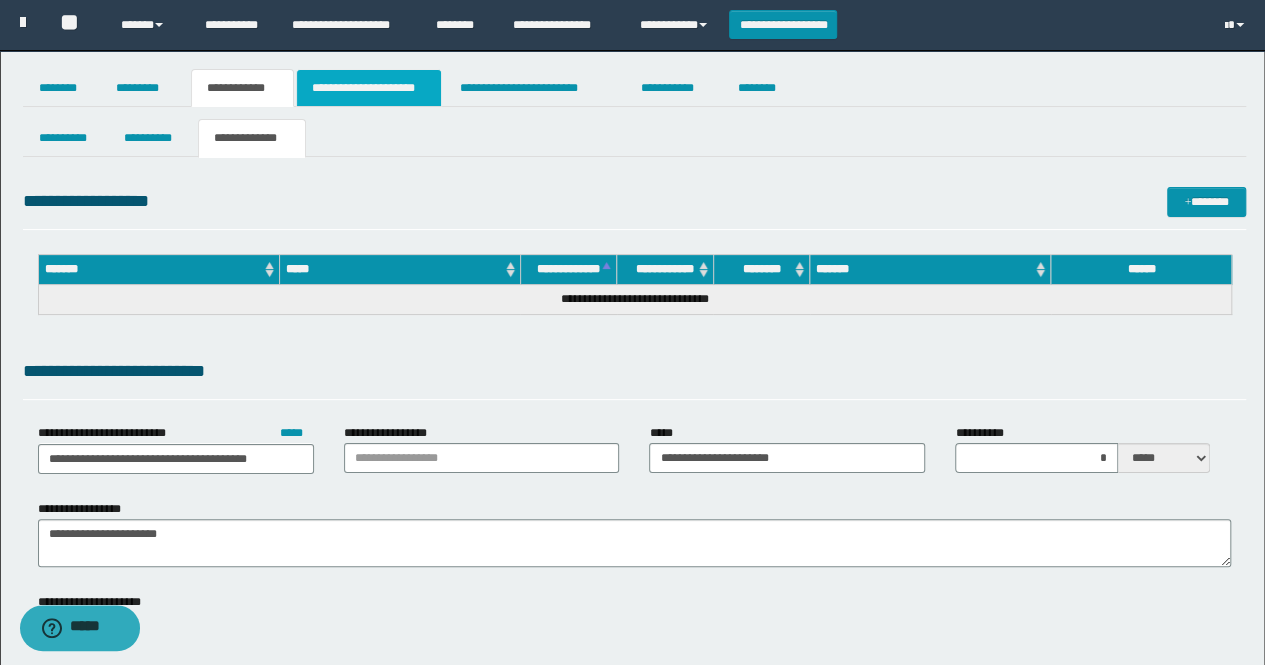 click on "**********" at bounding box center (369, 88) 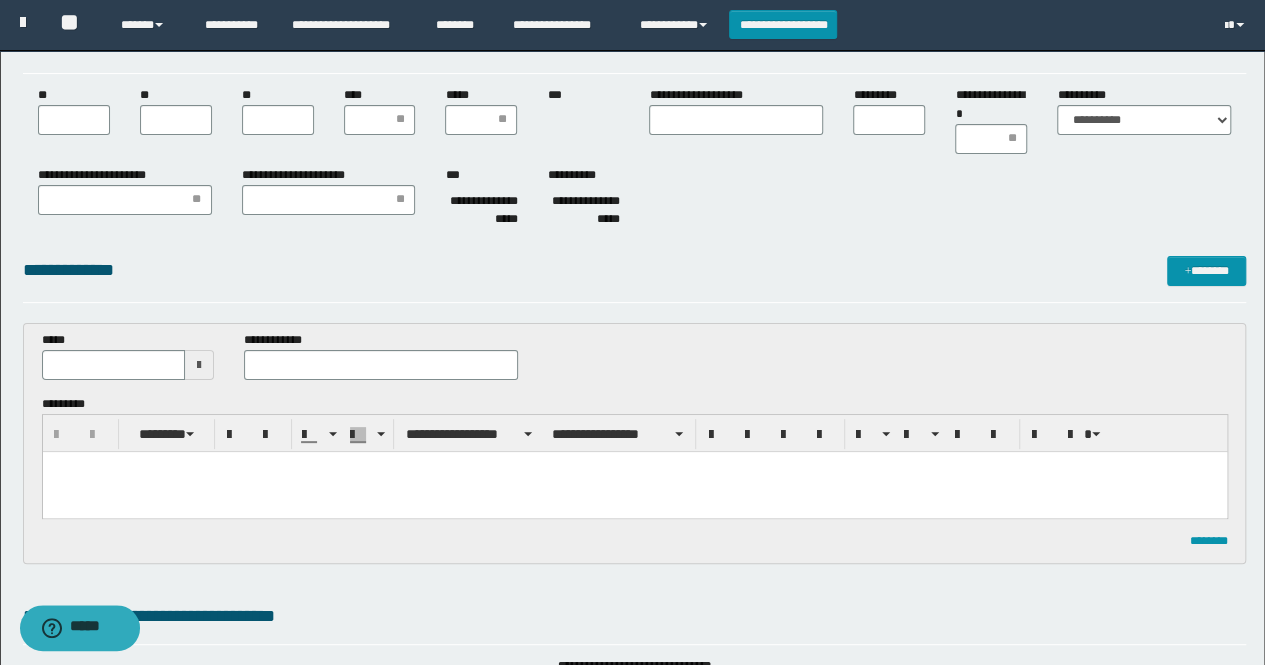 scroll, scrollTop: 200, scrollLeft: 0, axis: vertical 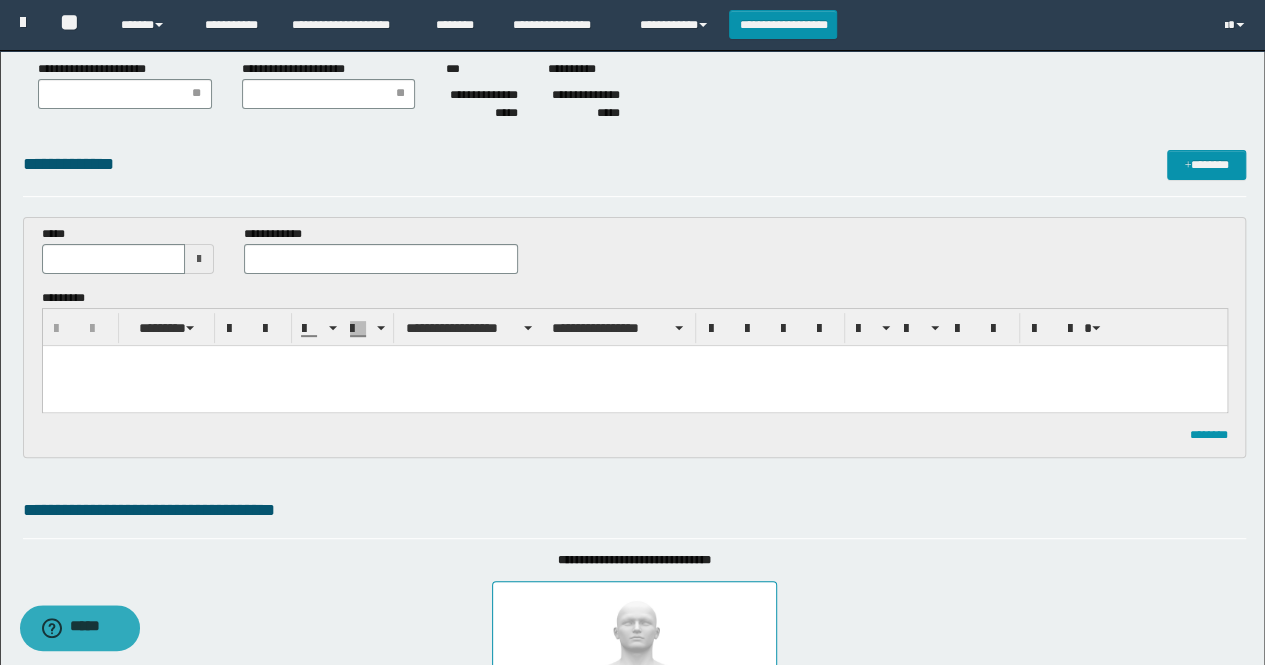 click at bounding box center (199, 259) 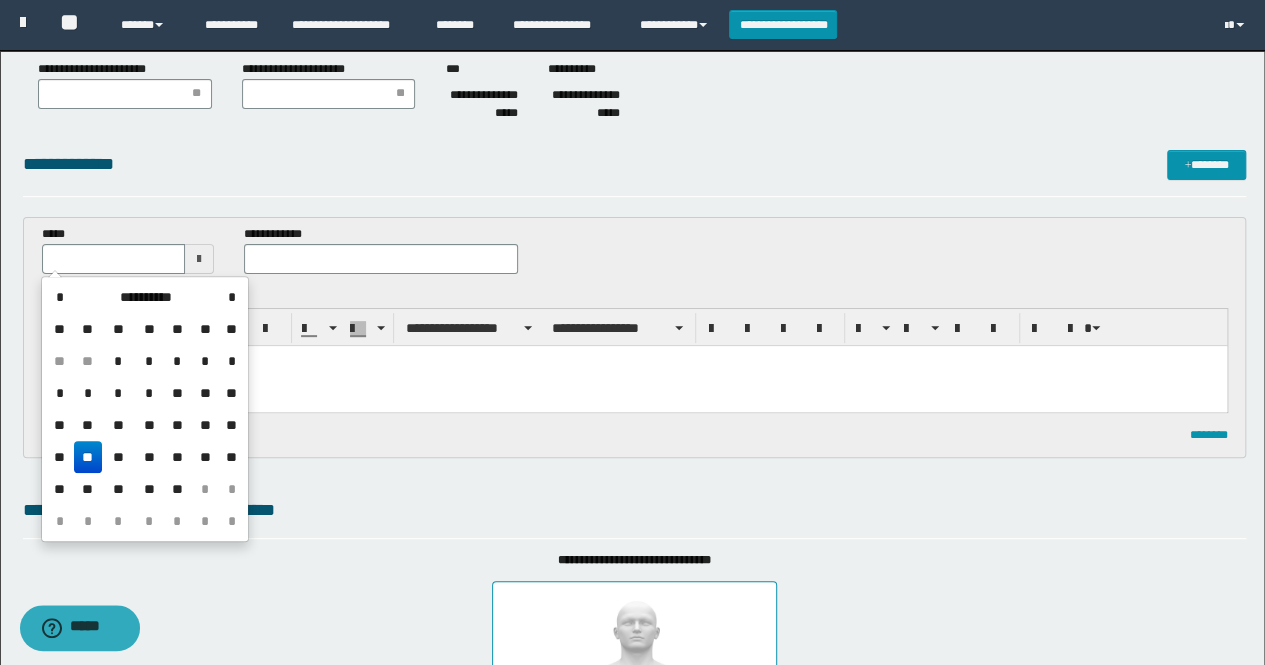 drag, startPoint x: 89, startPoint y: 462, endPoint x: 95, endPoint y: 55, distance: 407.04422 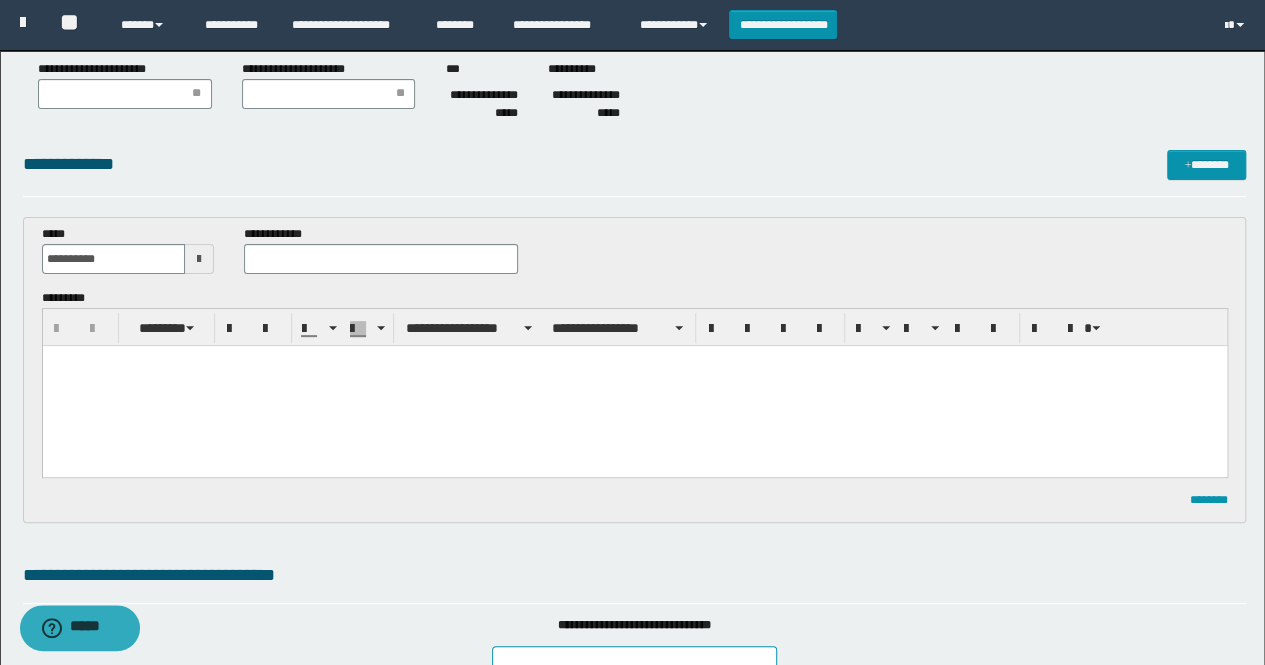 scroll, scrollTop: 0, scrollLeft: 0, axis: both 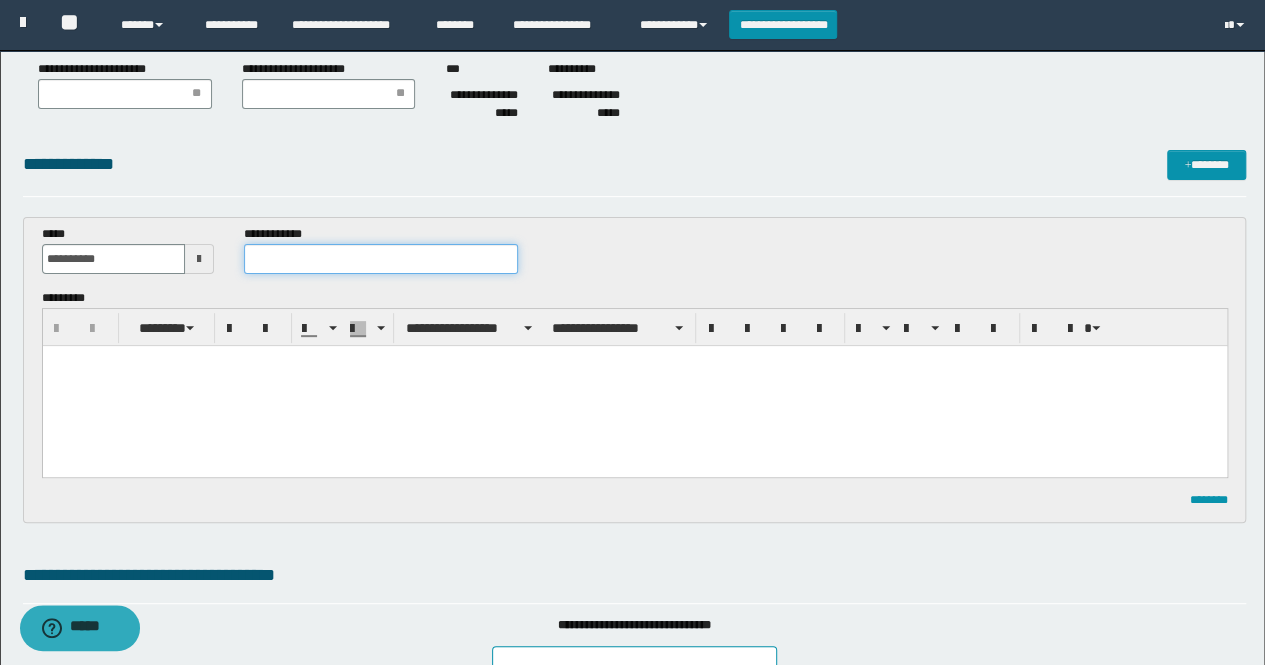 click at bounding box center (381, 259) 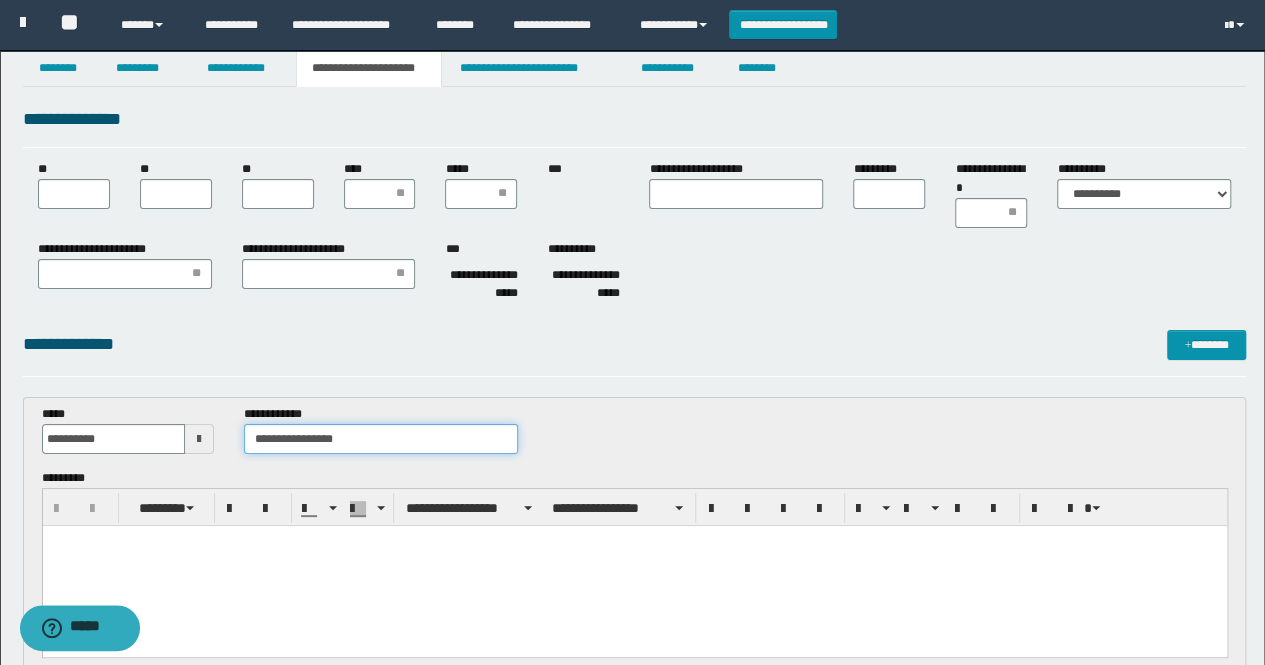 scroll, scrollTop: 0, scrollLeft: 0, axis: both 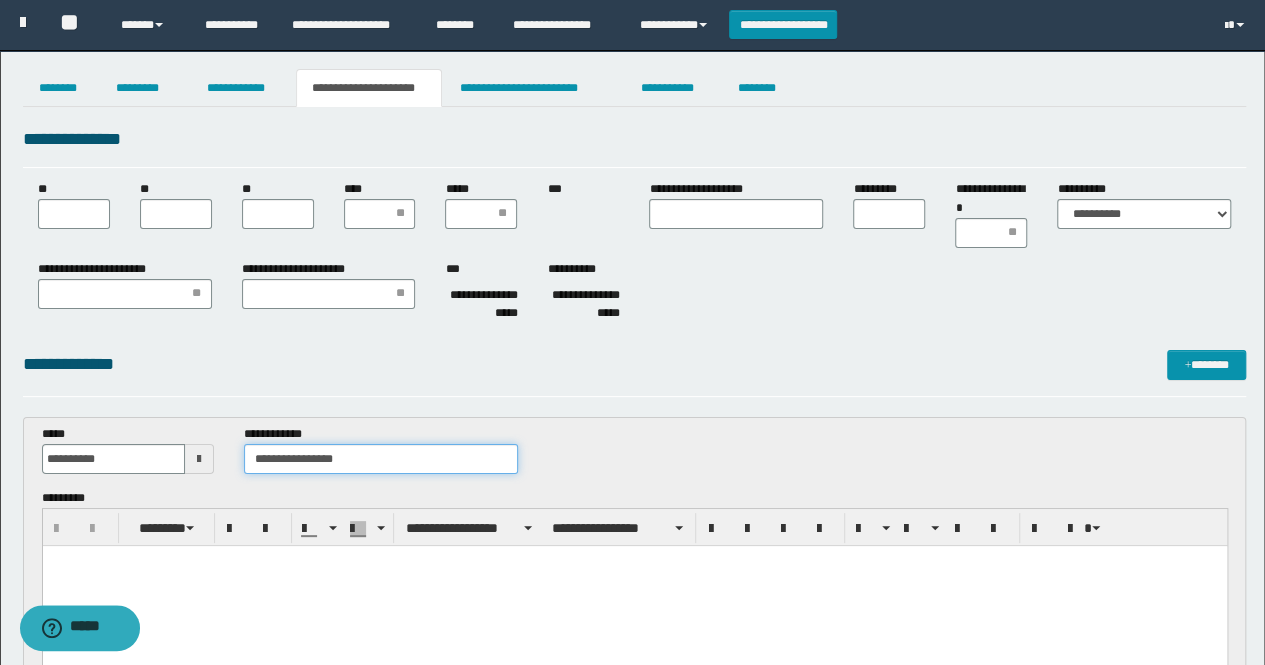 type on "**********" 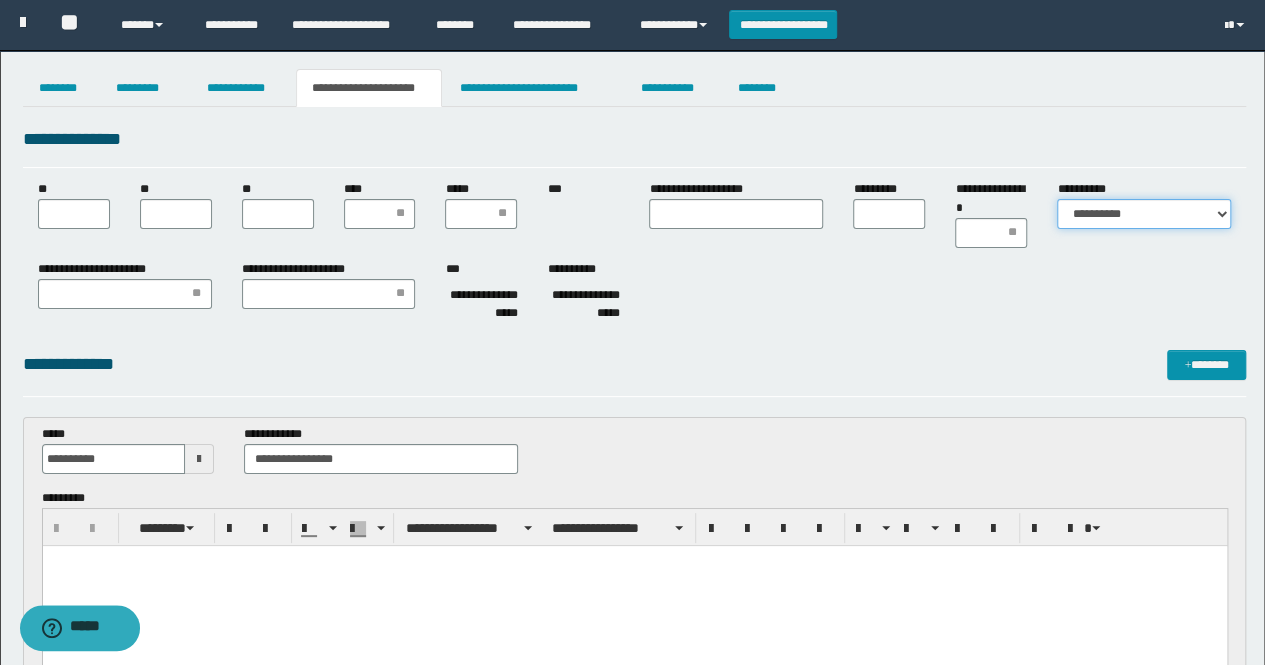 click on "**********" at bounding box center (1144, 214) 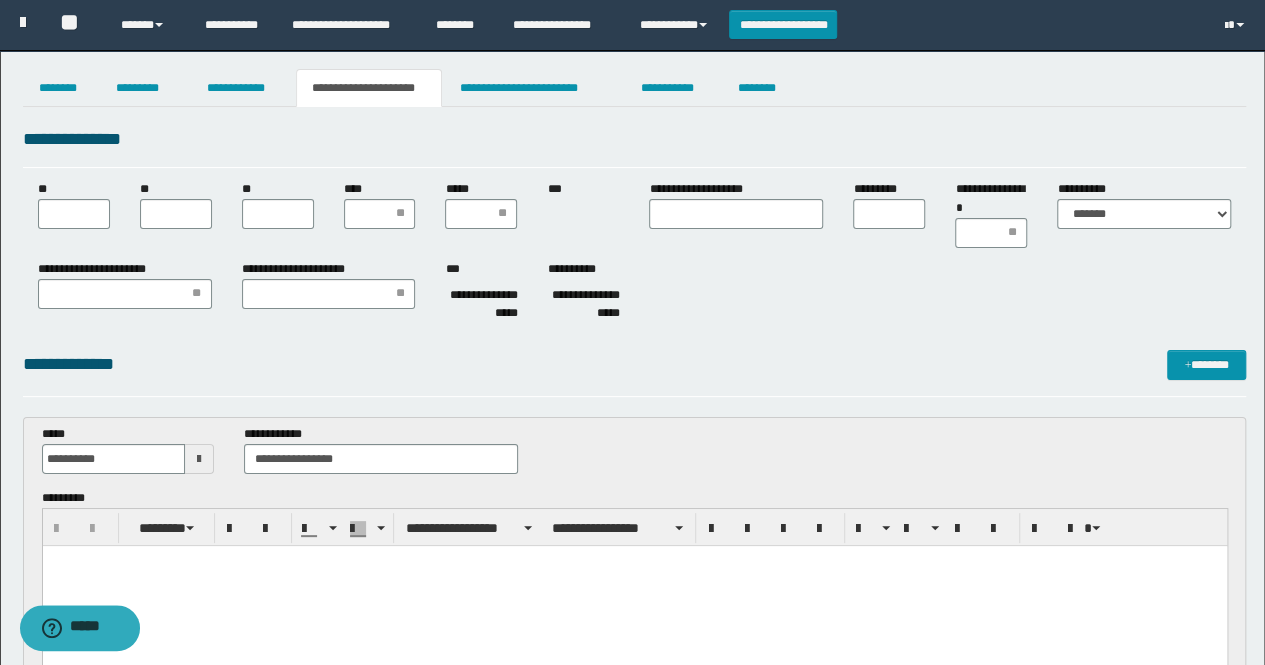 click on "**********" at bounding box center (635, 295) 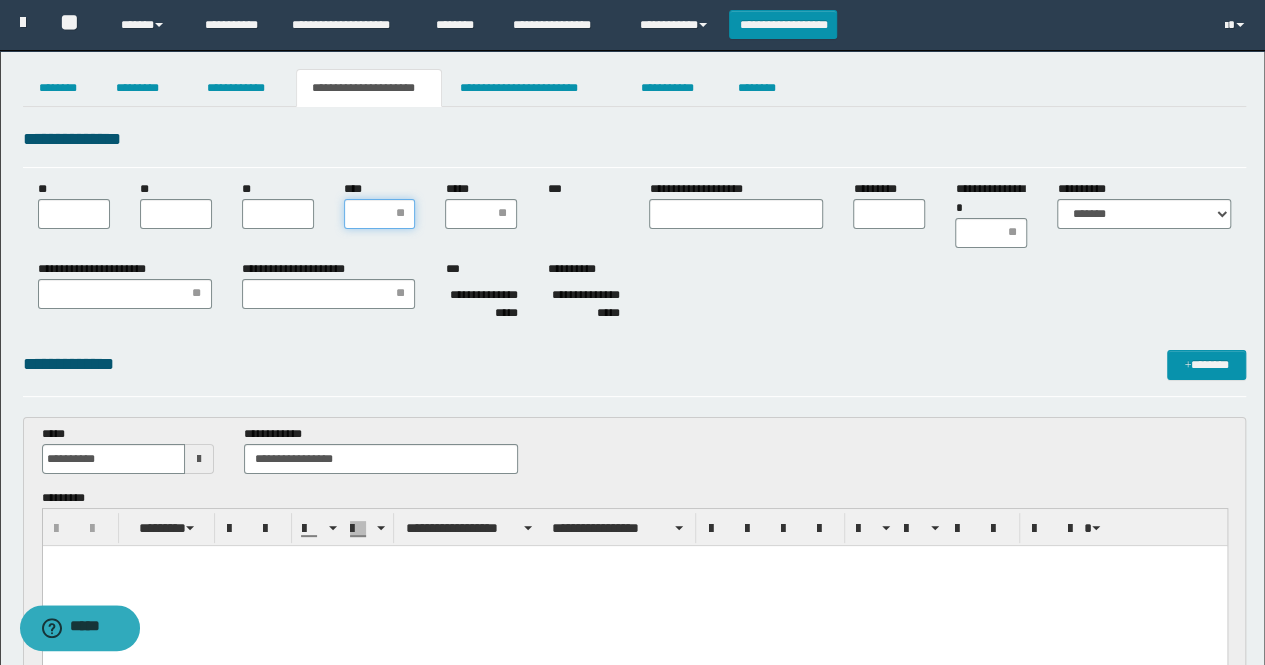 click on "****" at bounding box center (380, 214) 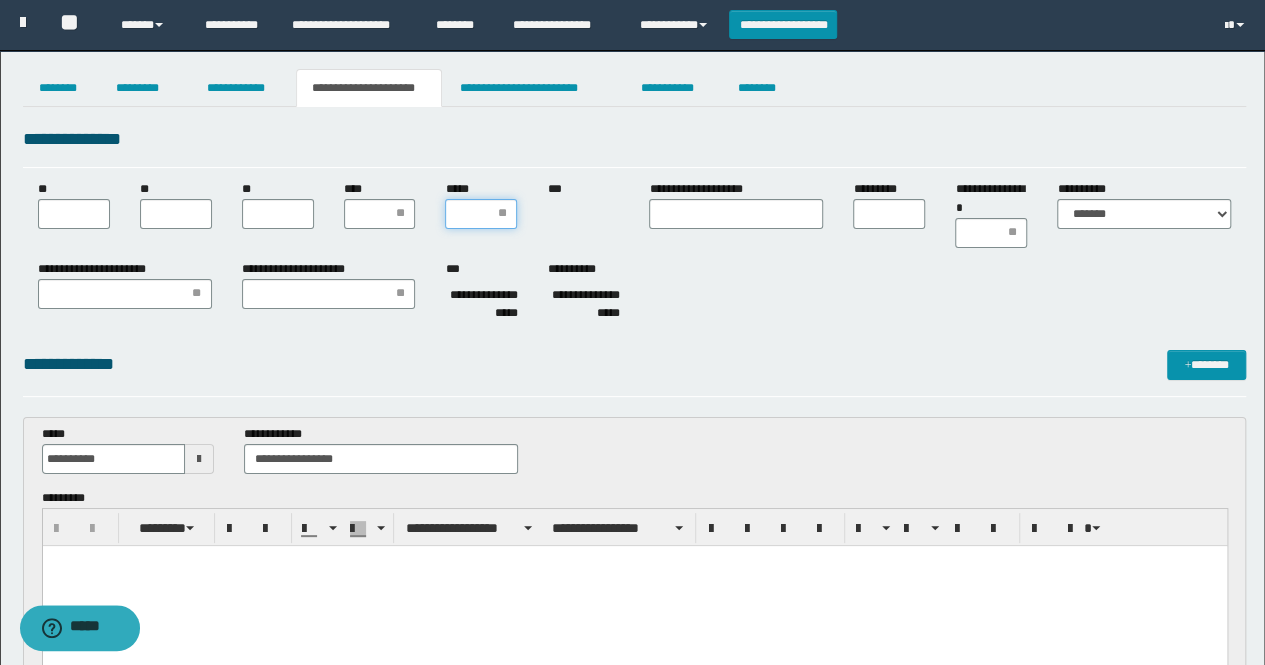 click on "*****" at bounding box center (481, 214) 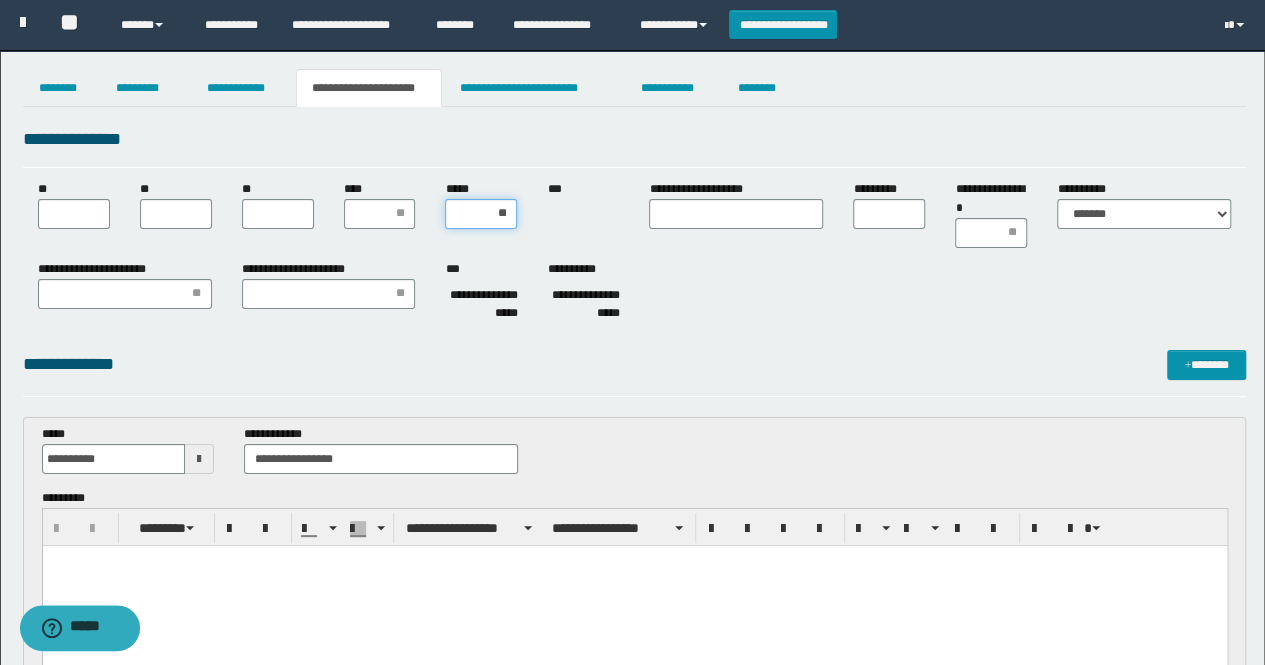 type on "***" 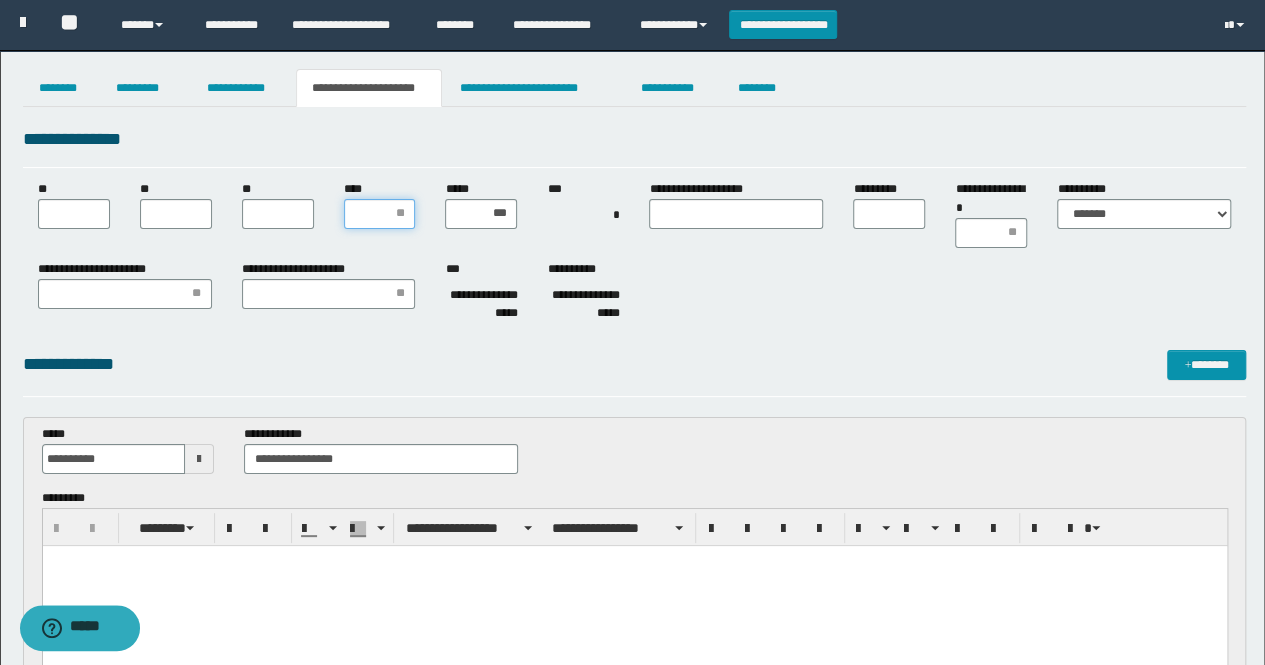 click on "****" at bounding box center (380, 214) 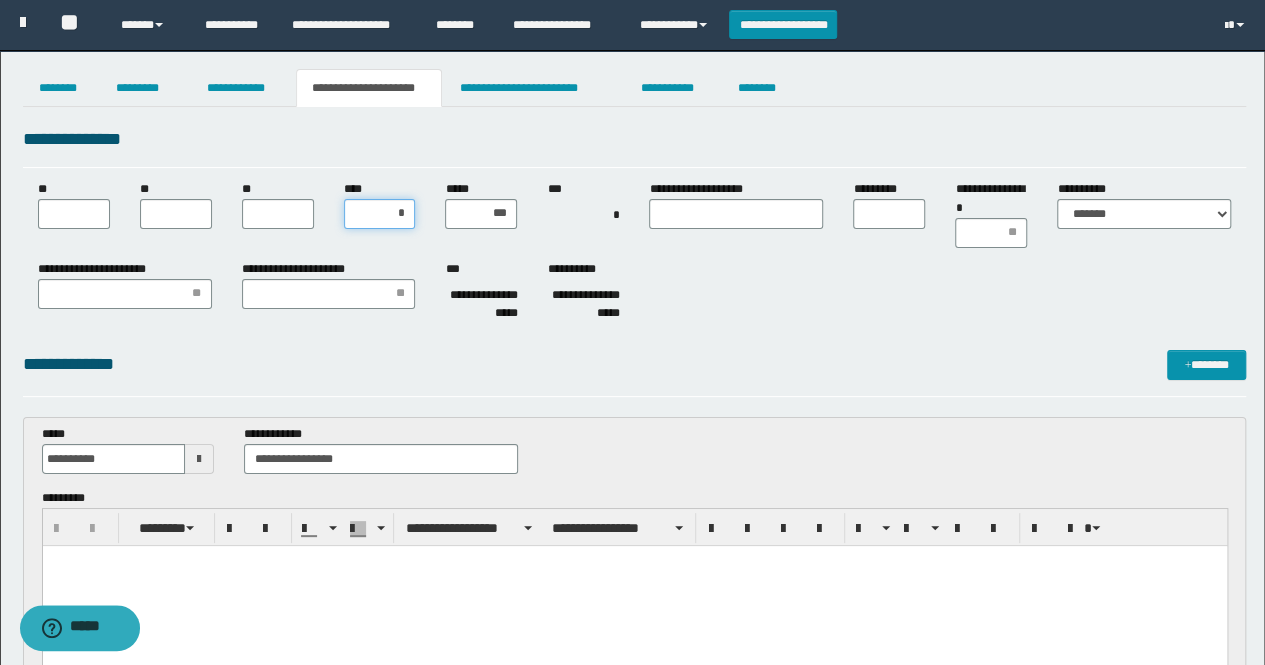 type on "**" 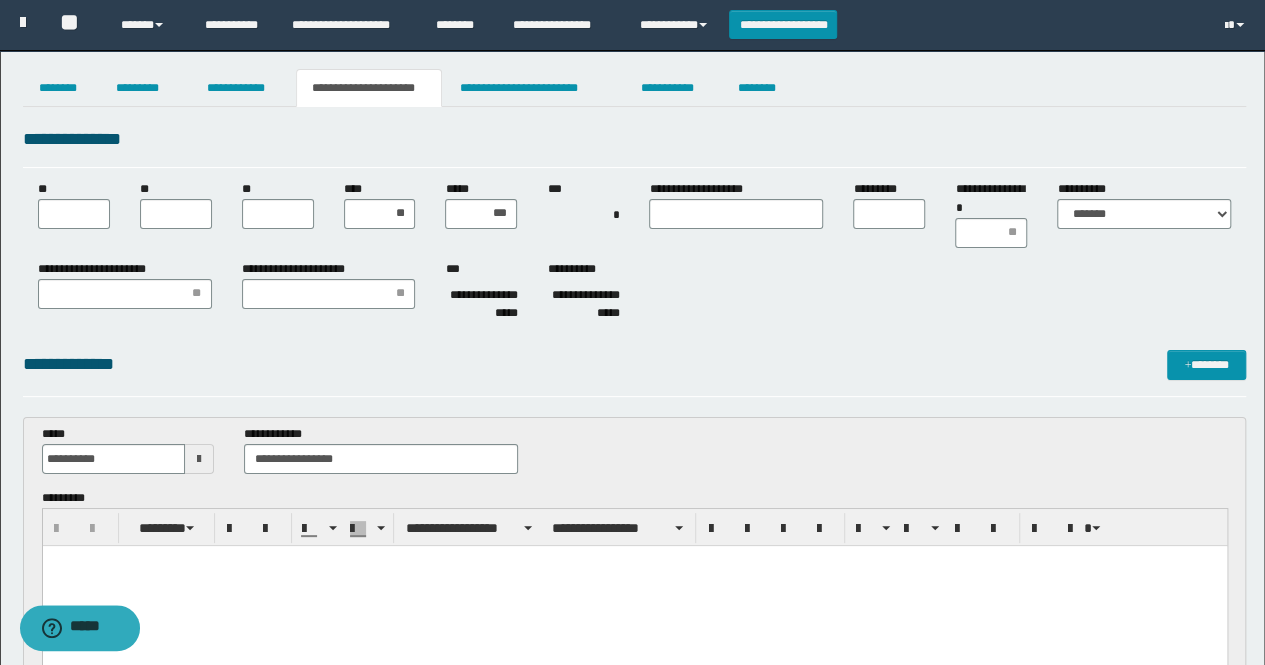 click on "**********" at bounding box center (635, 295) 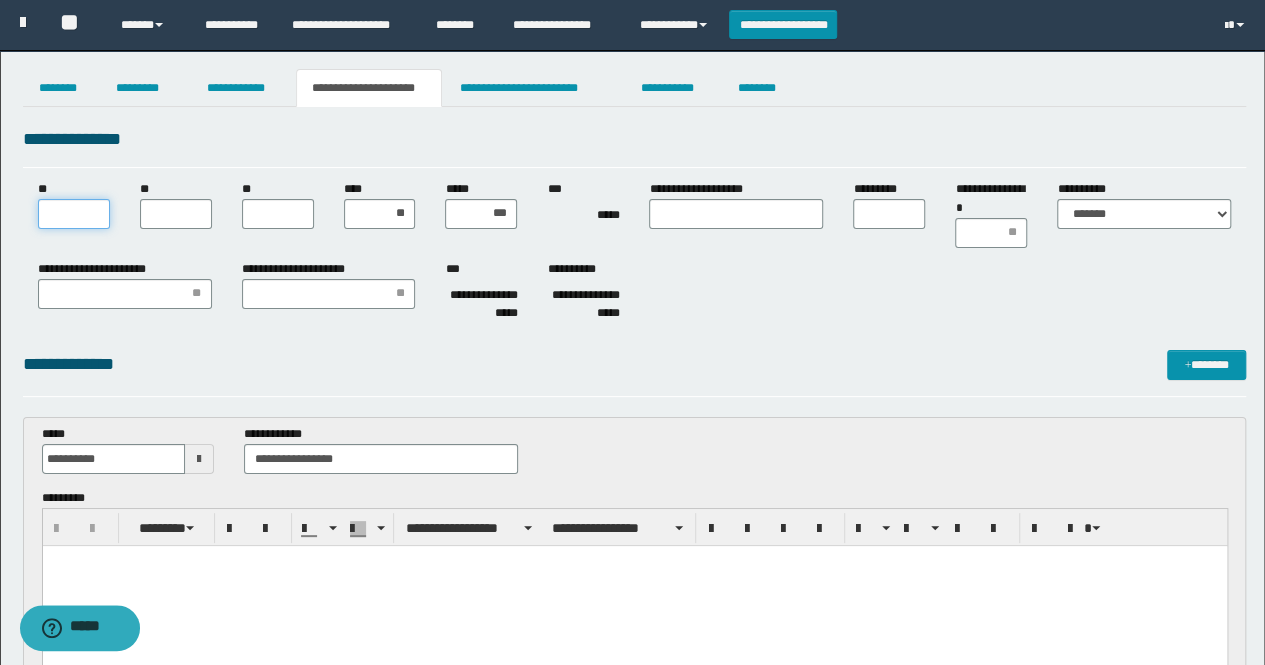 click on "**" at bounding box center [74, 214] 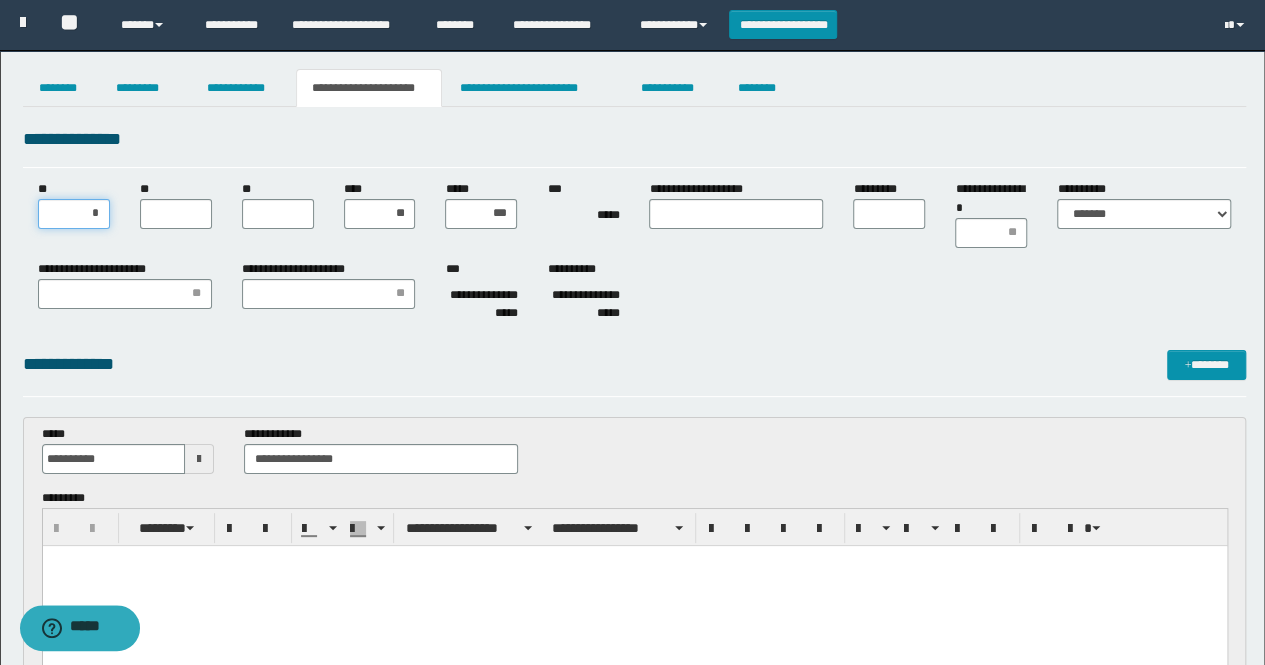 type on "**" 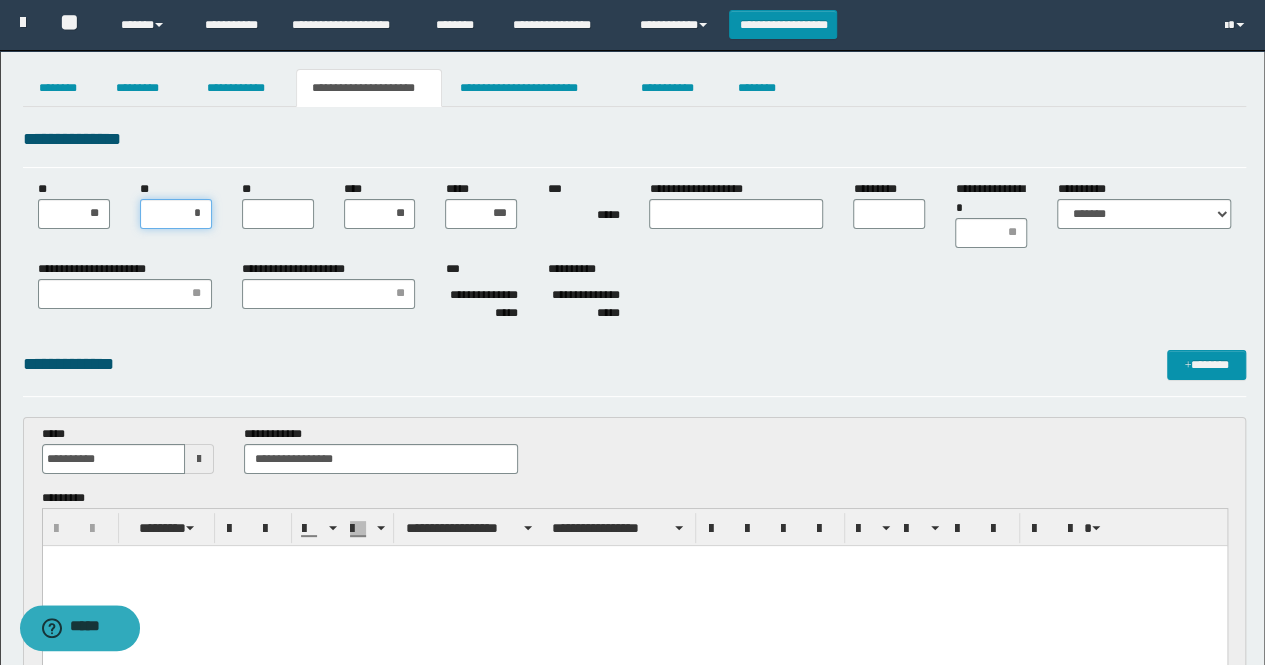 type on "**" 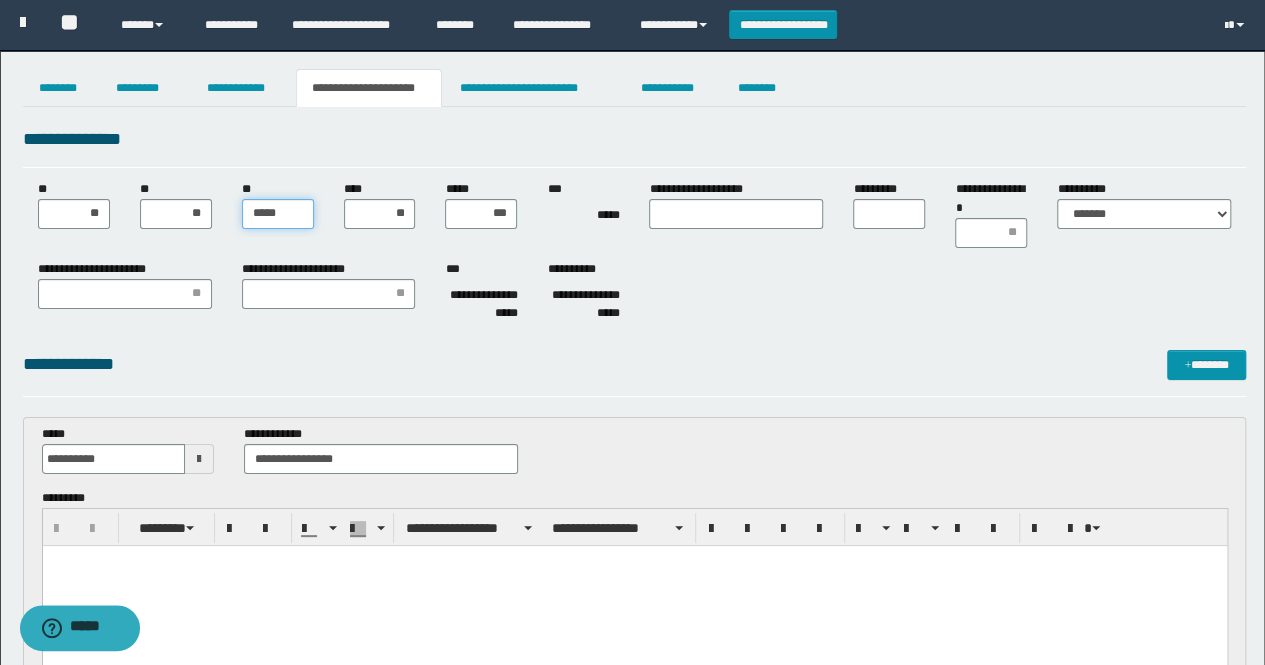 type on "******" 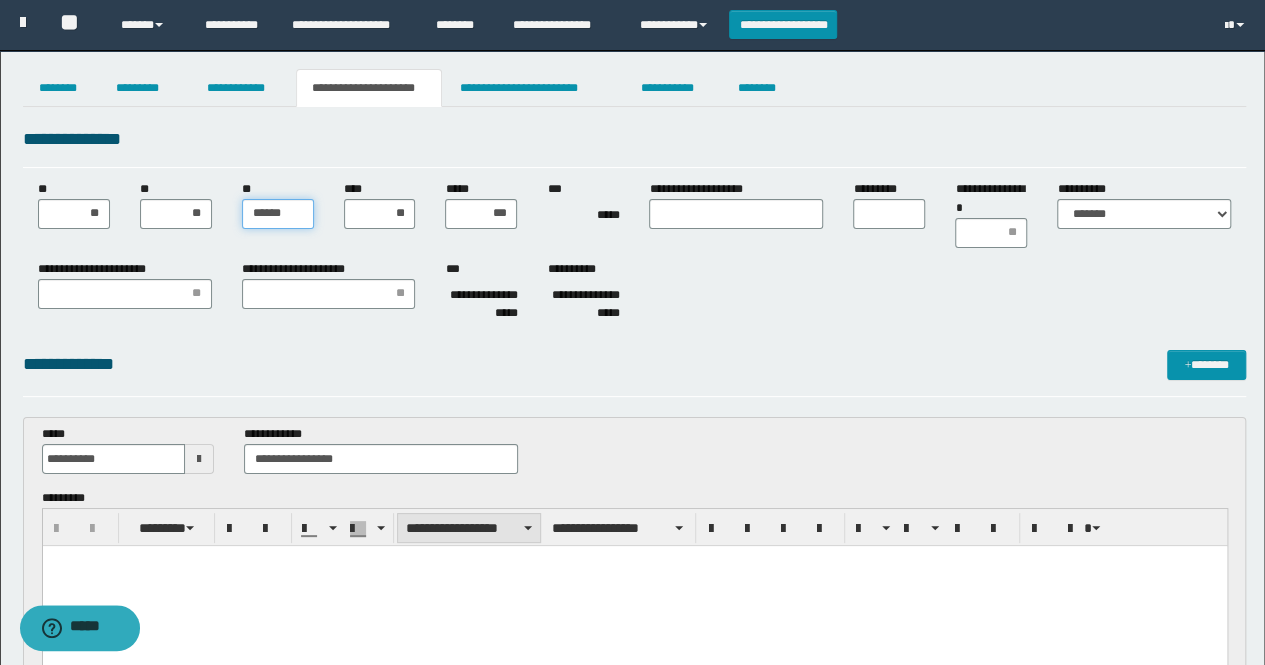 scroll, scrollTop: 200, scrollLeft: 0, axis: vertical 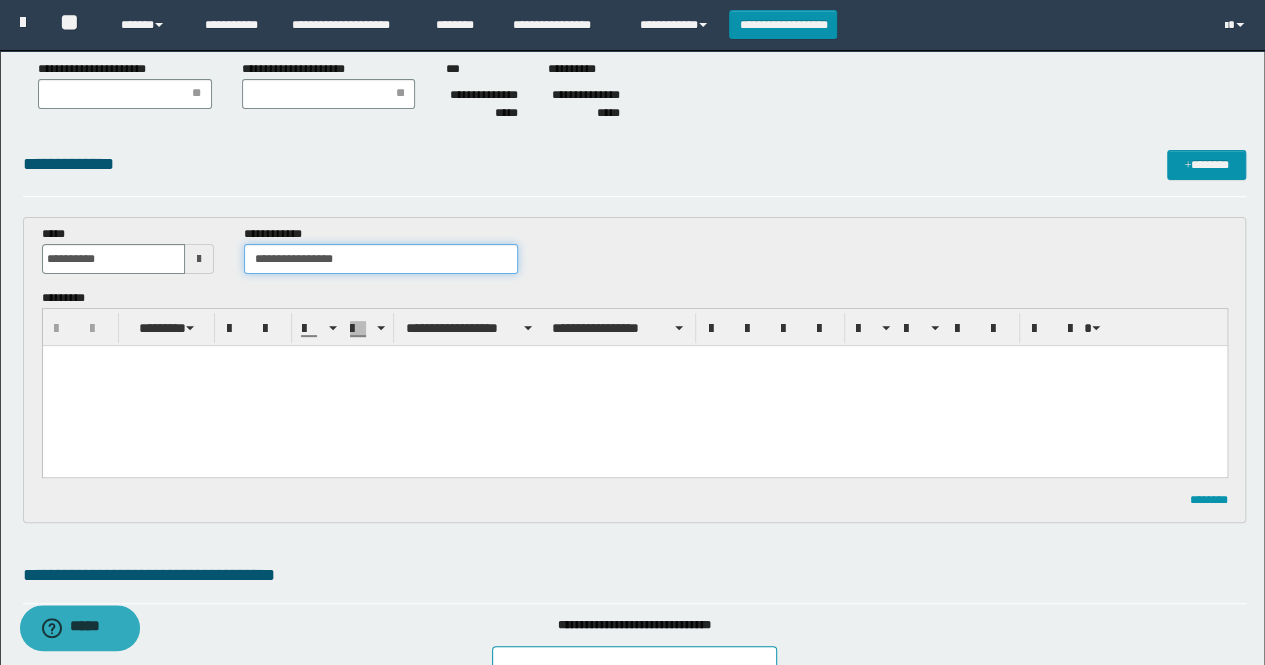 click on "**********" at bounding box center (381, 259) 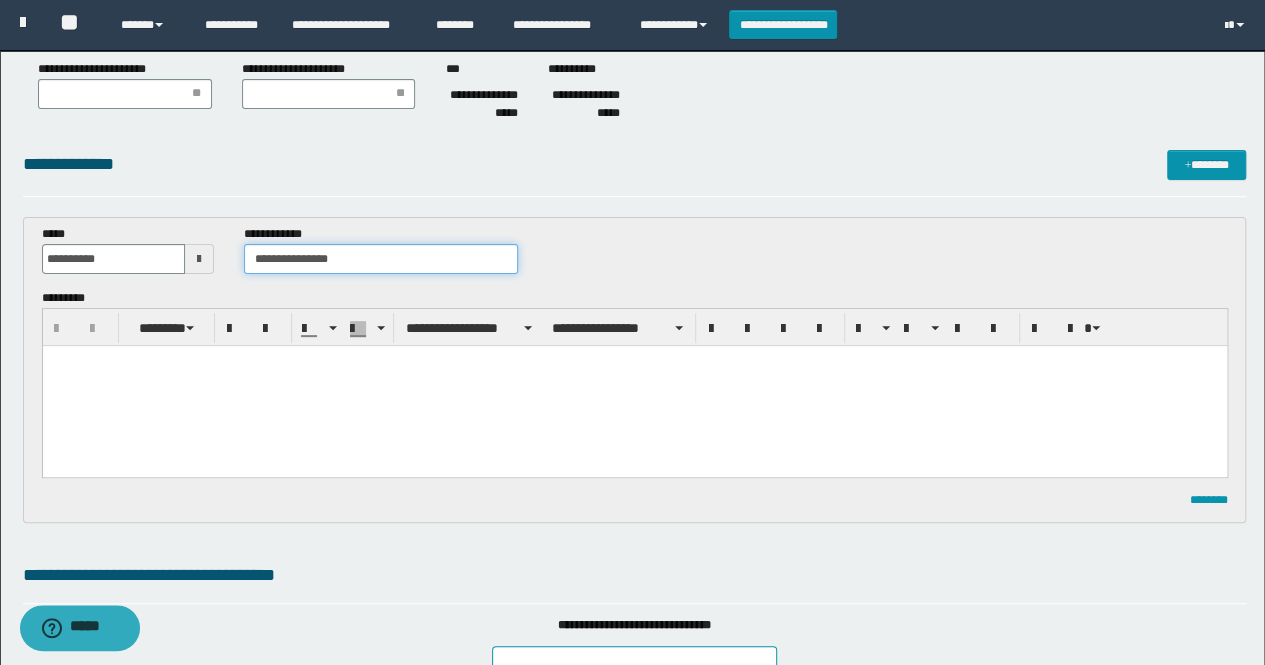 type on "**********" 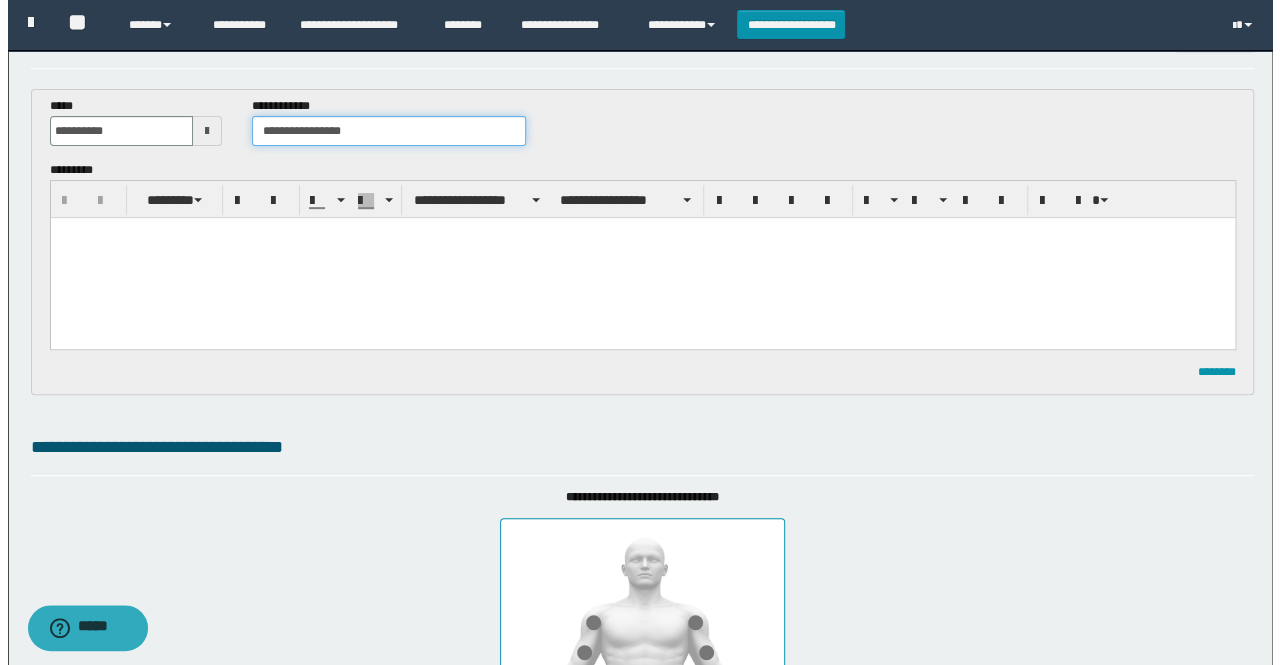 scroll, scrollTop: 0, scrollLeft: 0, axis: both 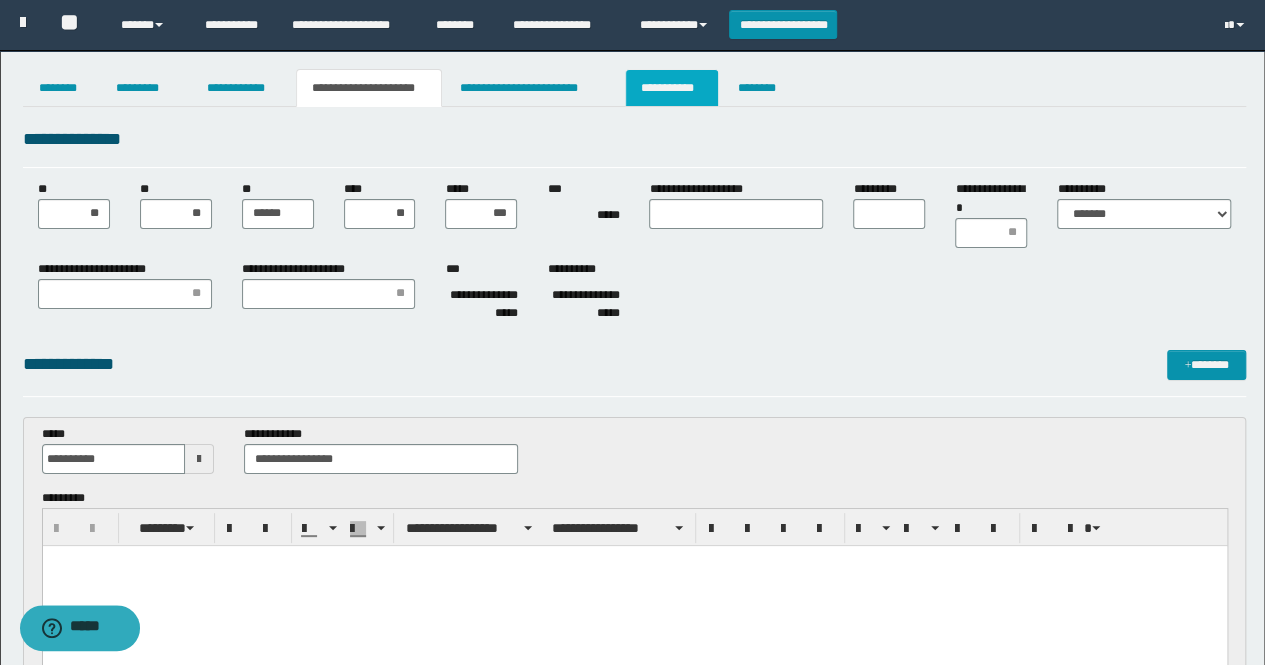 click on "**********" at bounding box center [672, 88] 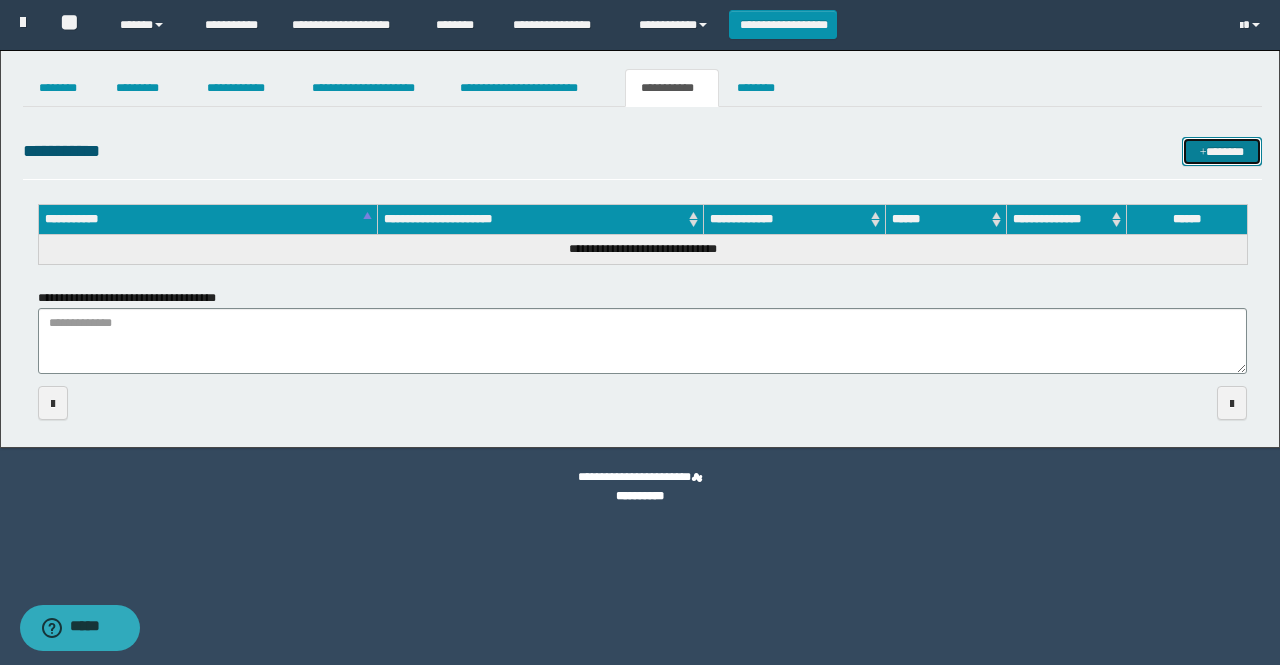 click on "*******" at bounding box center [1221, 151] 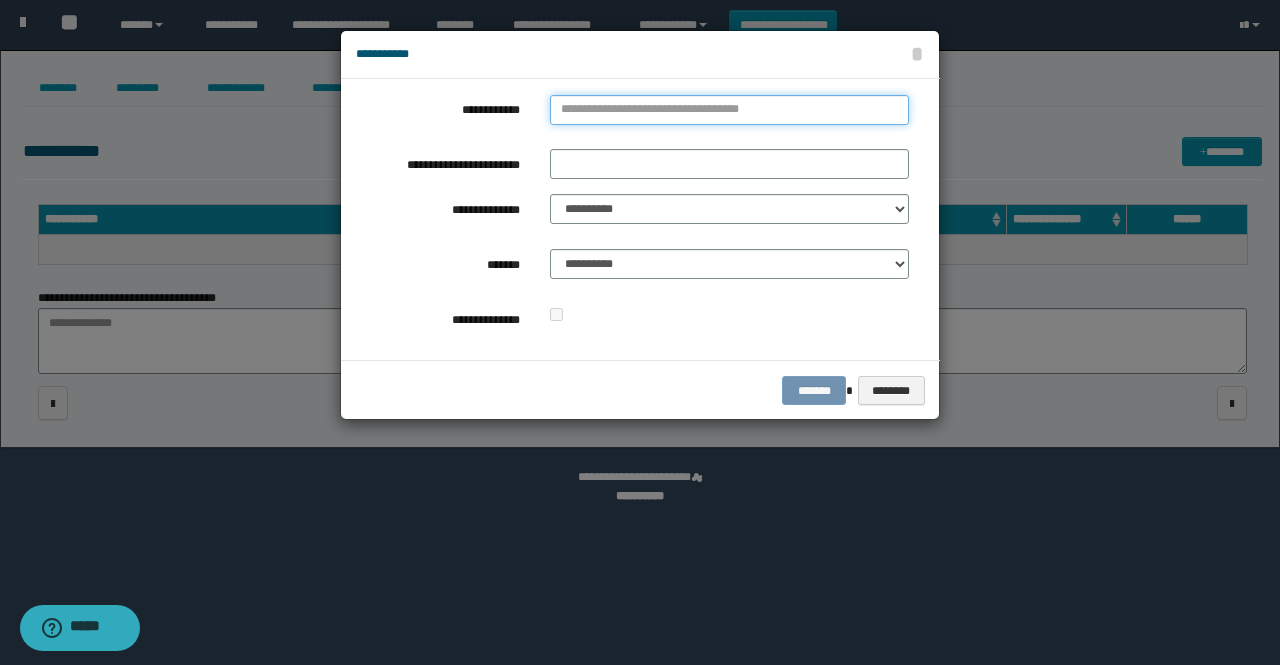 click on "**********" at bounding box center [729, 110] 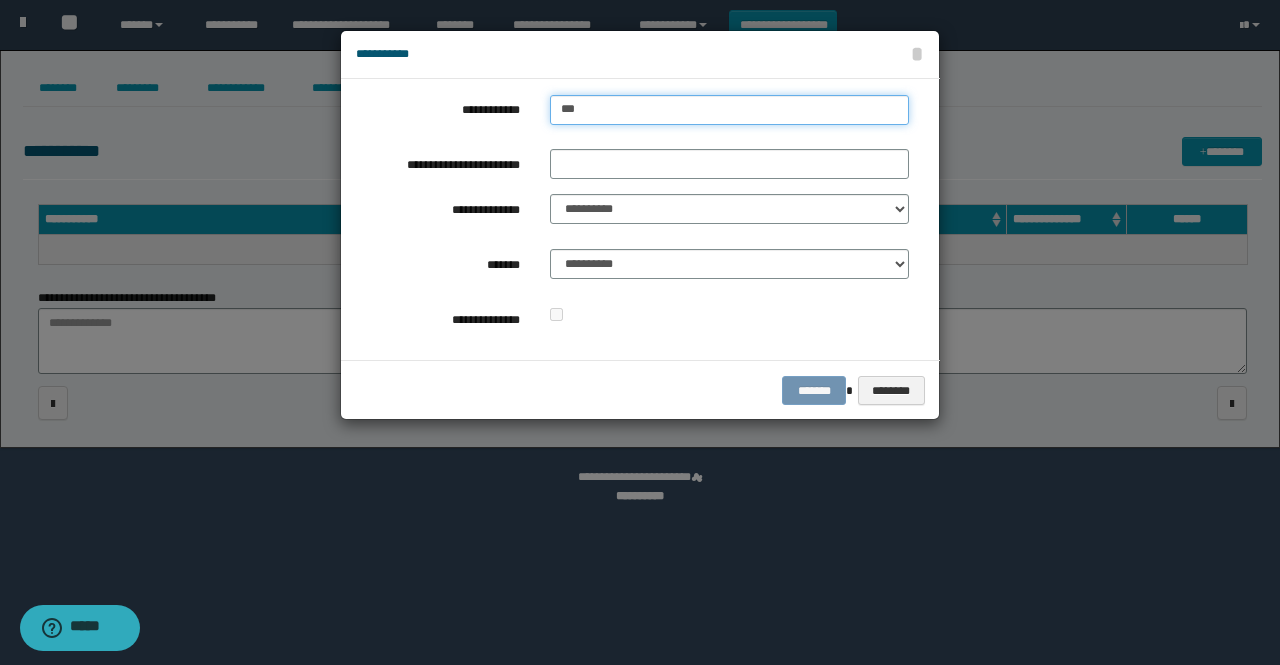 type on "****" 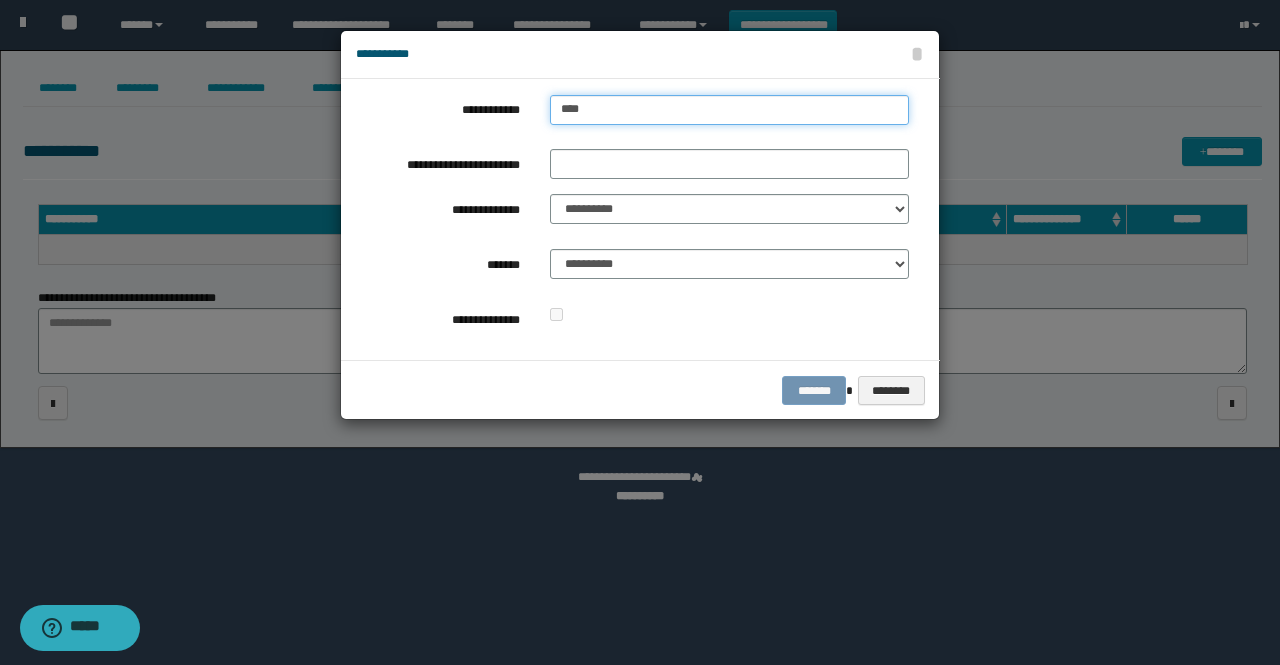 type on "****" 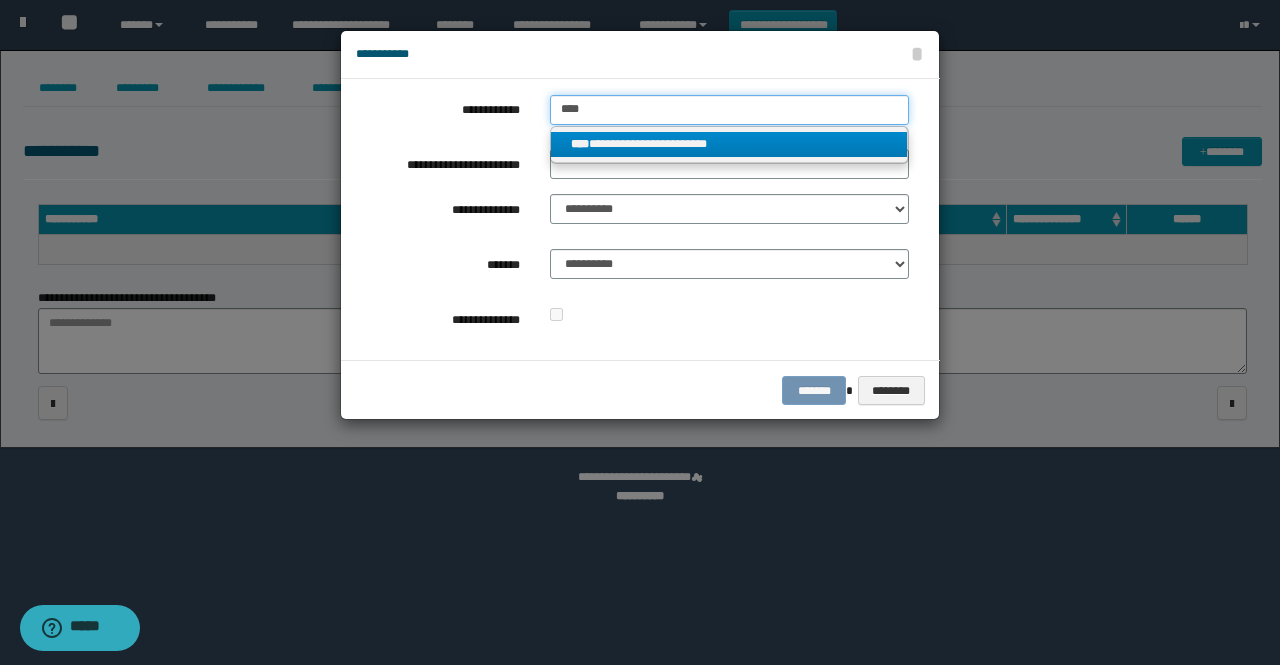type on "****" 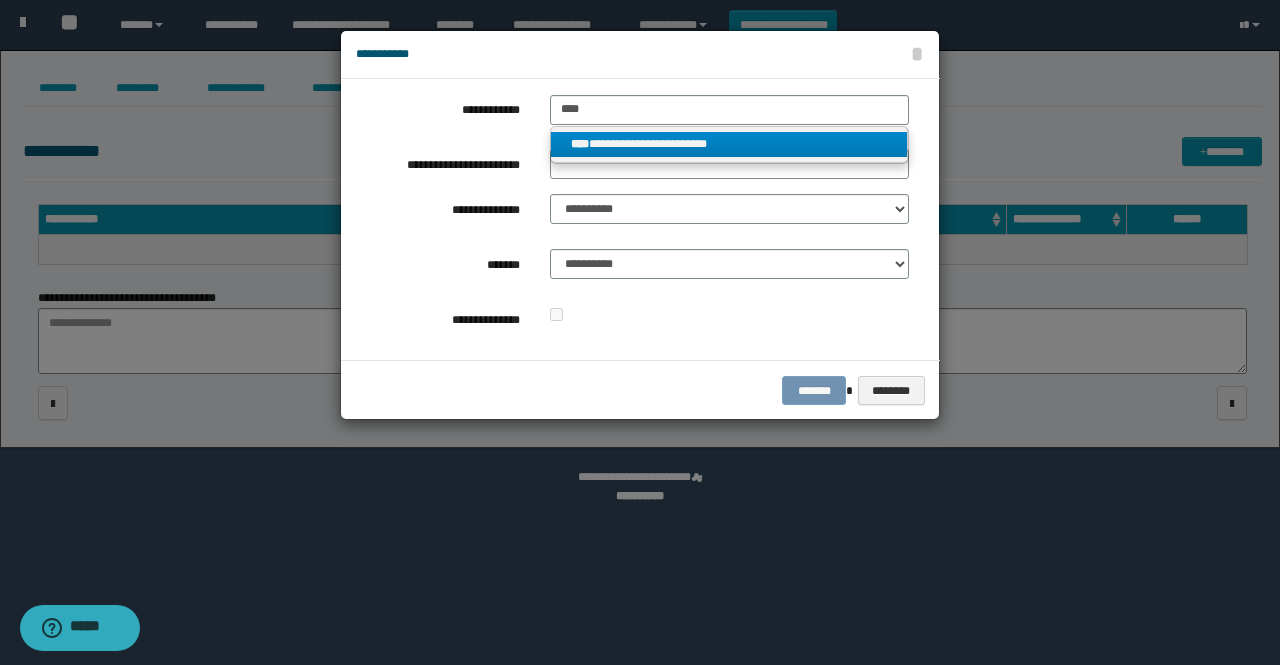 click on "**********" at bounding box center [729, 144] 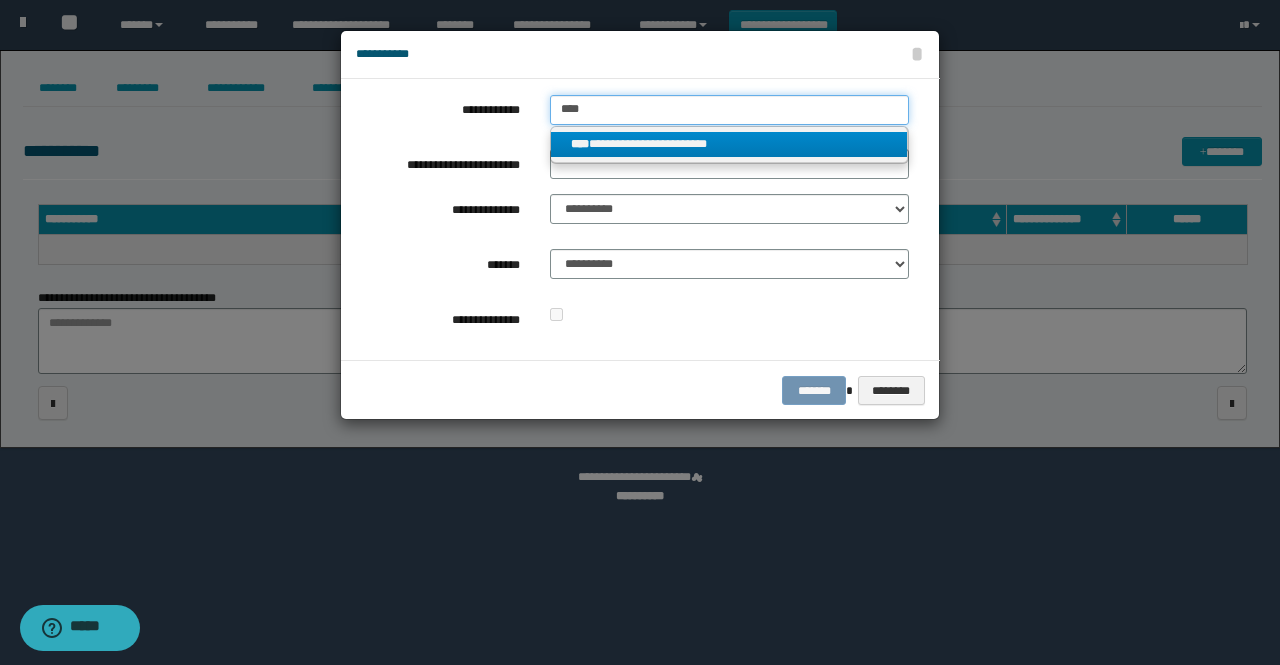 type 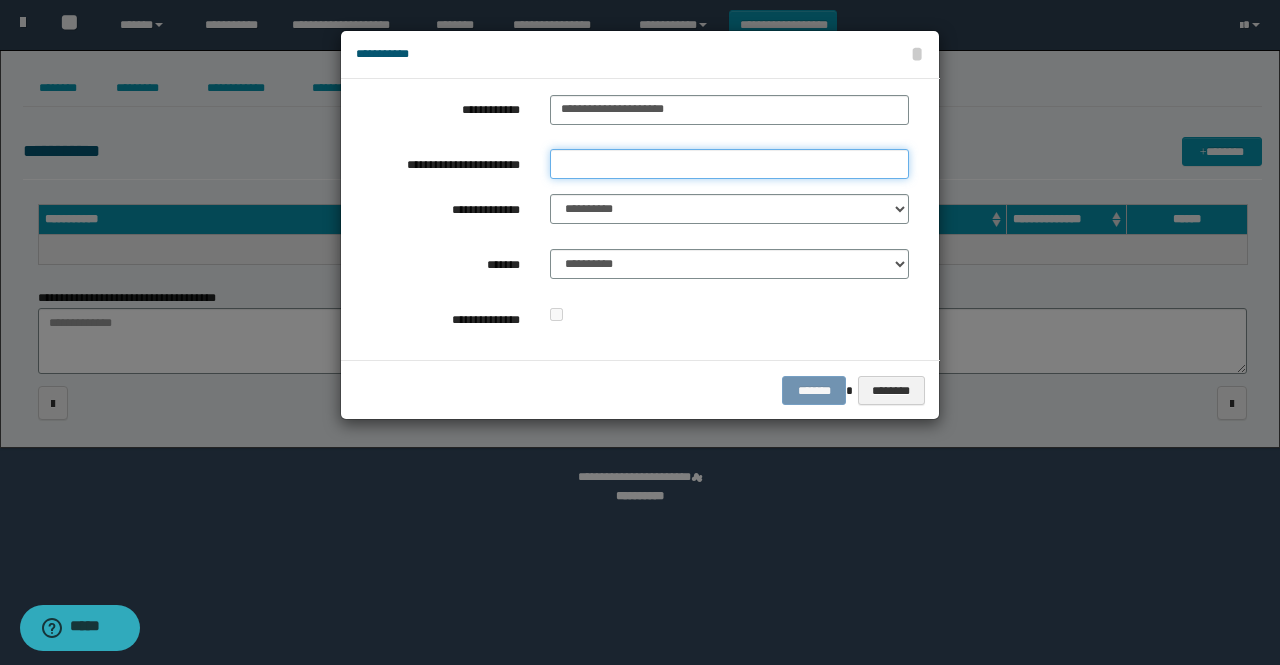 click on "**********" at bounding box center (729, 164) 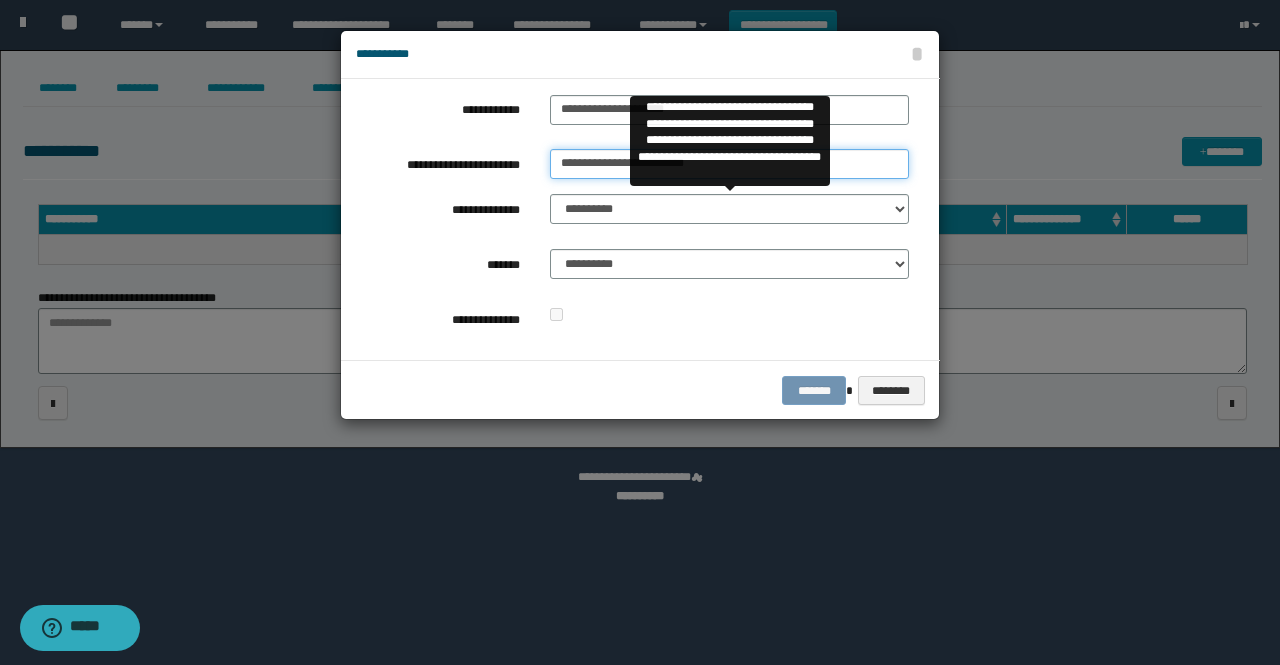 type on "**********" 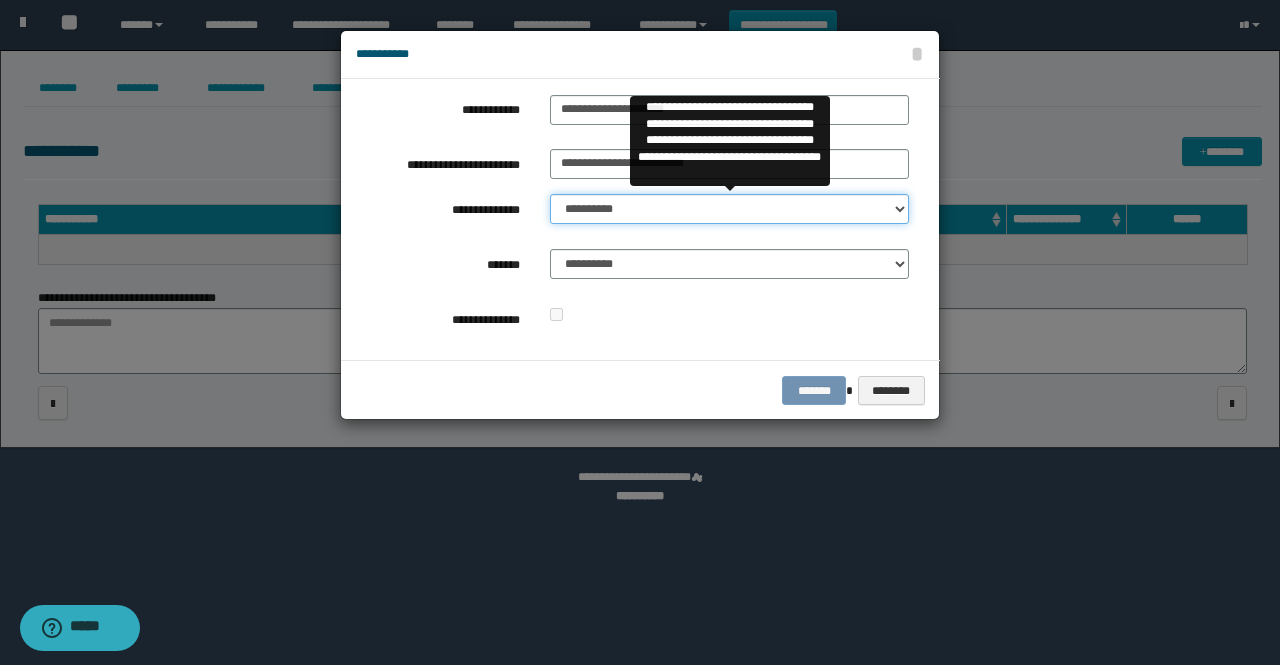 click on "**********" at bounding box center [729, 209] 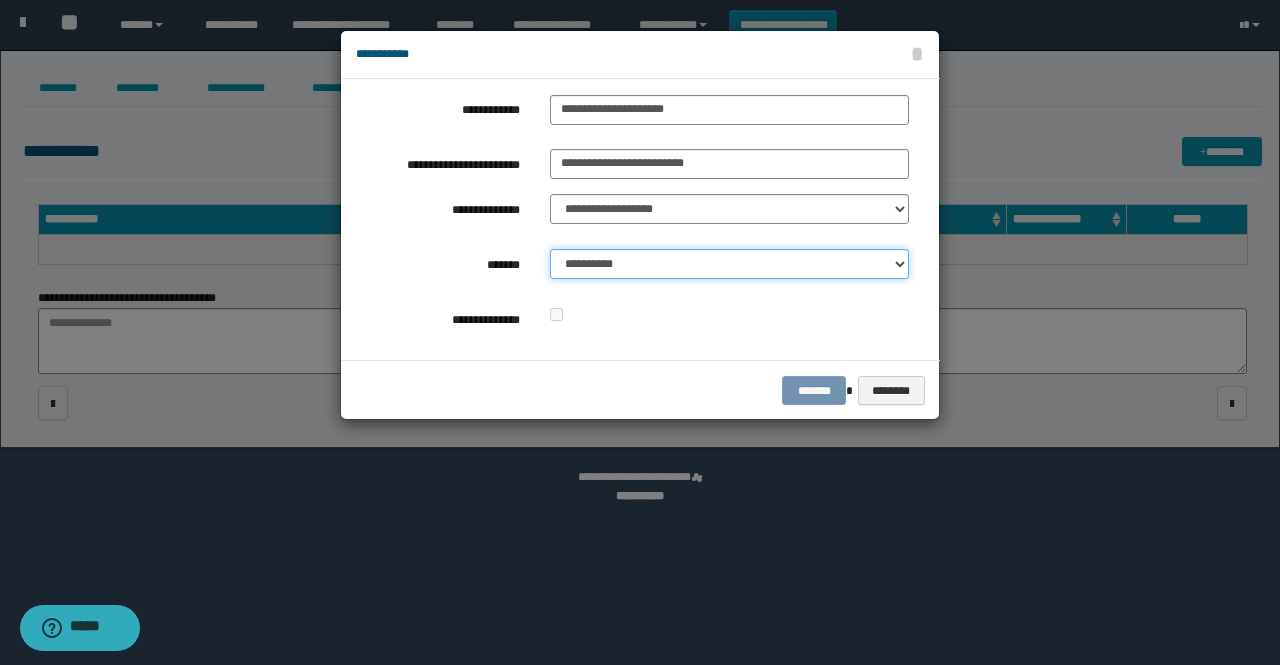 click on "**********" at bounding box center (729, 264) 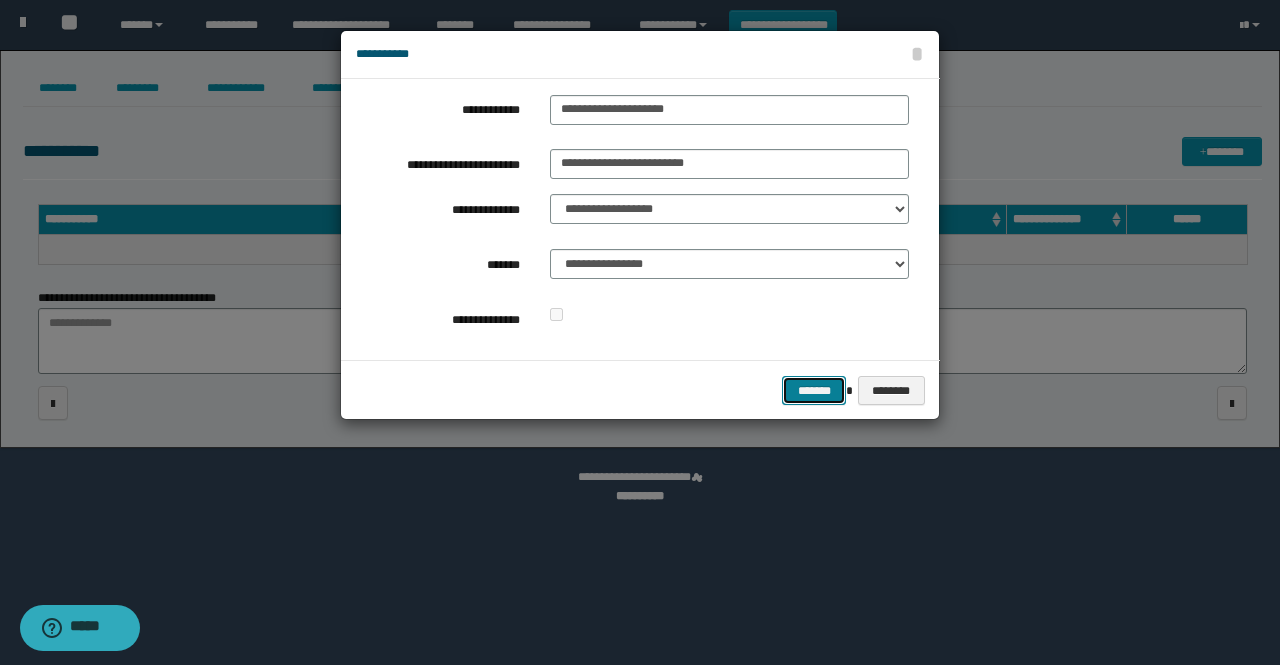 click on "*******" at bounding box center (814, 390) 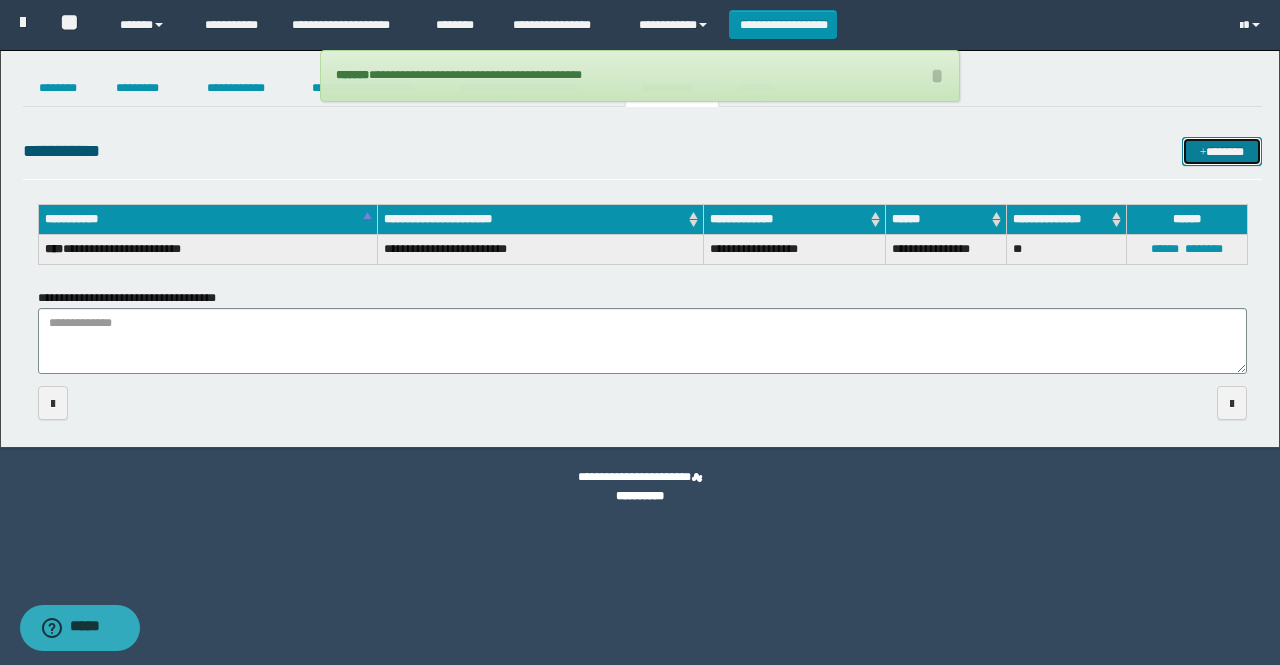 click on "*******" at bounding box center [1221, 151] 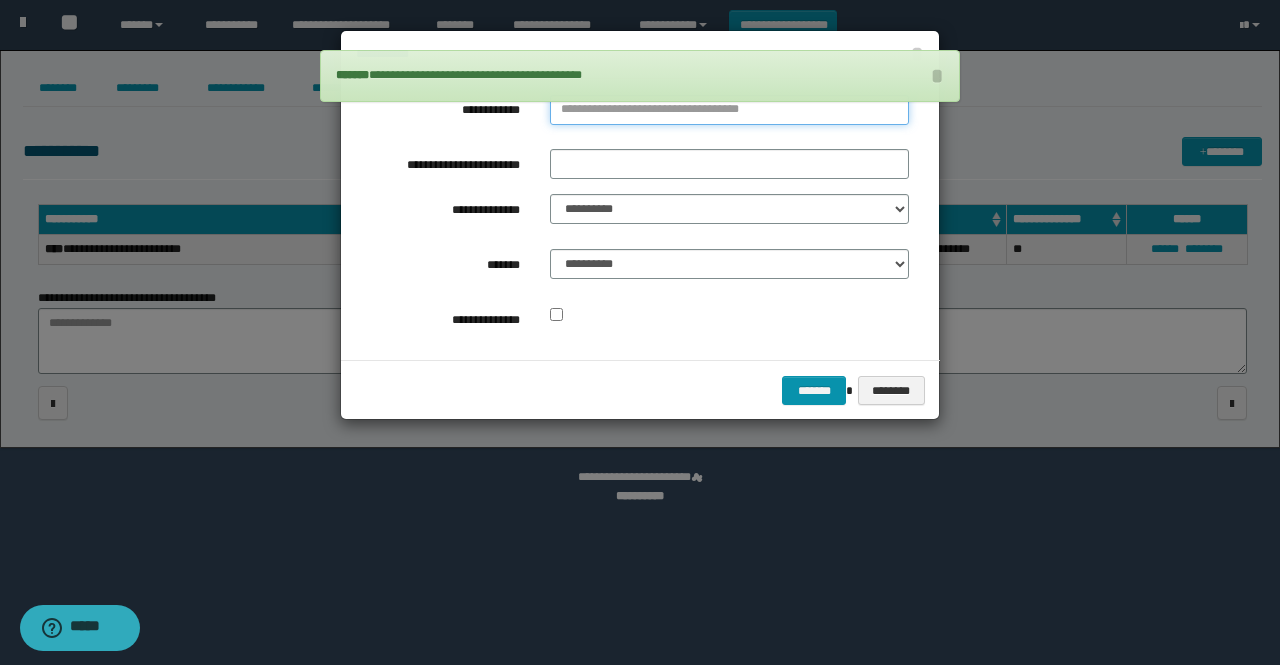 type on "**********" 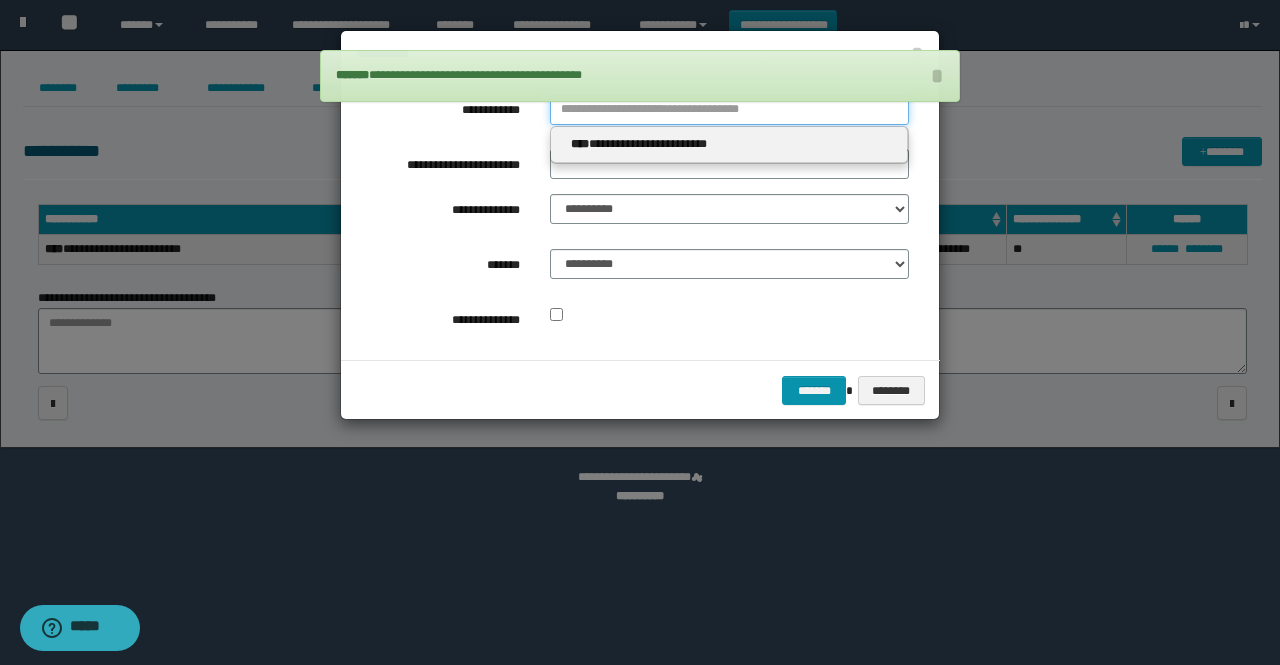 click on "**********" at bounding box center [729, 110] 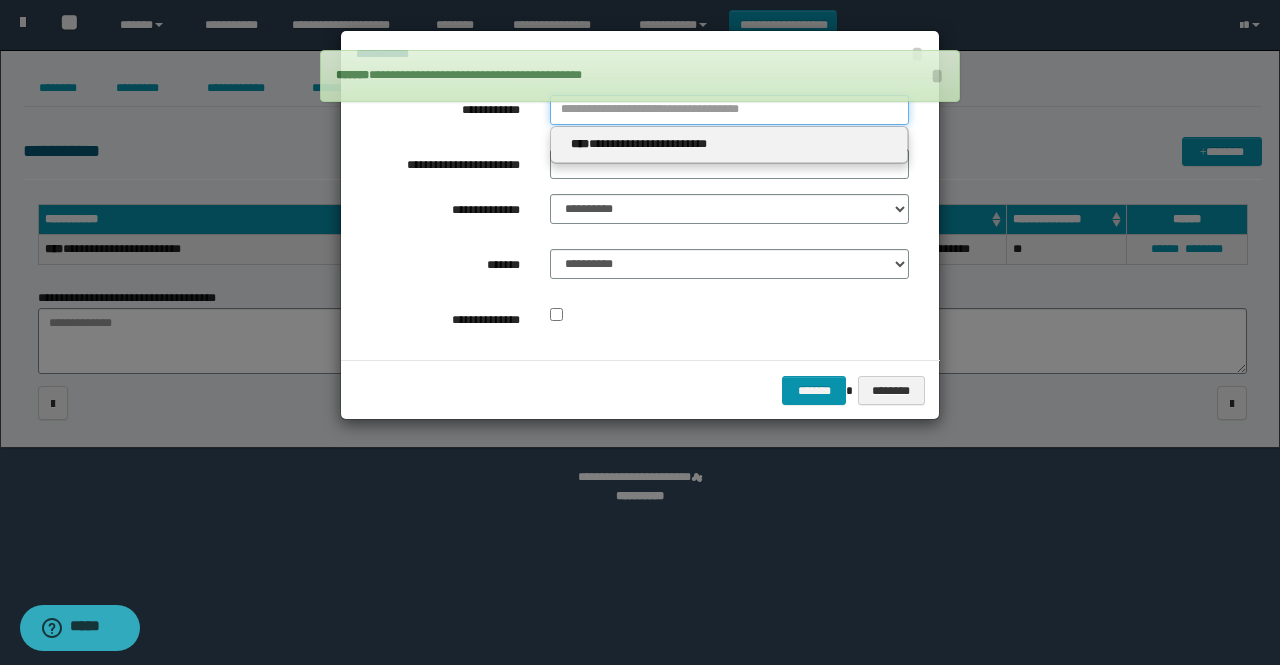 type 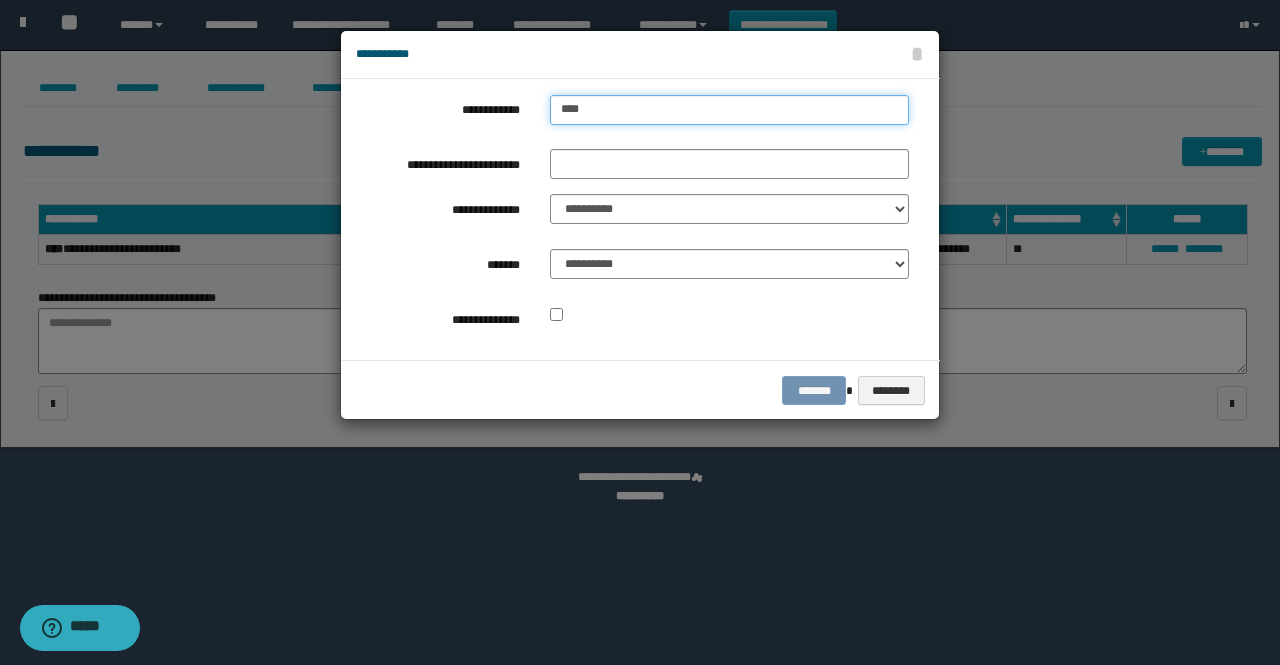 type on "*****" 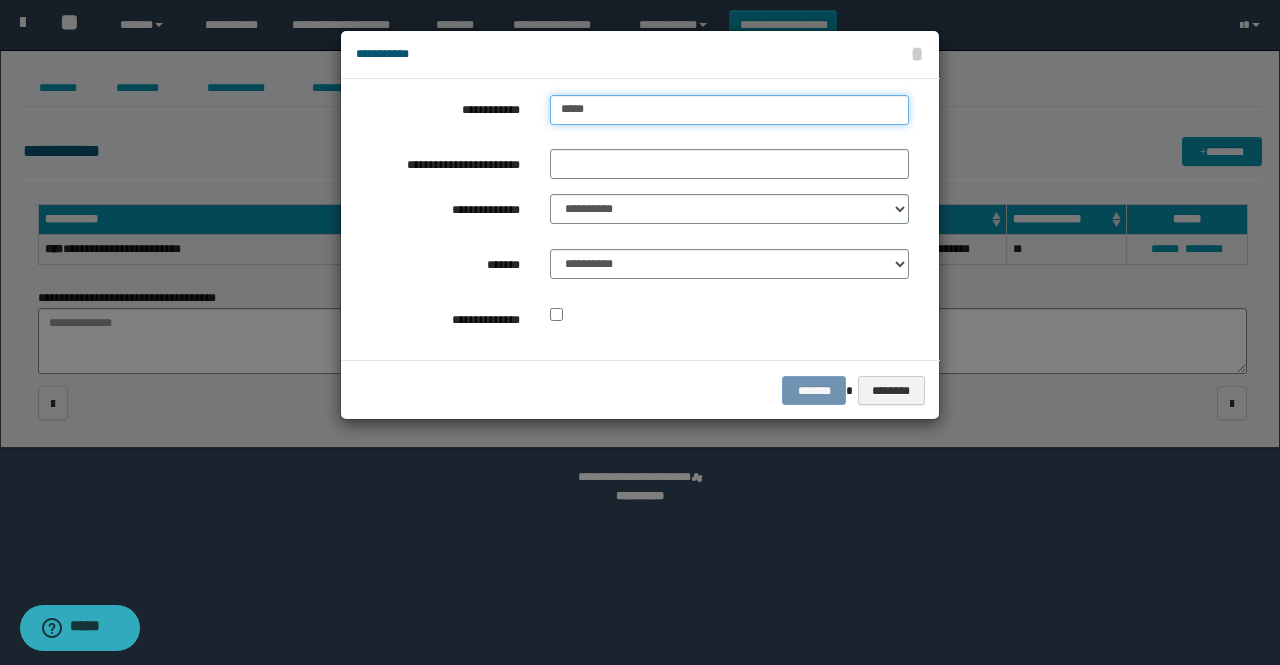 type on "**********" 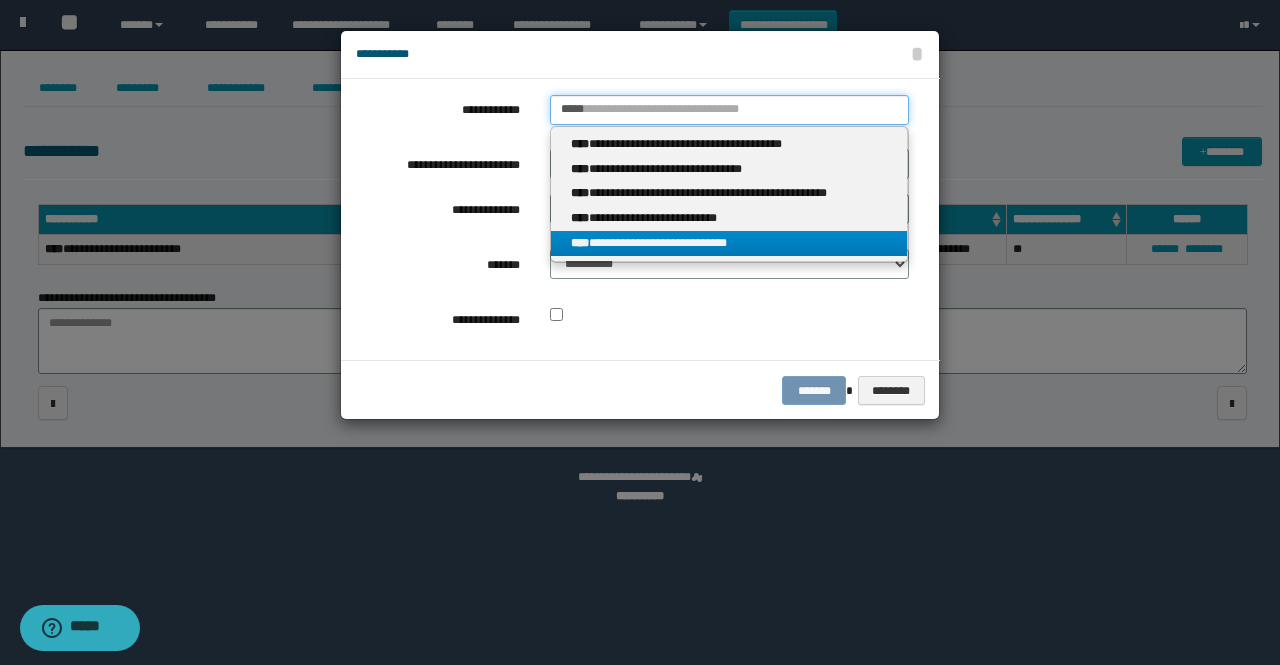 type on "*****" 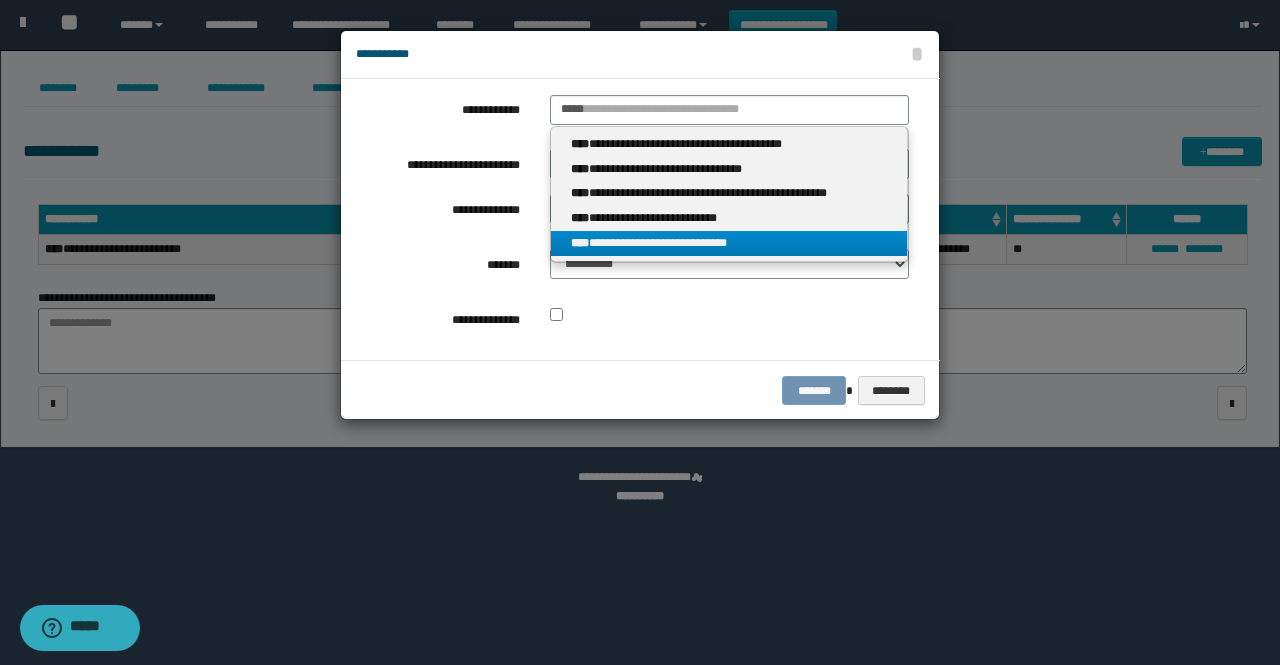 click on "**********" at bounding box center [729, 243] 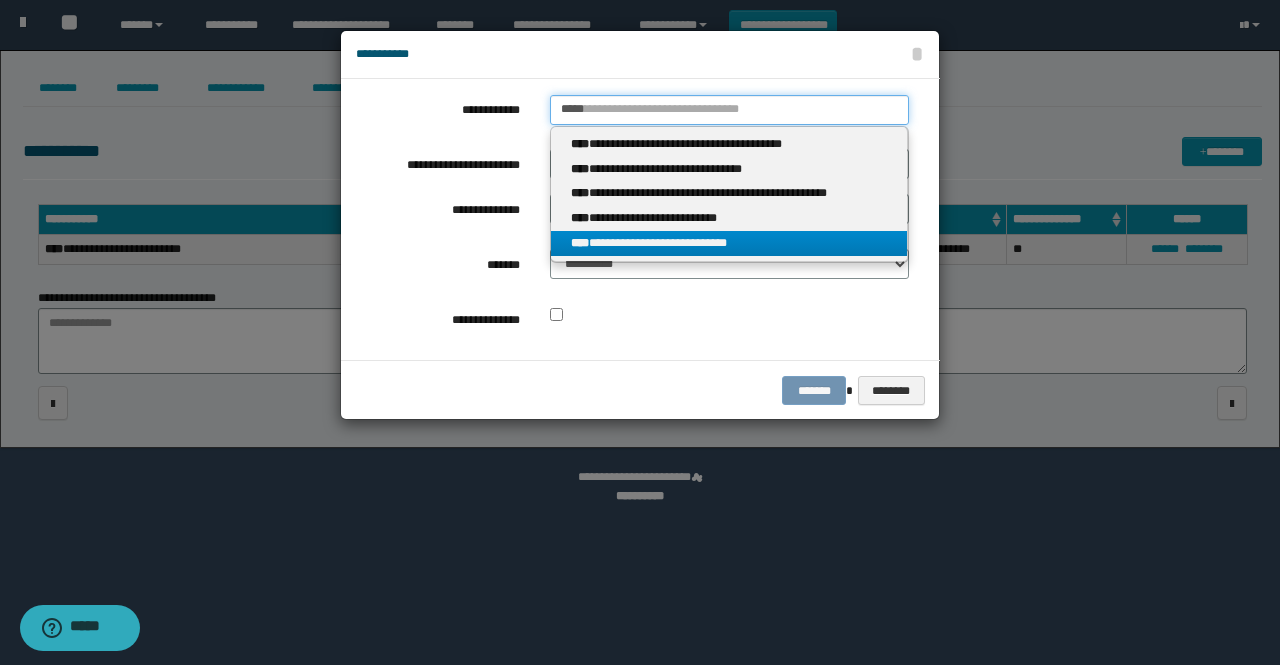 type 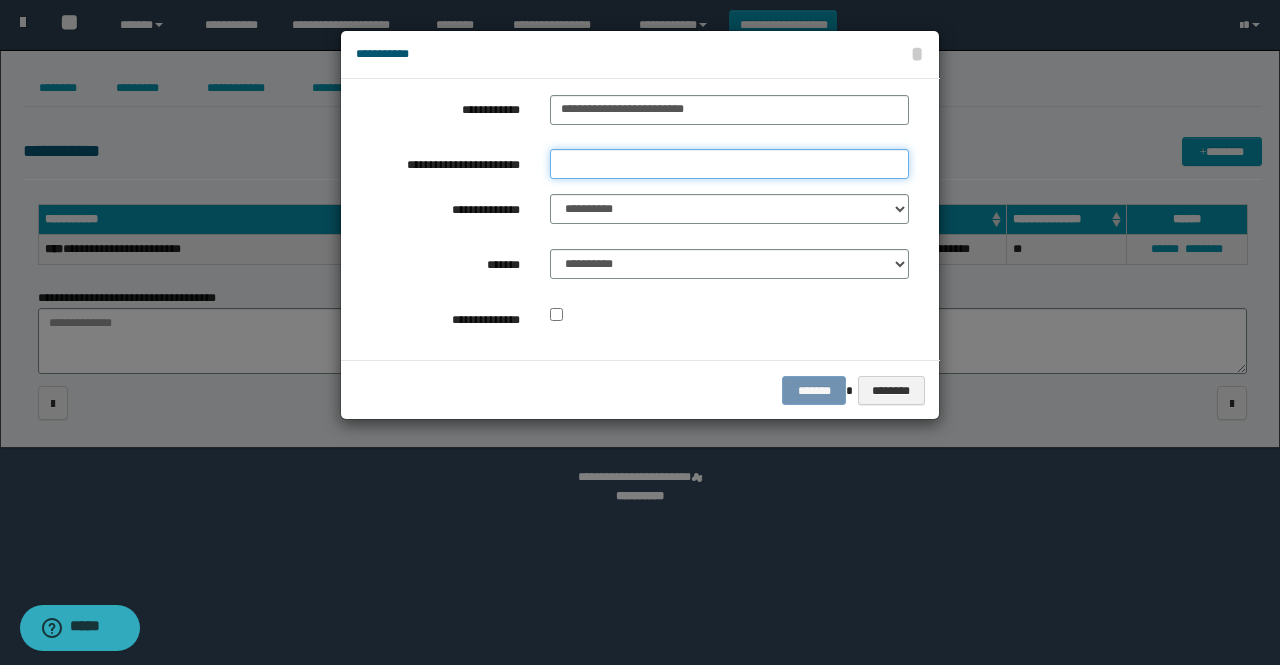 click on "**********" at bounding box center [729, 164] 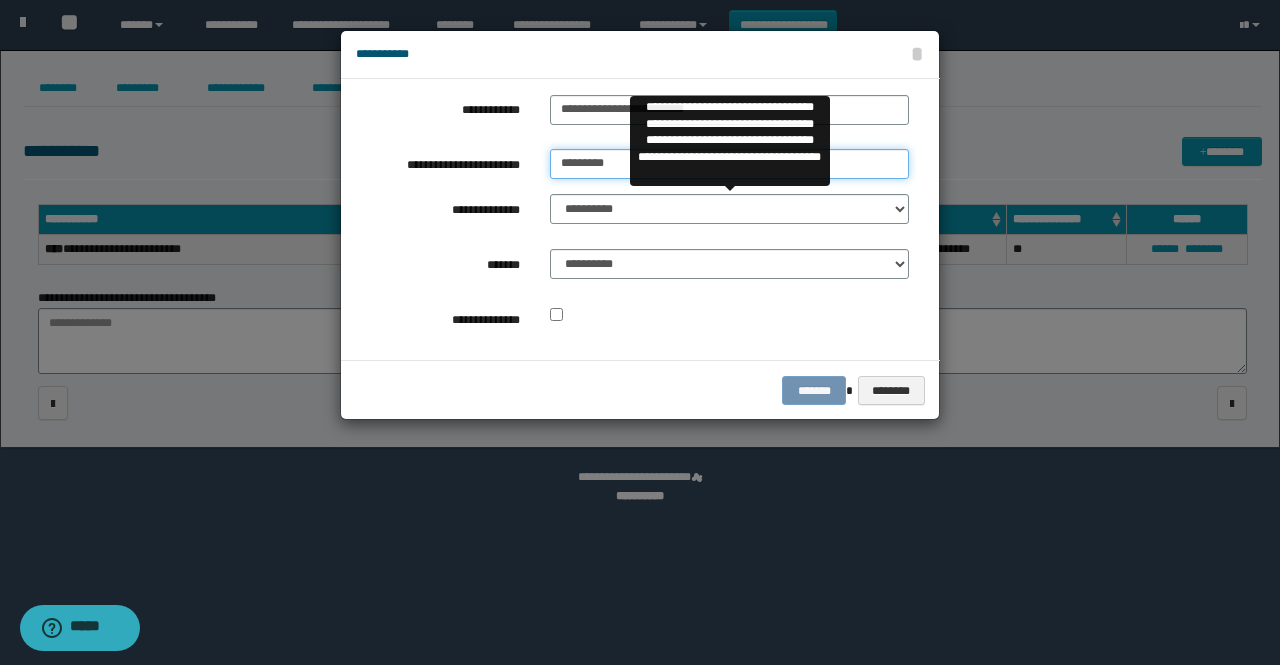 type on "*********" 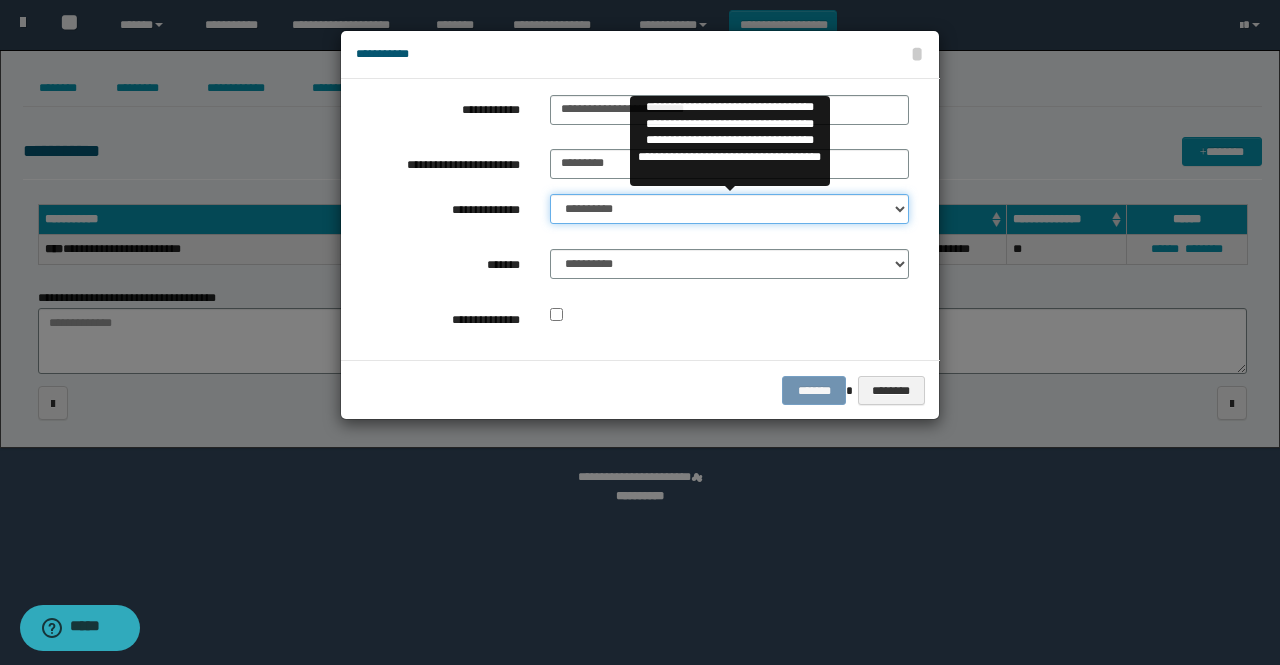 click on "**********" at bounding box center (729, 209) 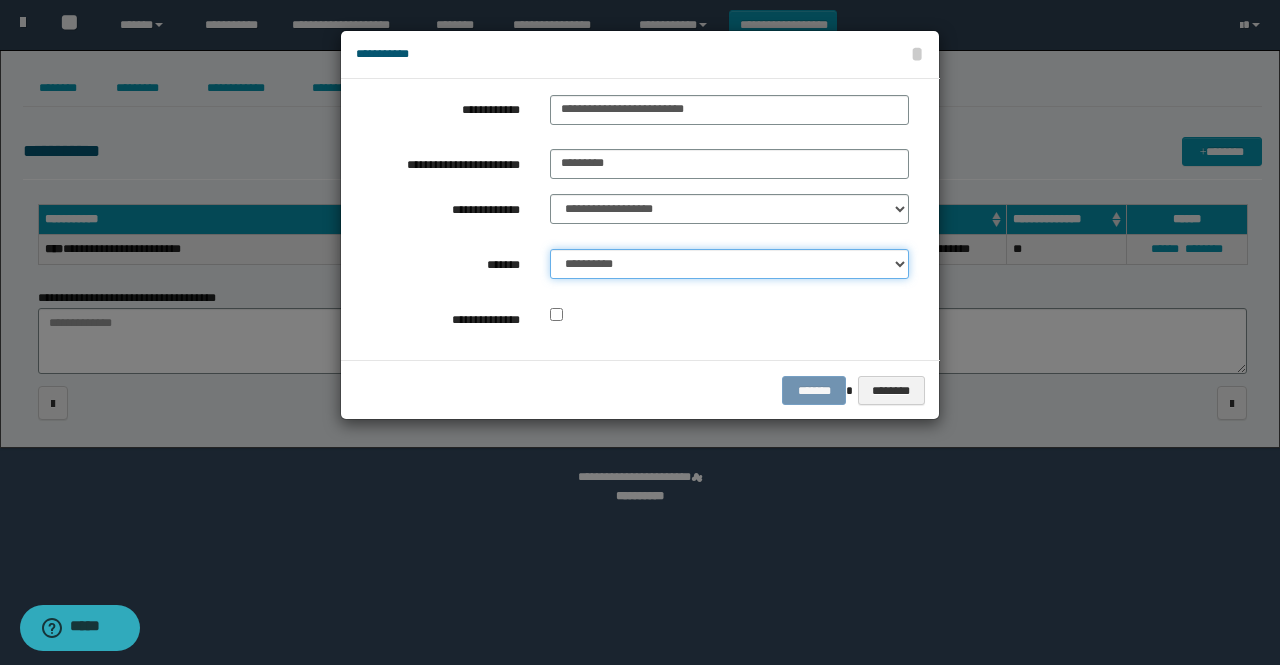 click on "**********" at bounding box center (729, 264) 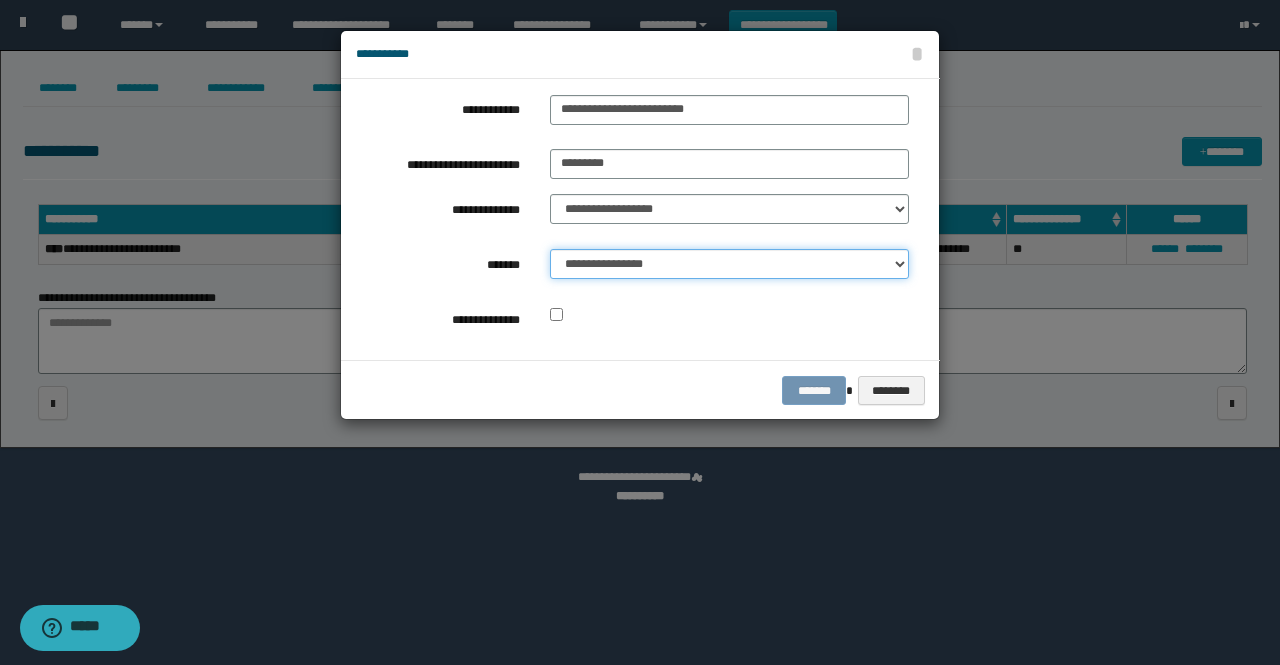click on "**********" at bounding box center [729, 264] 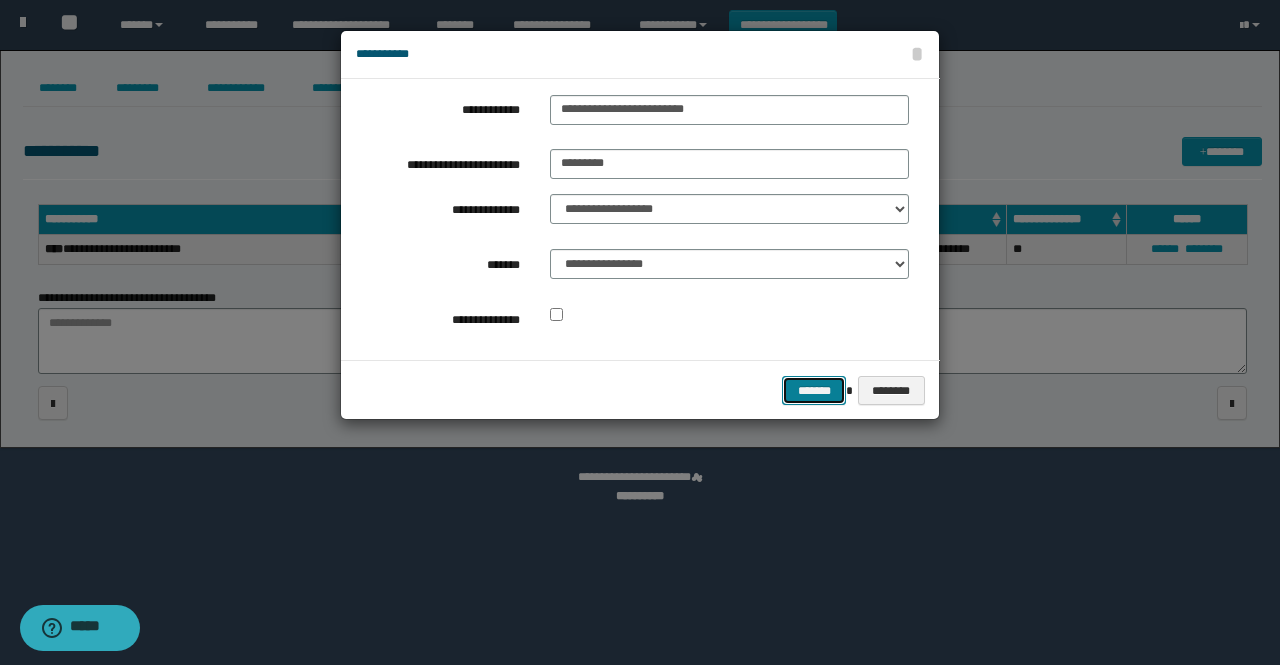 click on "*******" at bounding box center (814, 390) 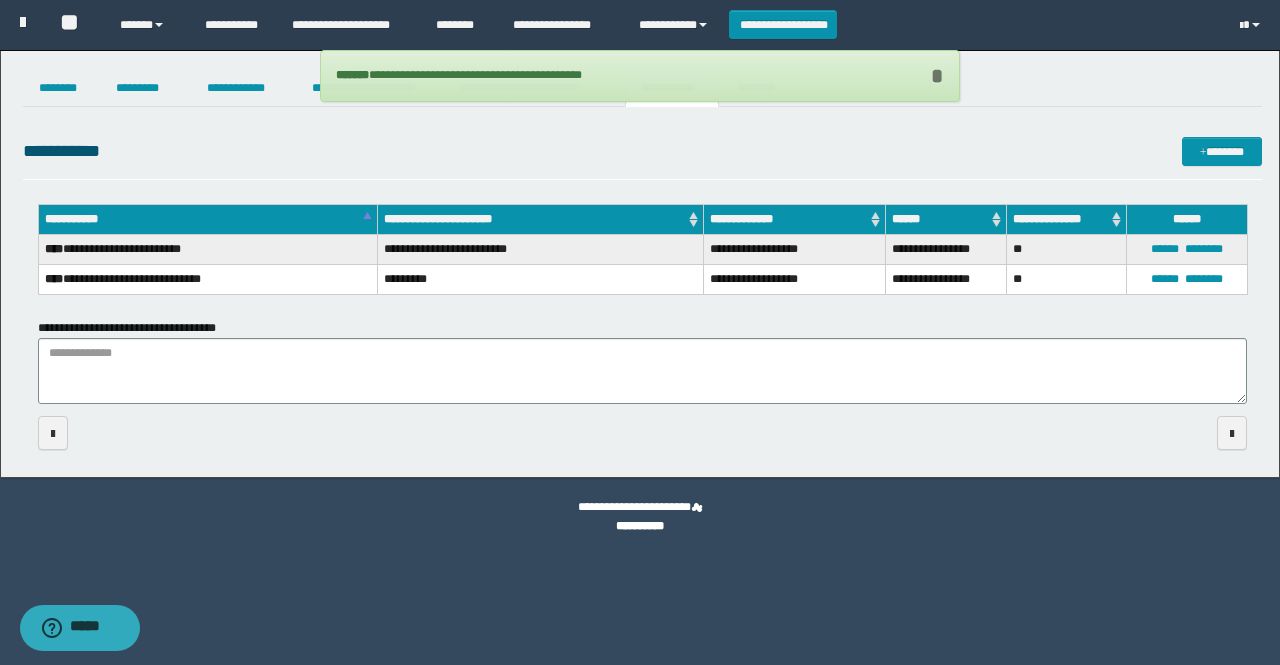 click on "*" at bounding box center [936, 76] 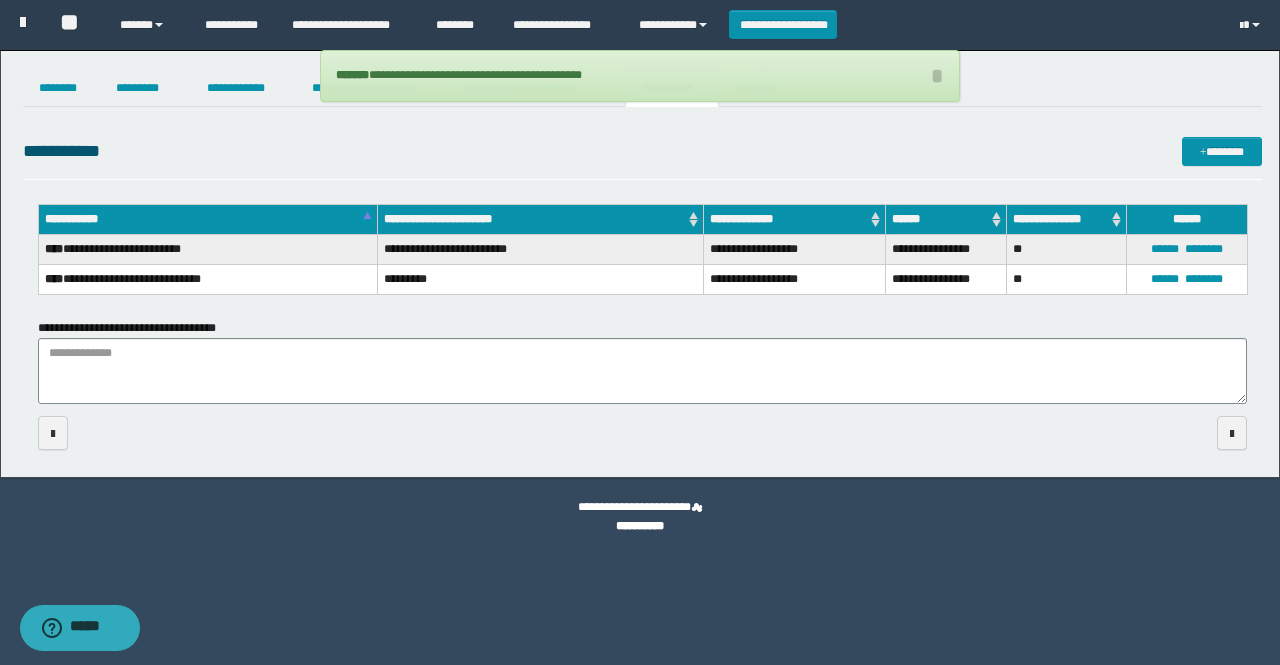 click on "**********" at bounding box center (642, 151) 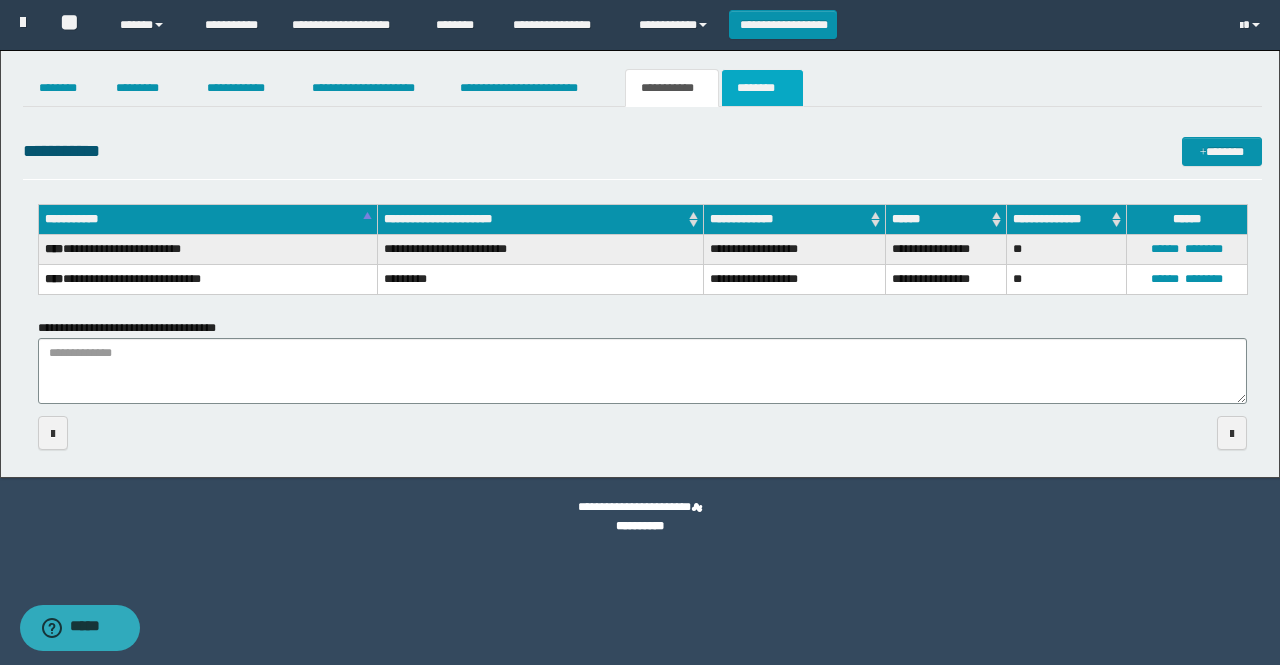 click on "********" at bounding box center [762, 88] 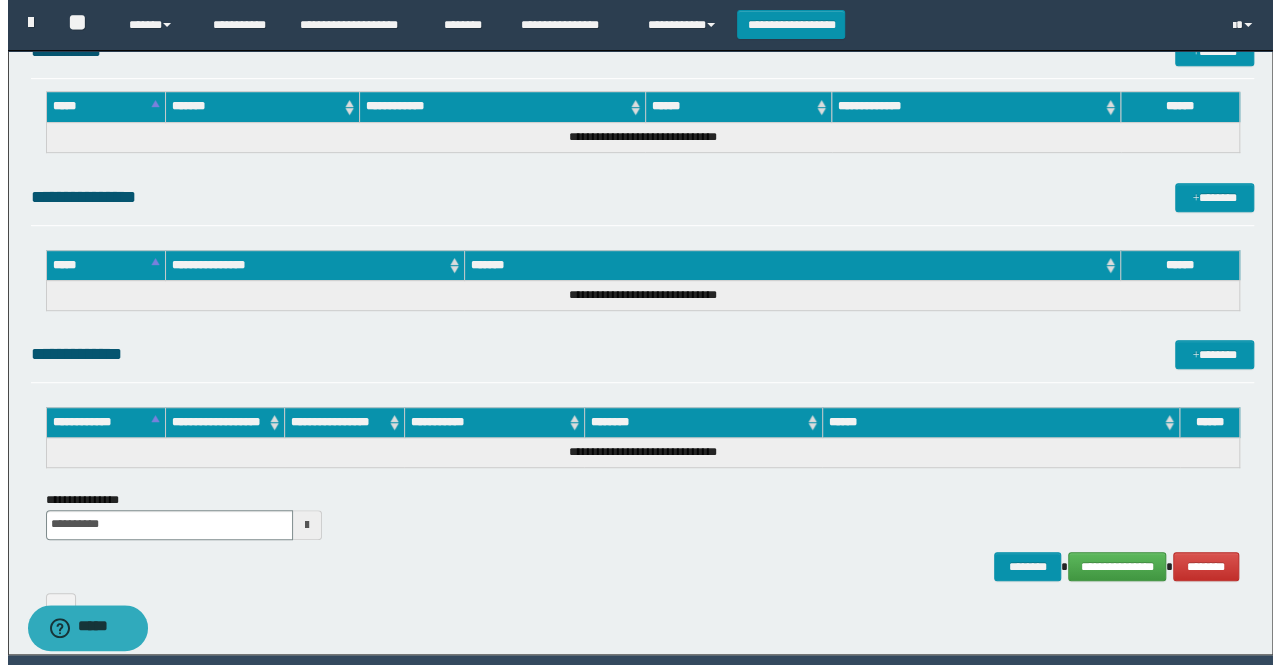 scroll, scrollTop: 479, scrollLeft: 0, axis: vertical 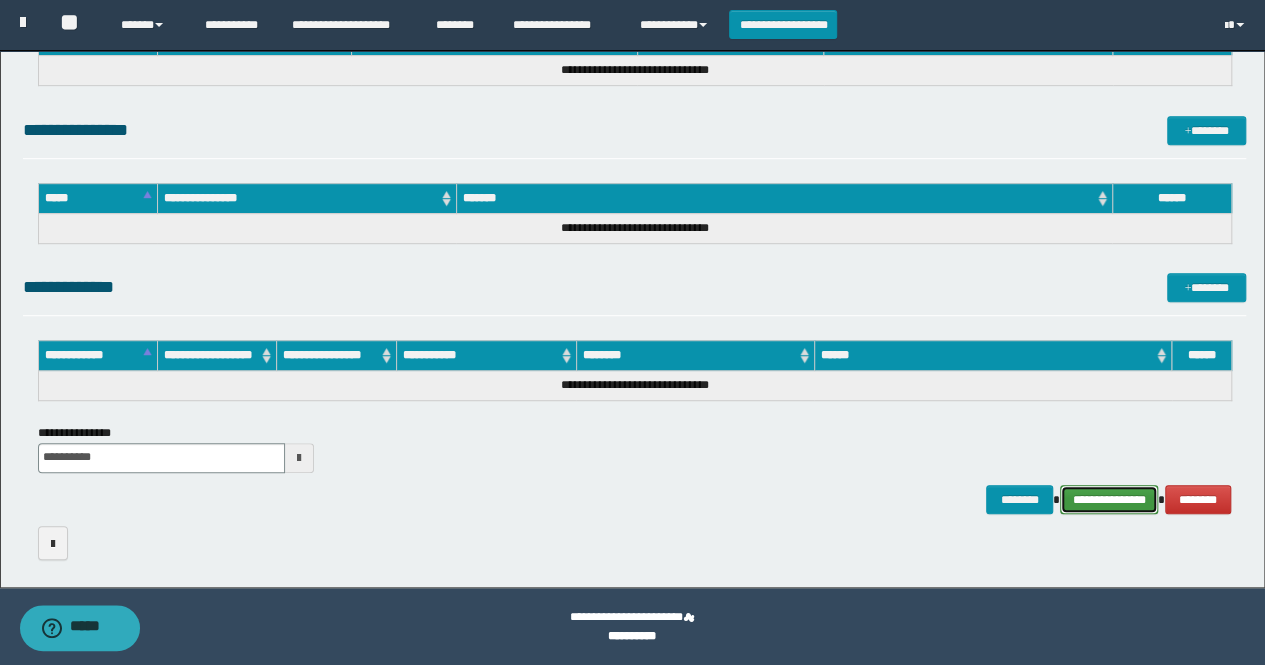 click on "**********" at bounding box center (1109, 499) 